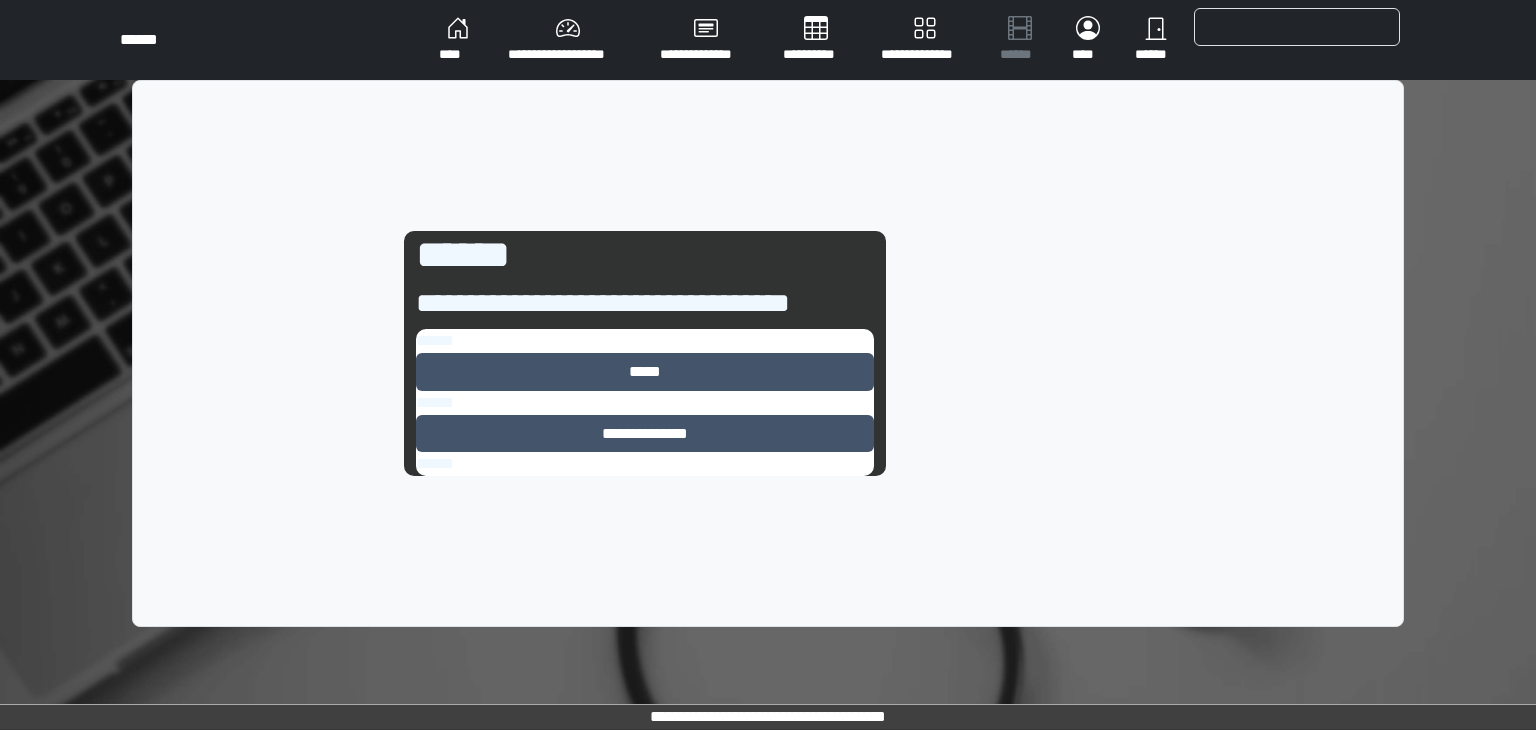scroll, scrollTop: 0, scrollLeft: 0, axis: both 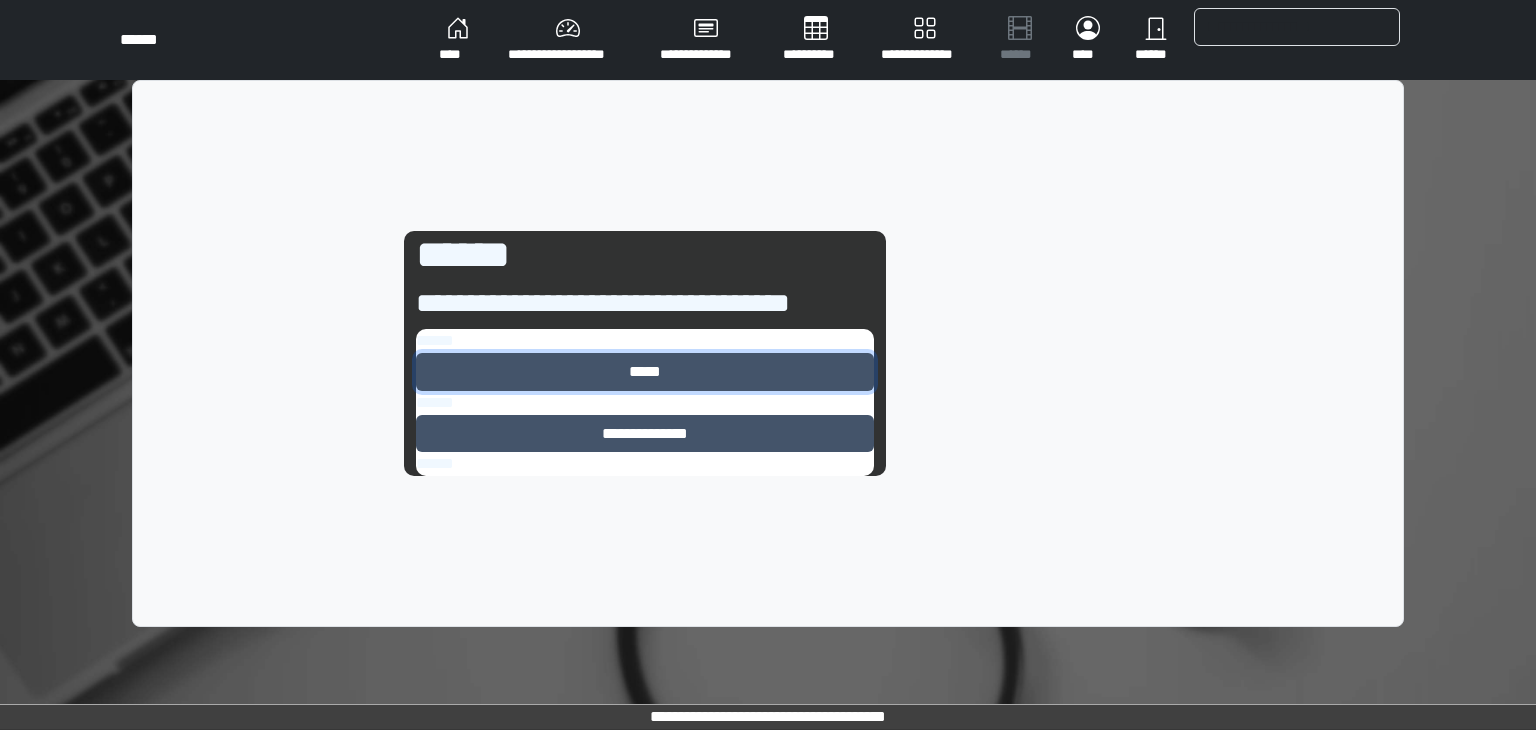 click on "*****" at bounding box center (645, 372) 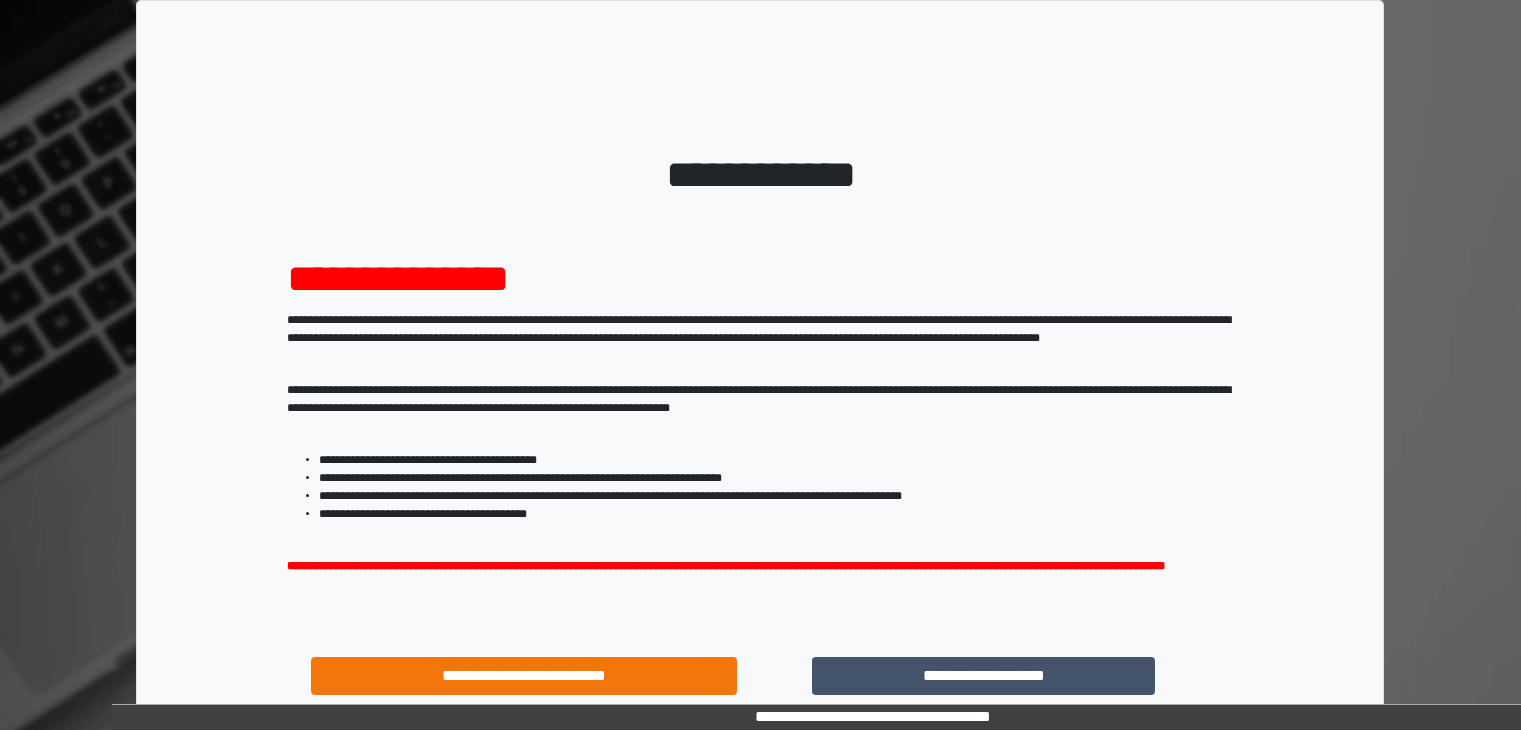 scroll, scrollTop: 0, scrollLeft: 0, axis: both 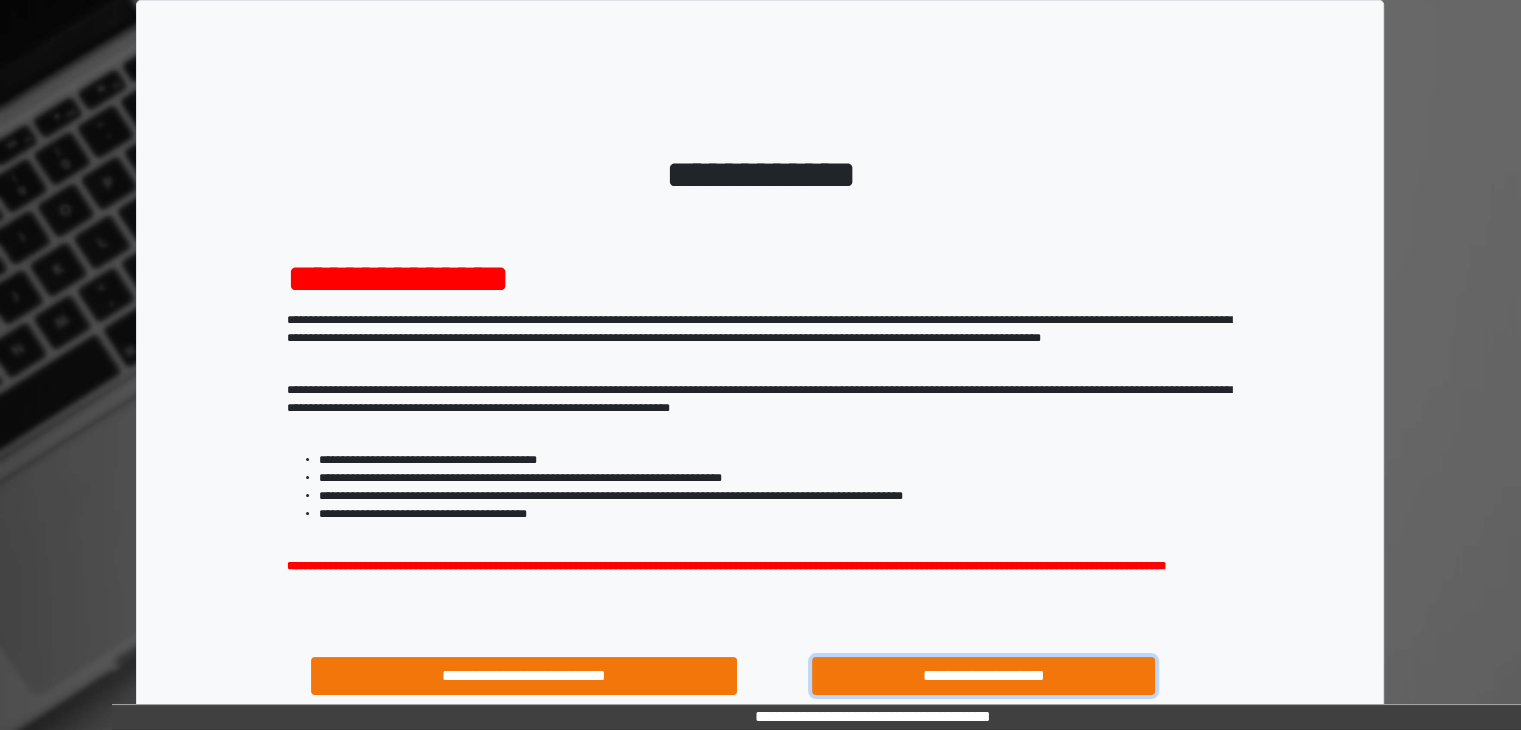 click on "**********" at bounding box center [984, 676] 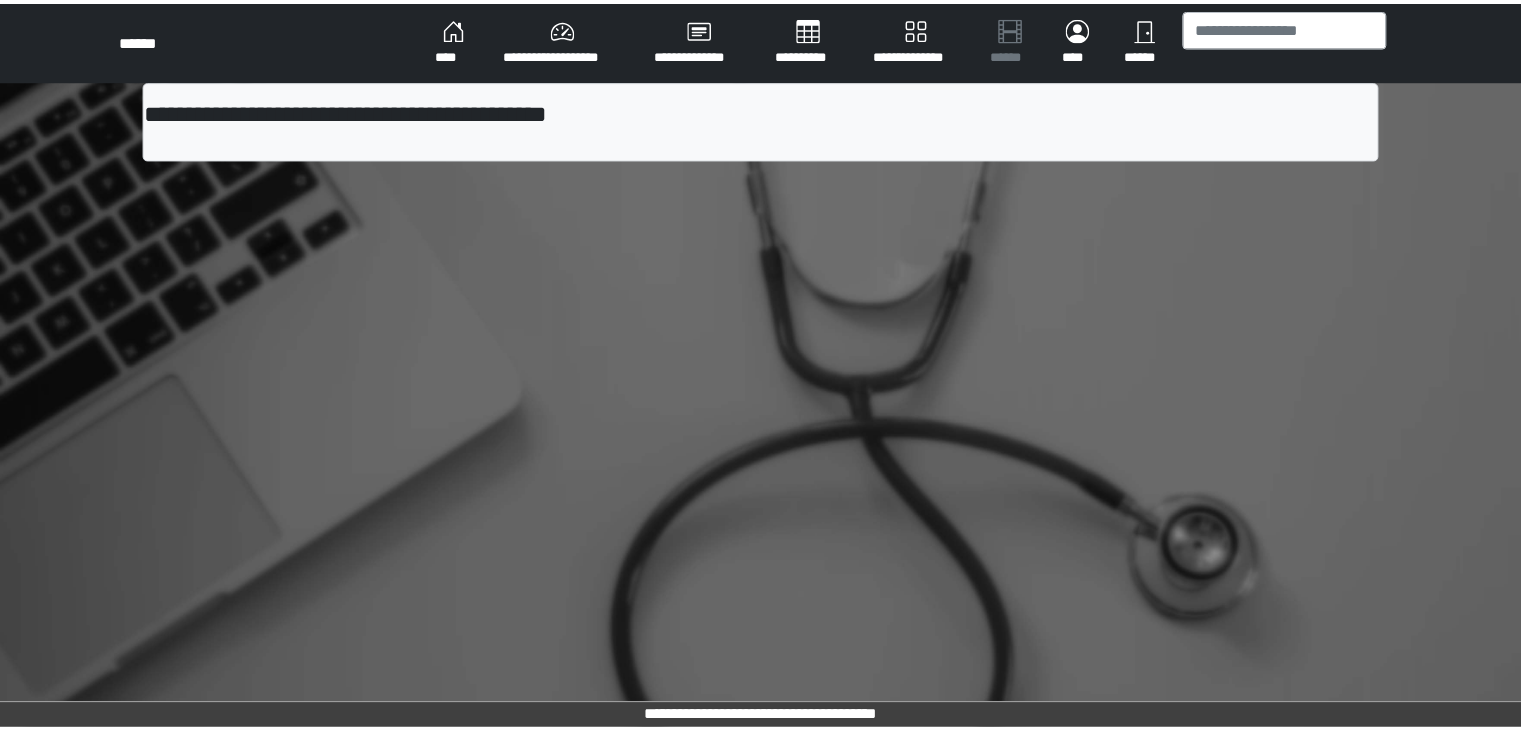 scroll, scrollTop: 0, scrollLeft: 0, axis: both 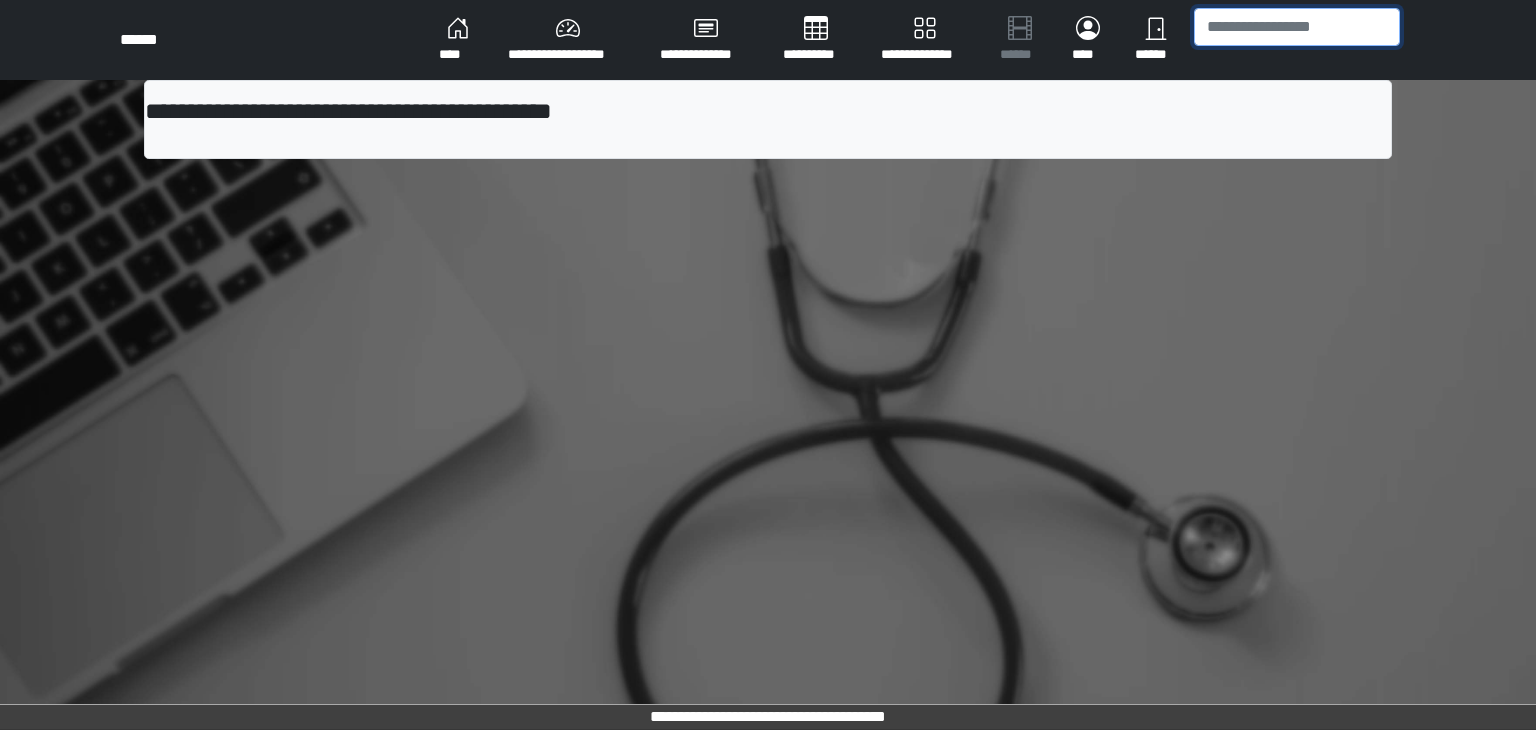 click at bounding box center (1297, 27) 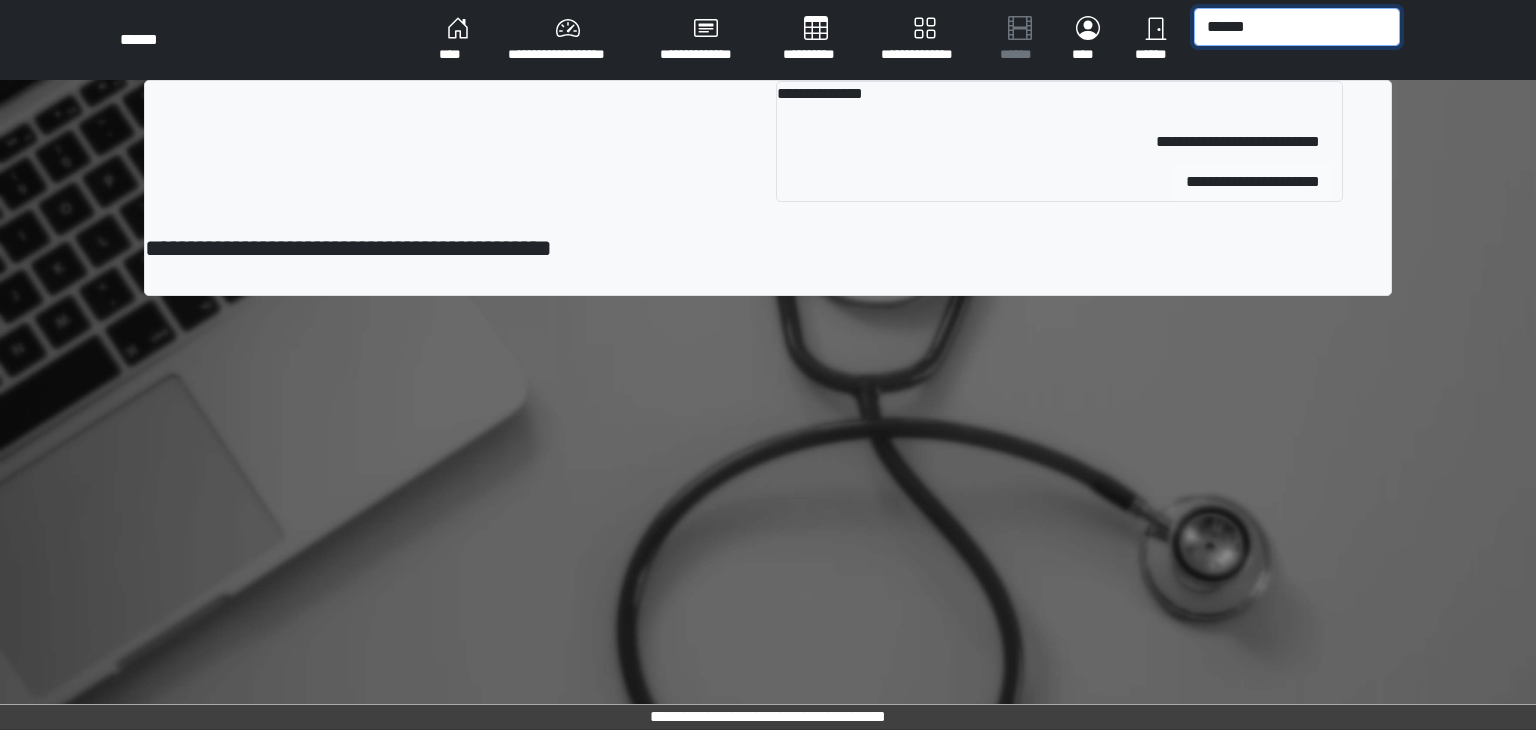 type on "******" 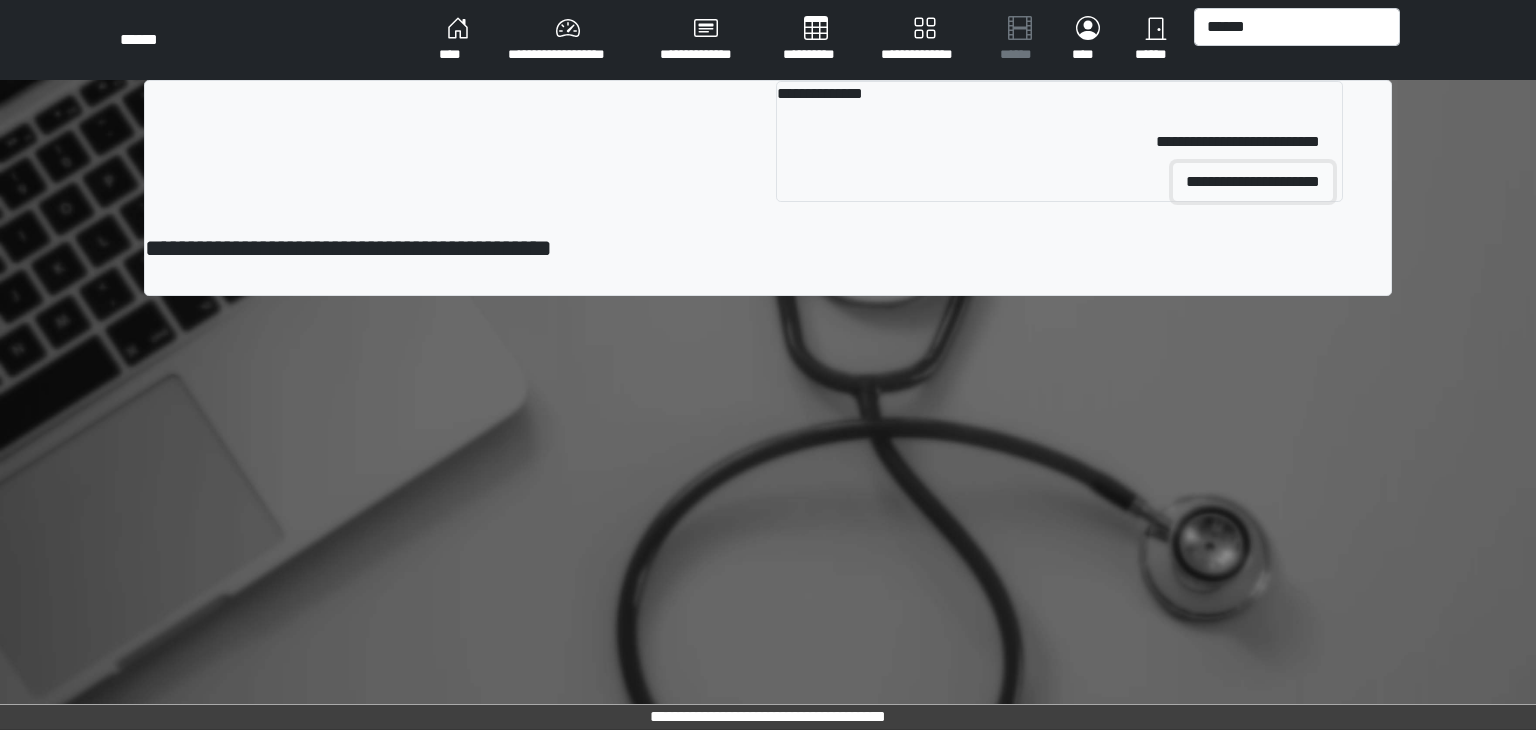 click on "**********" at bounding box center [1253, 182] 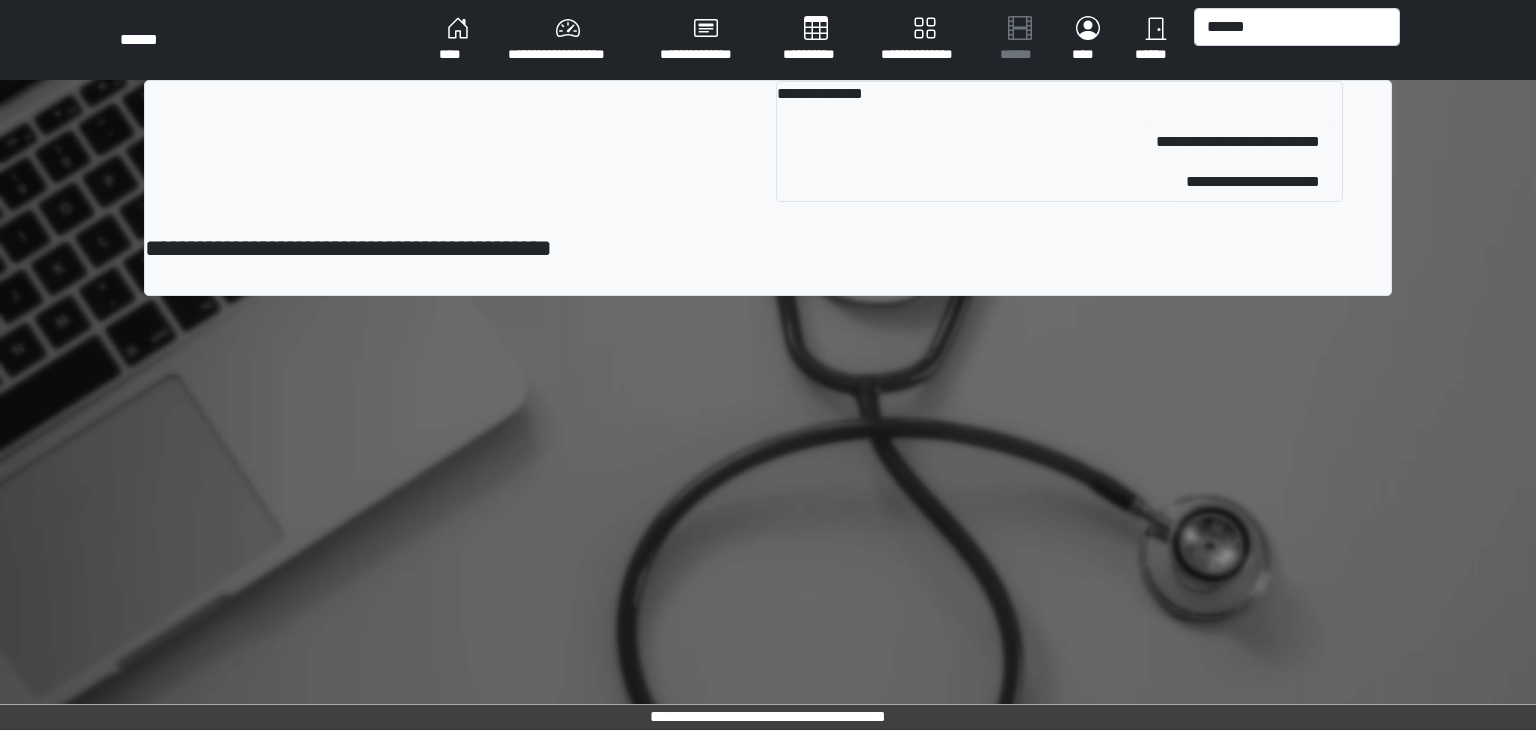 type 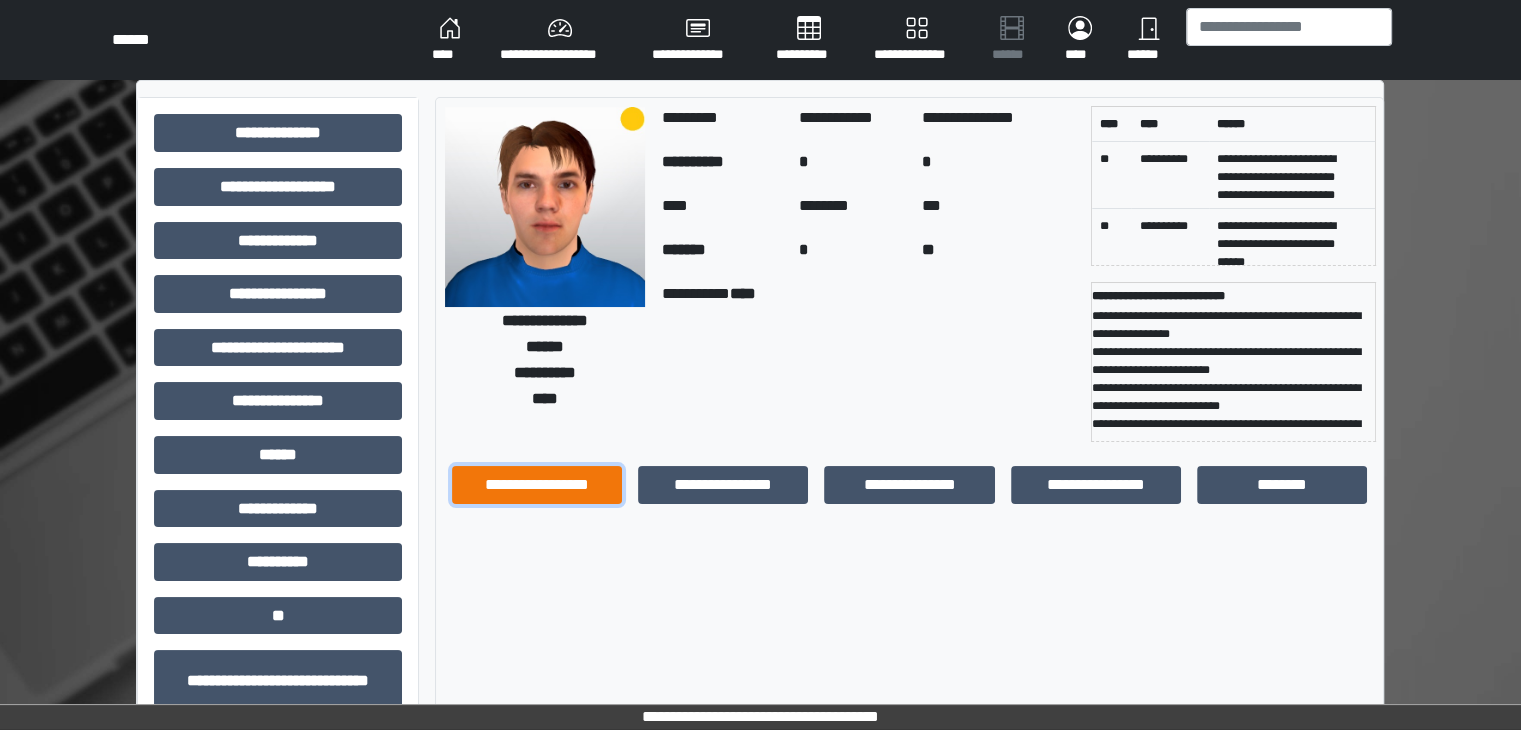 click on "**********" at bounding box center (537, 485) 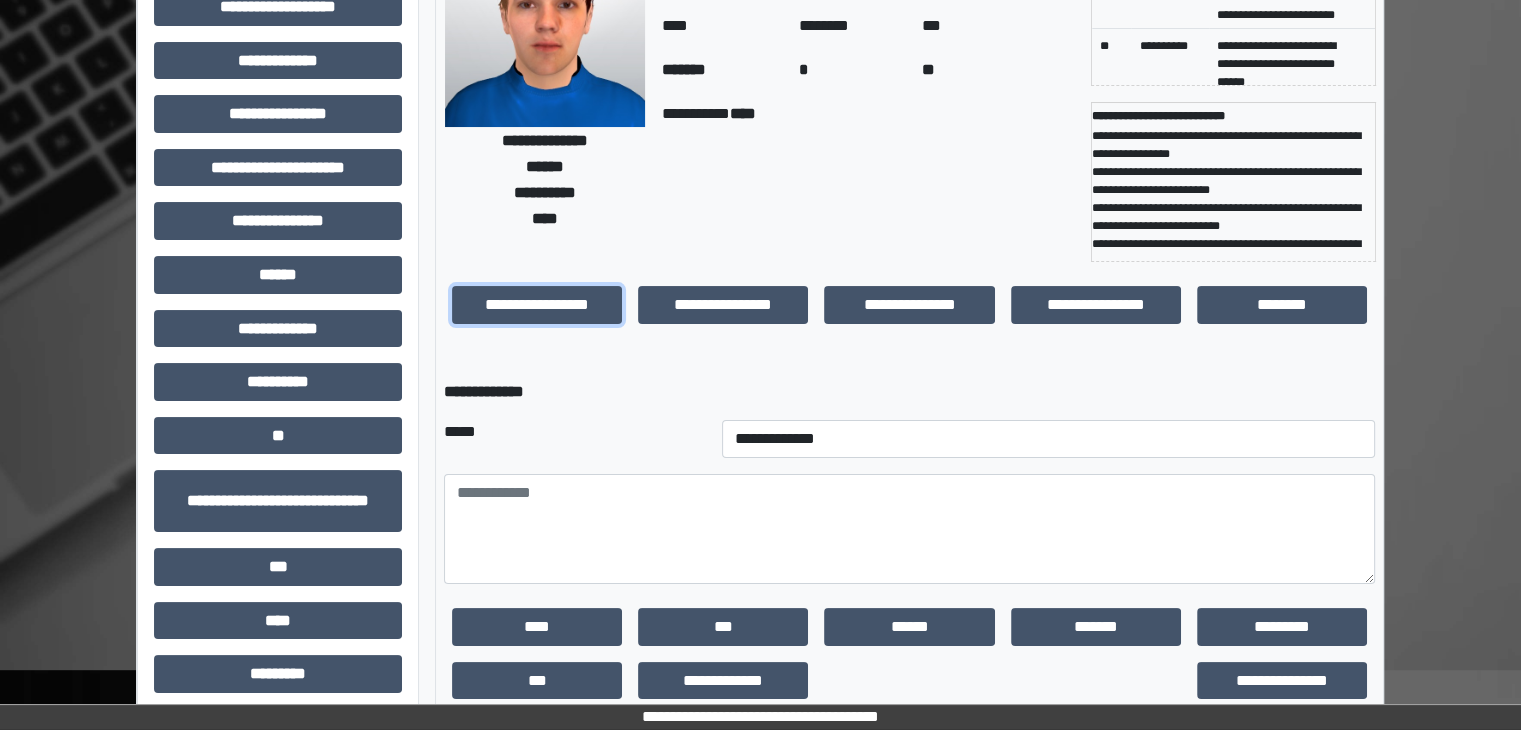 scroll, scrollTop: 191, scrollLeft: 0, axis: vertical 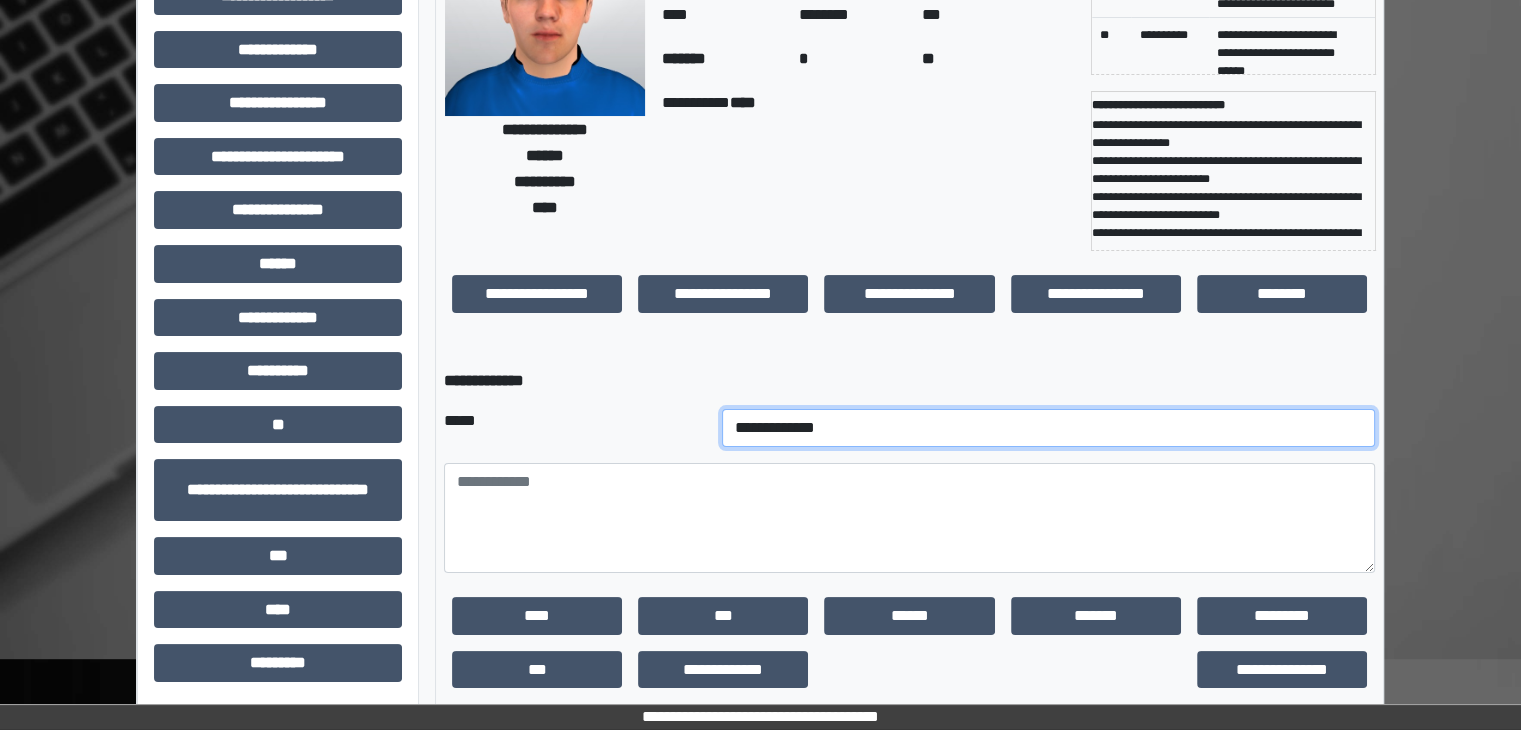 click on "**********" at bounding box center (1049, 428) 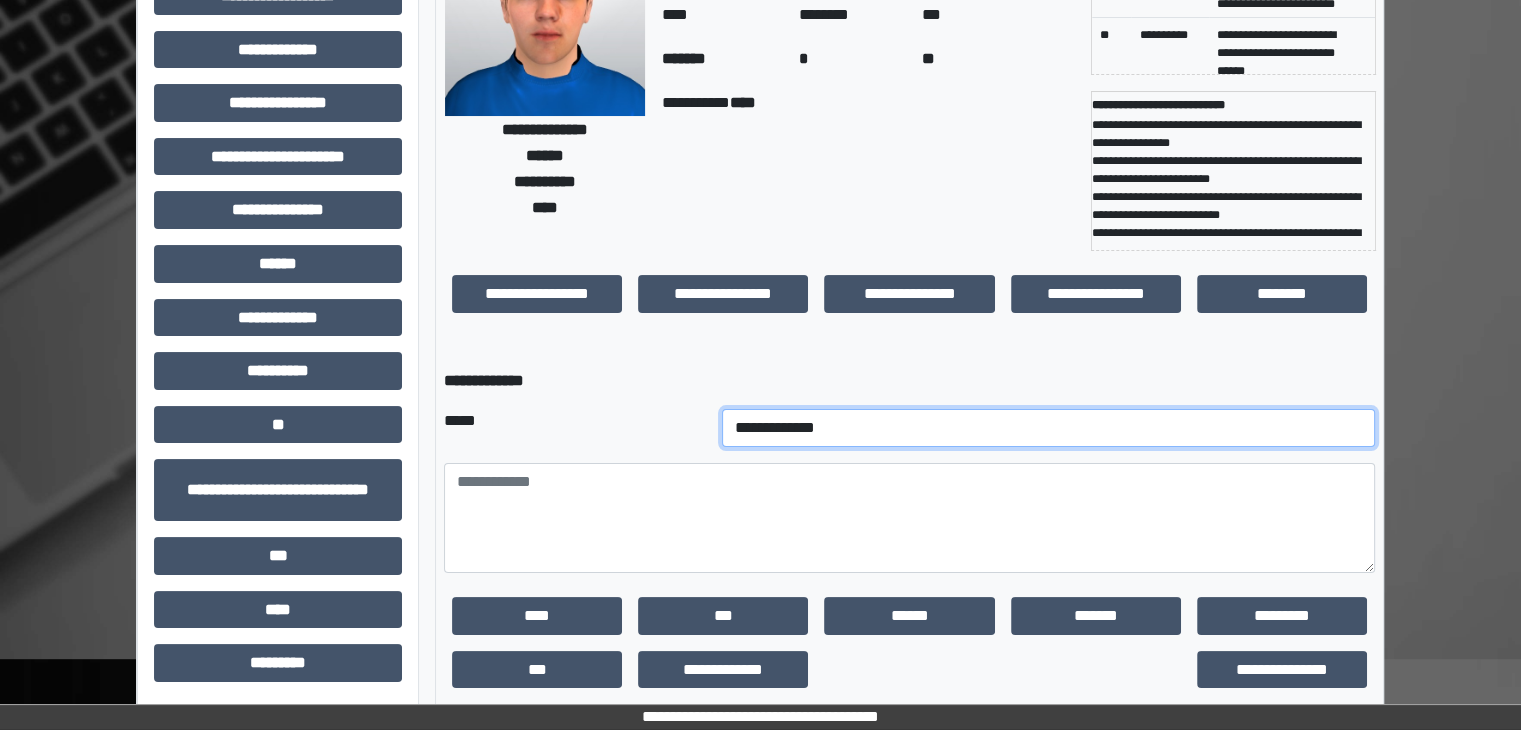 select on "*" 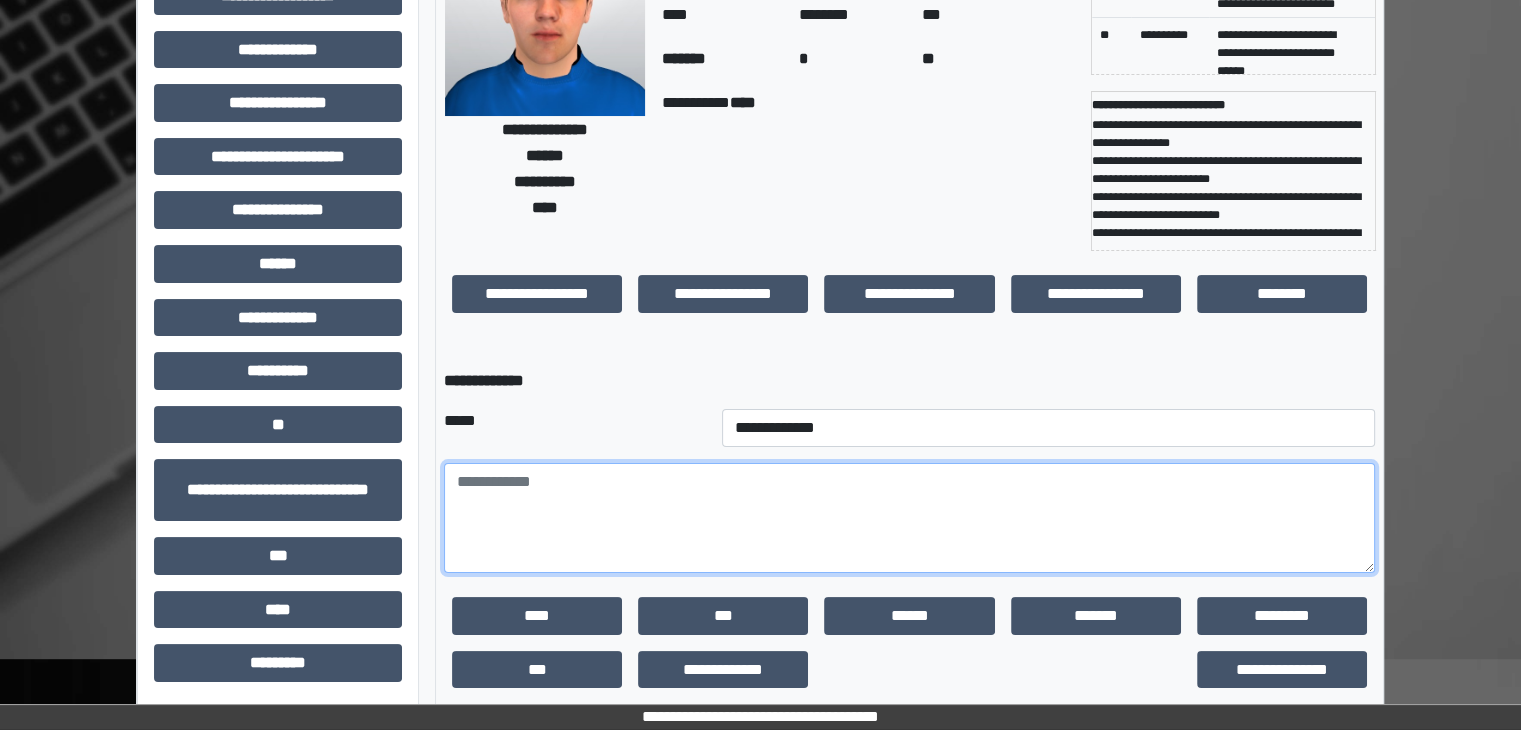 click at bounding box center [909, 518] 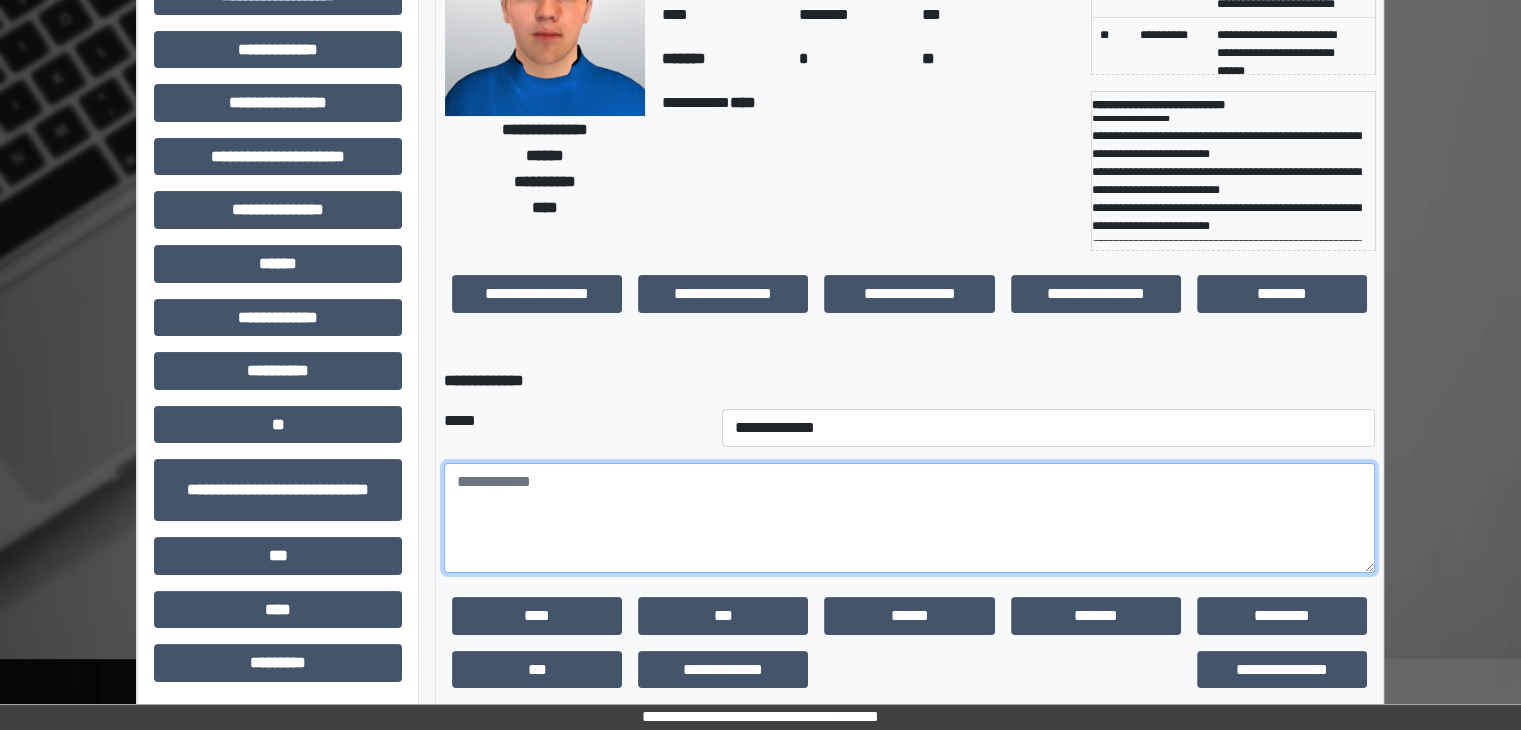 scroll, scrollTop: 40, scrollLeft: 0, axis: vertical 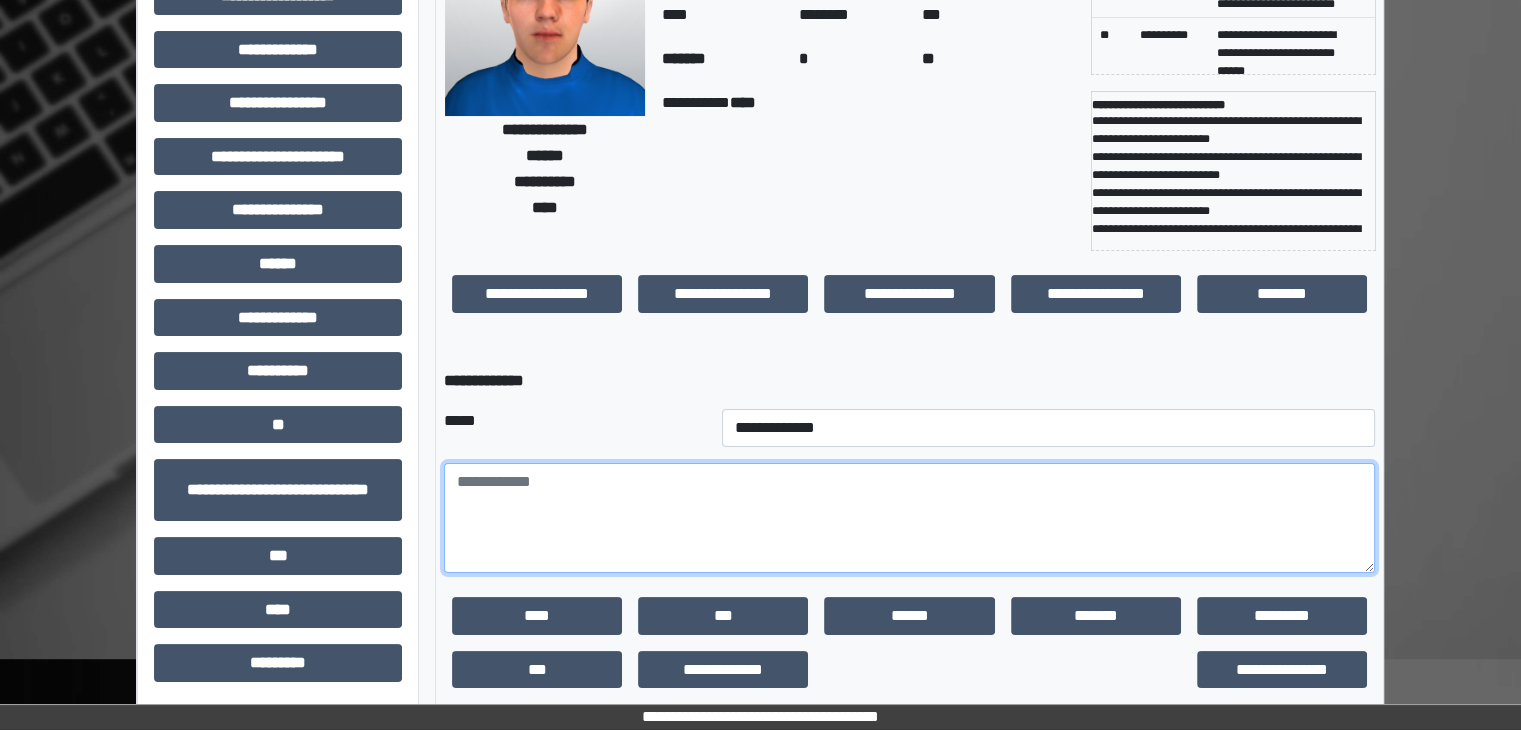 click at bounding box center (909, 518) 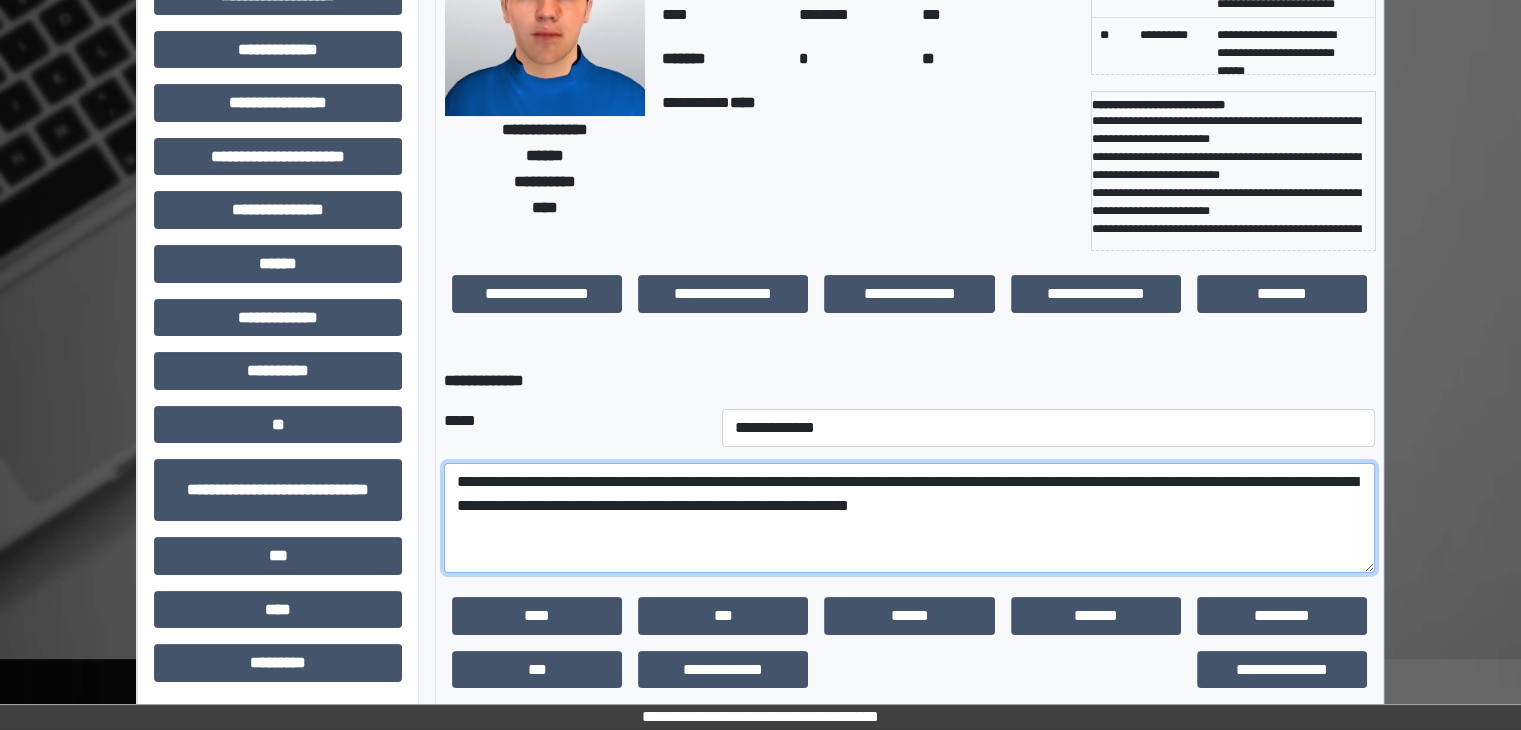 click on "**********" at bounding box center (909, 518) 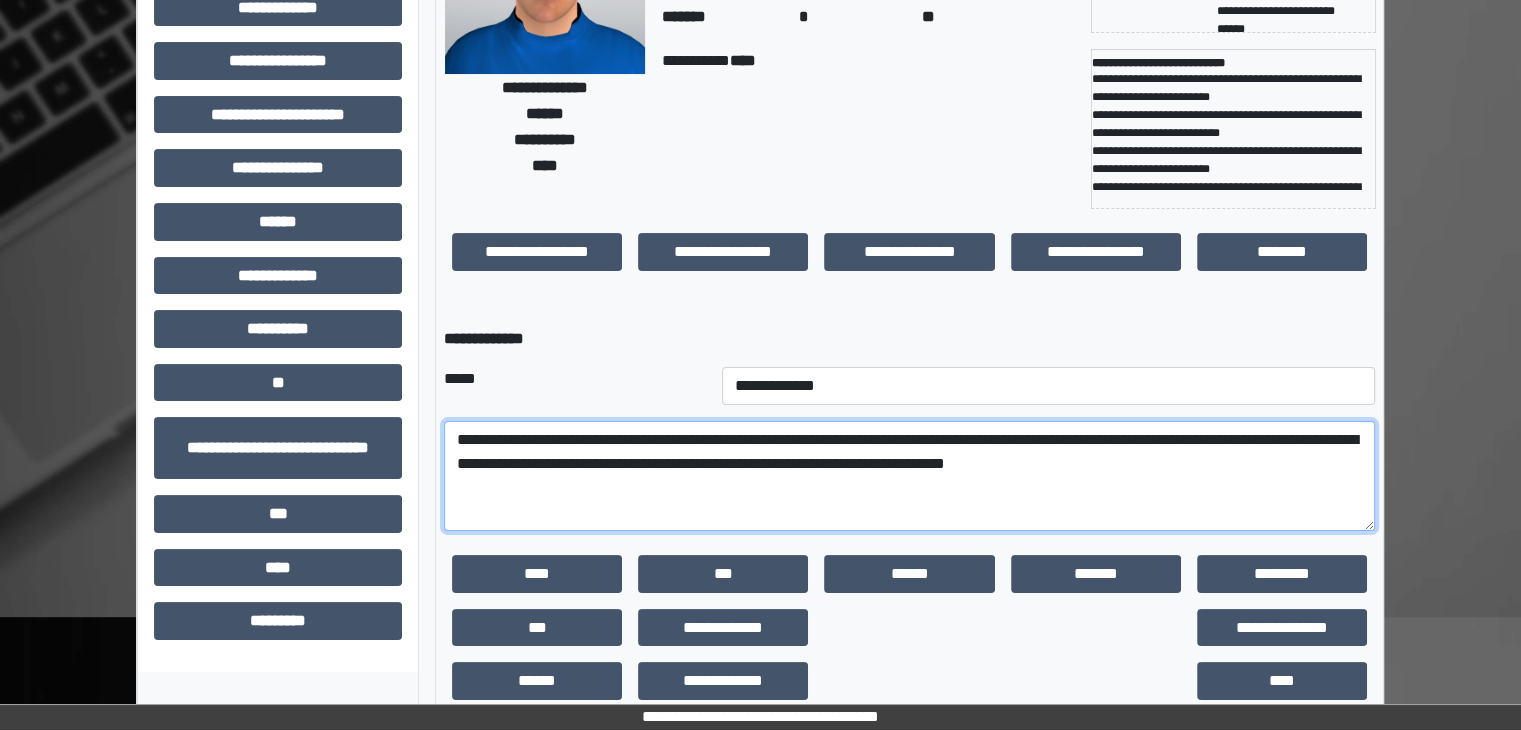 scroll, scrollTop: 236, scrollLeft: 0, axis: vertical 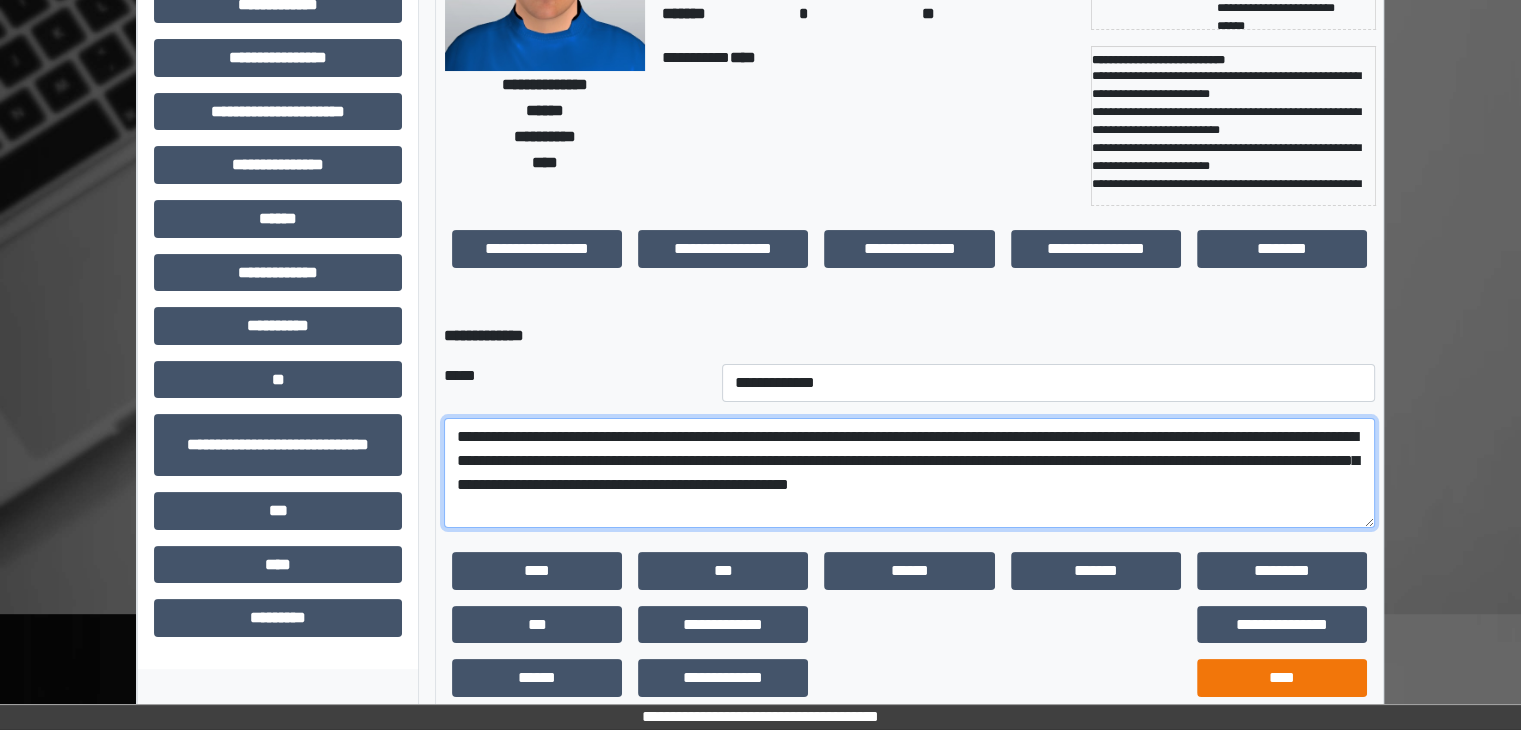 type on "**********" 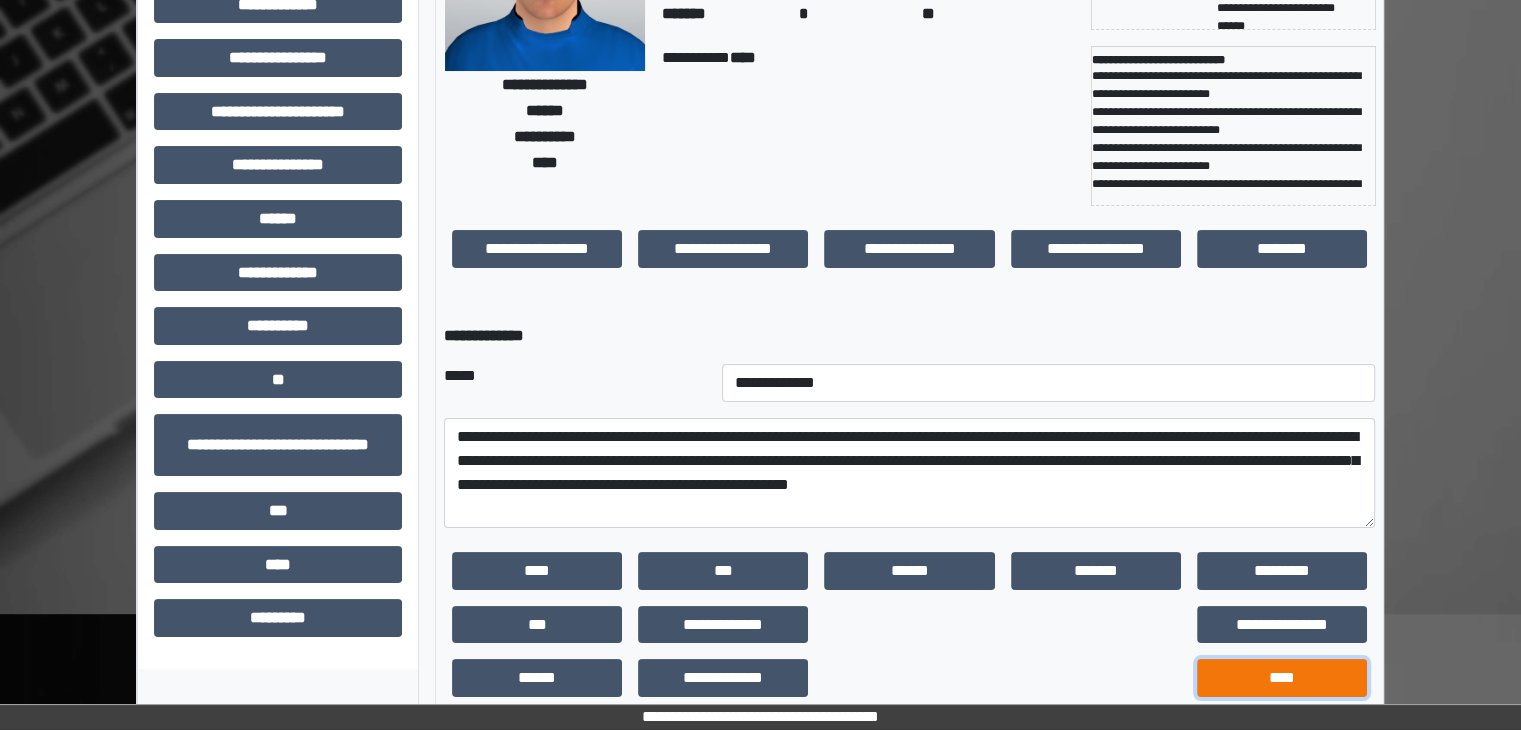 click on "****" at bounding box center (1282, 678) 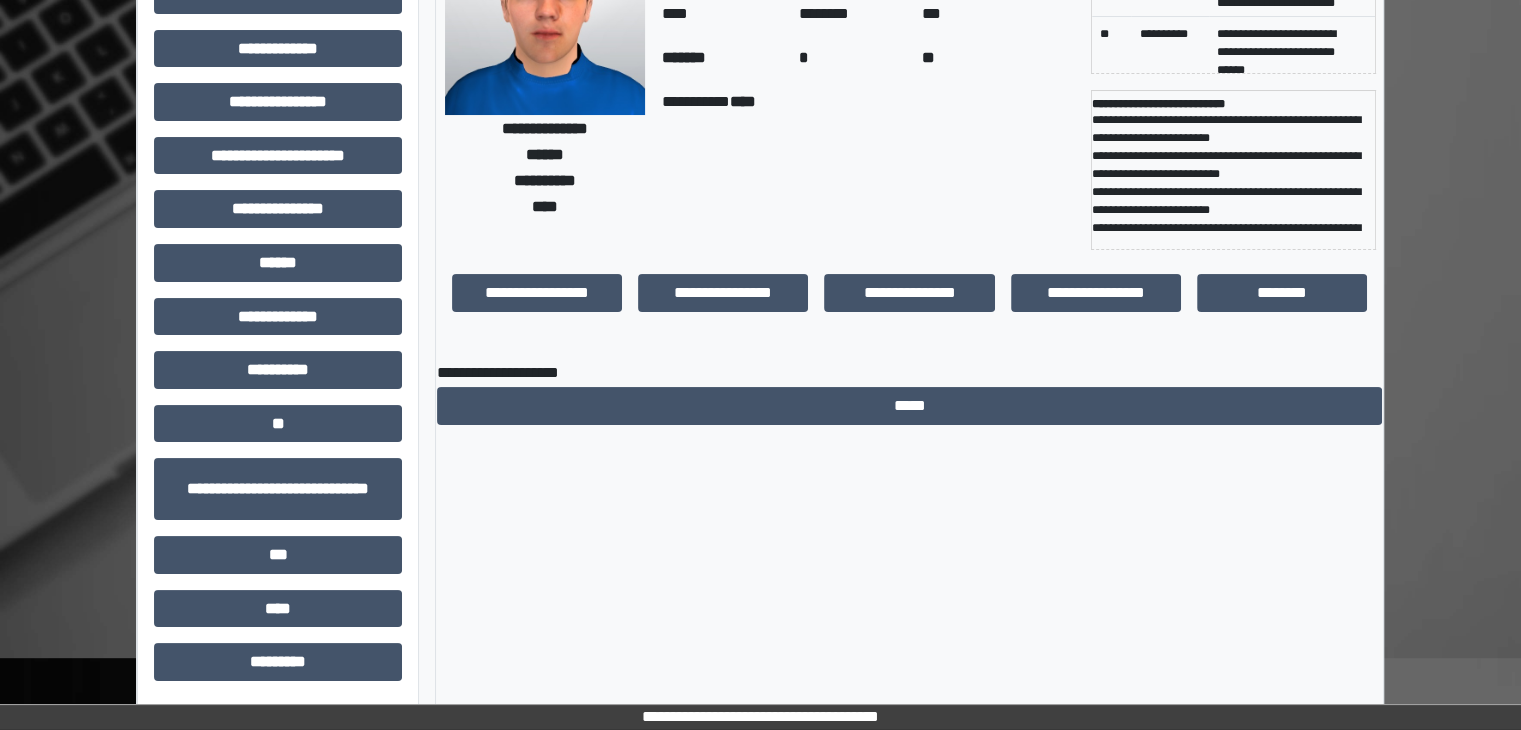 scroll, scrollTop: 192, scrollLeft: 0, axis: vertical 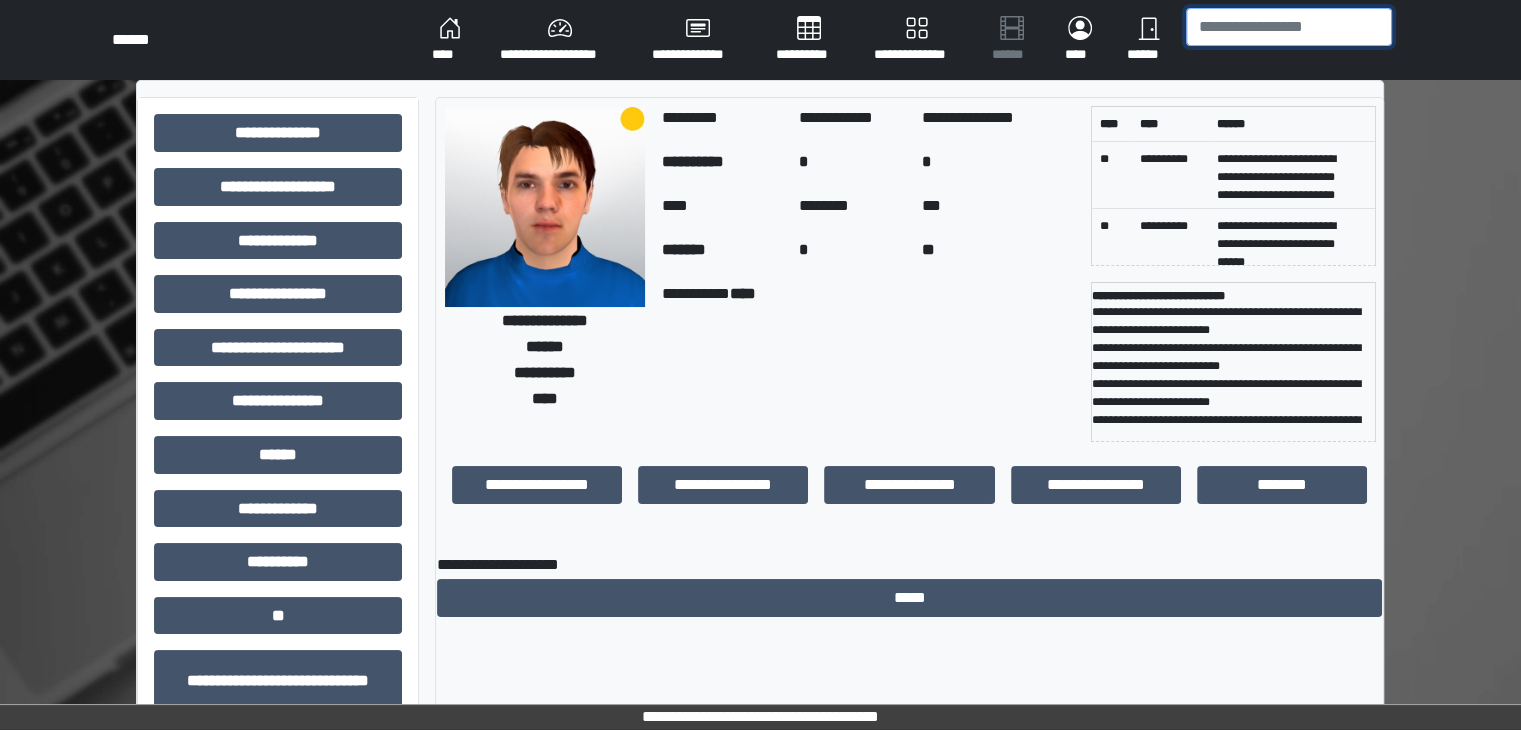 click at bounding box center [1289, 27] 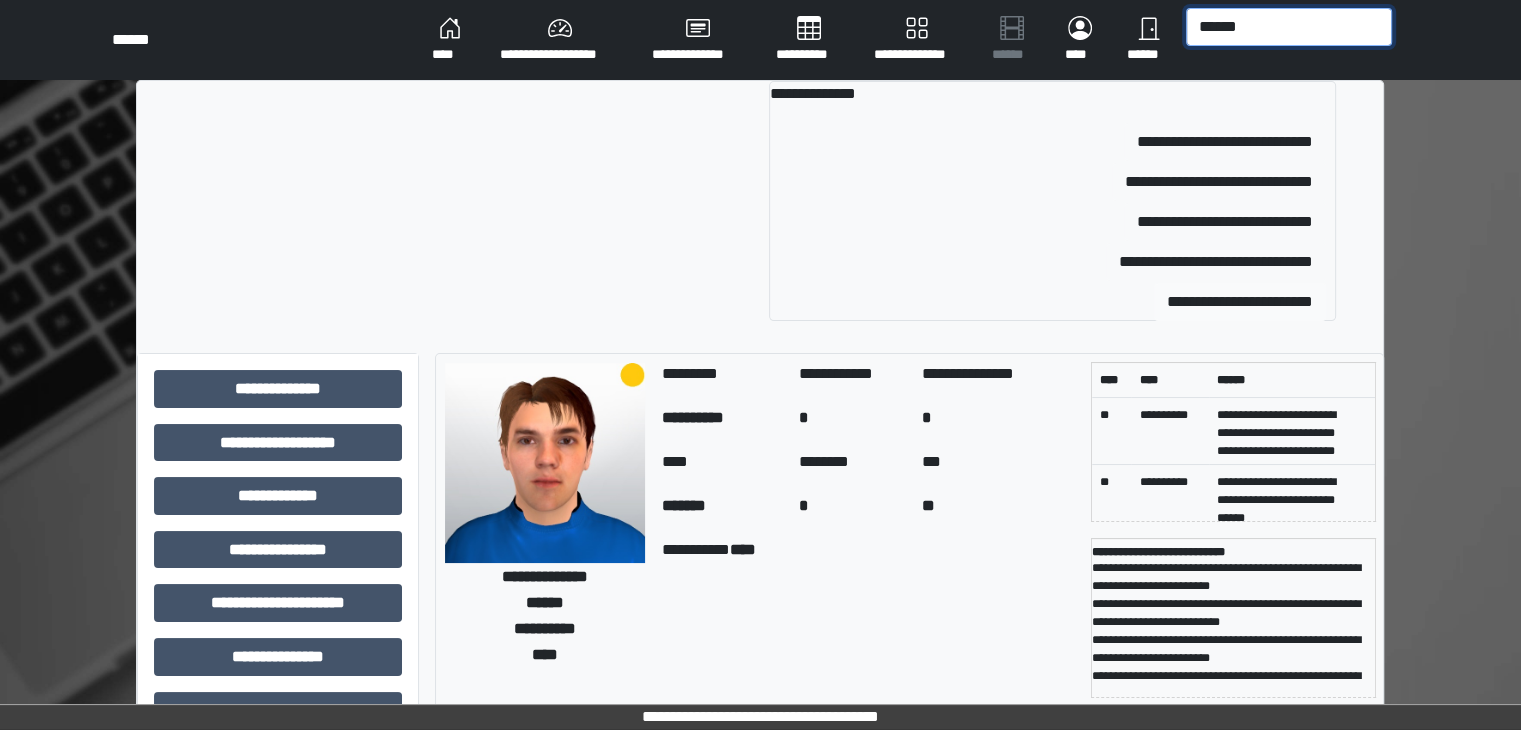 type on "******" 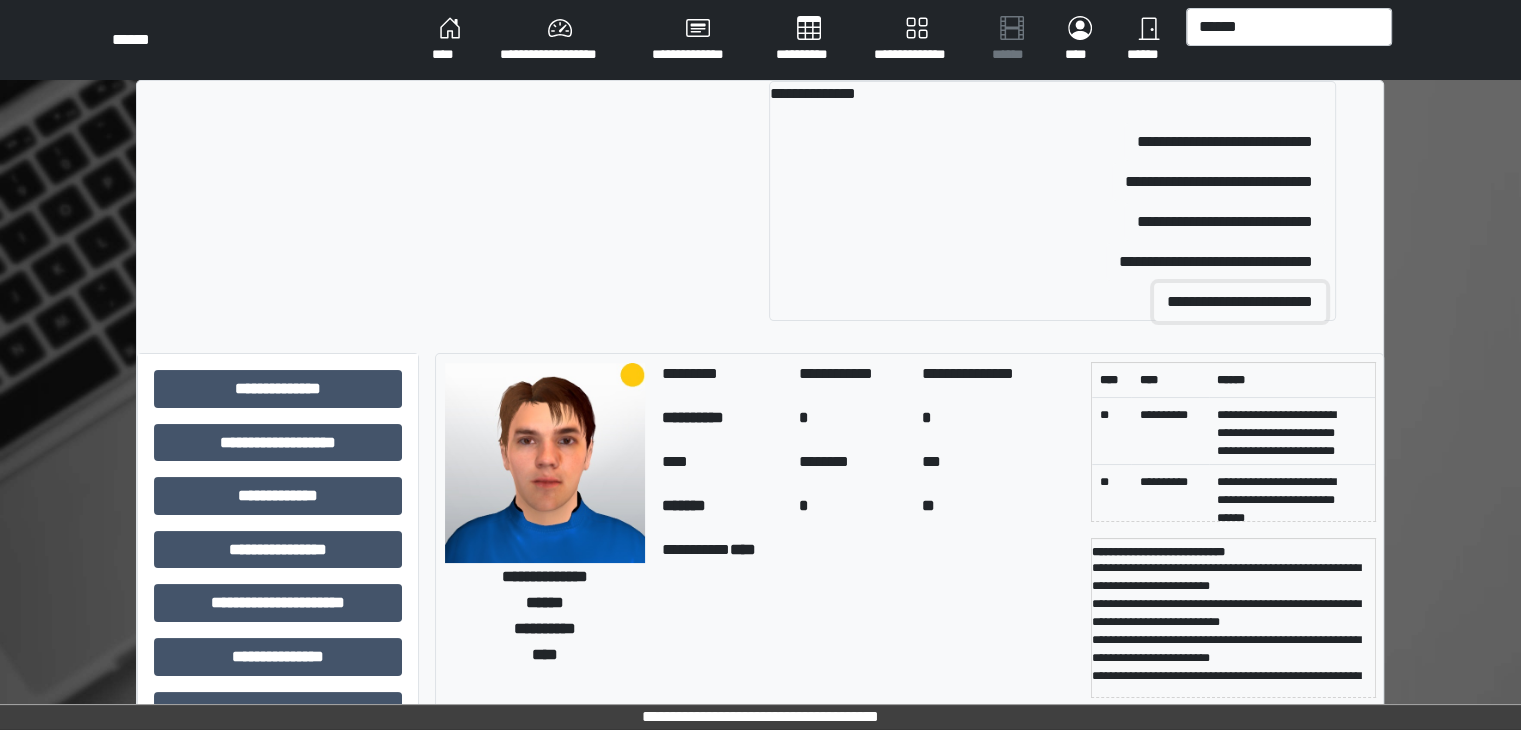 click on "**********" at bounding box center [1240, 302] 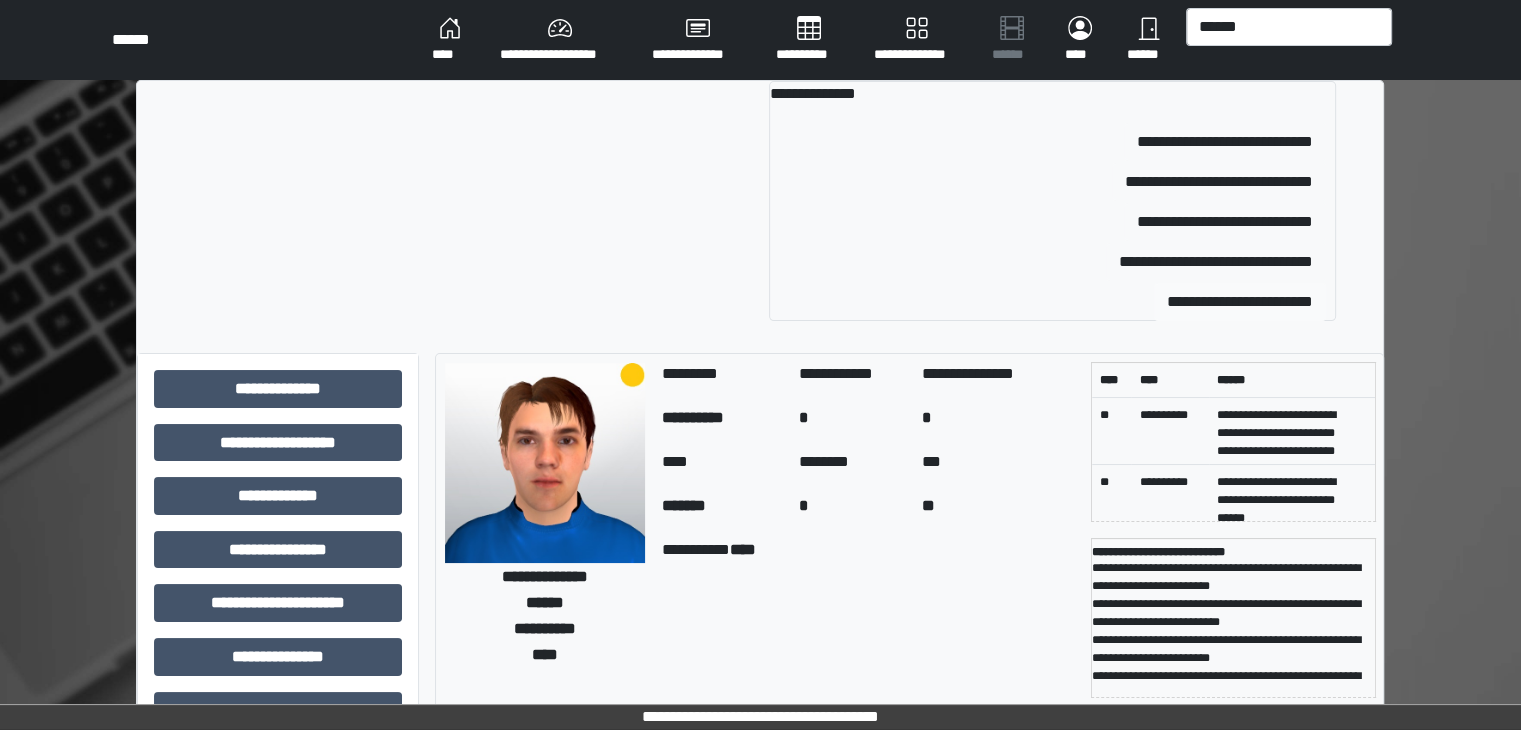 type 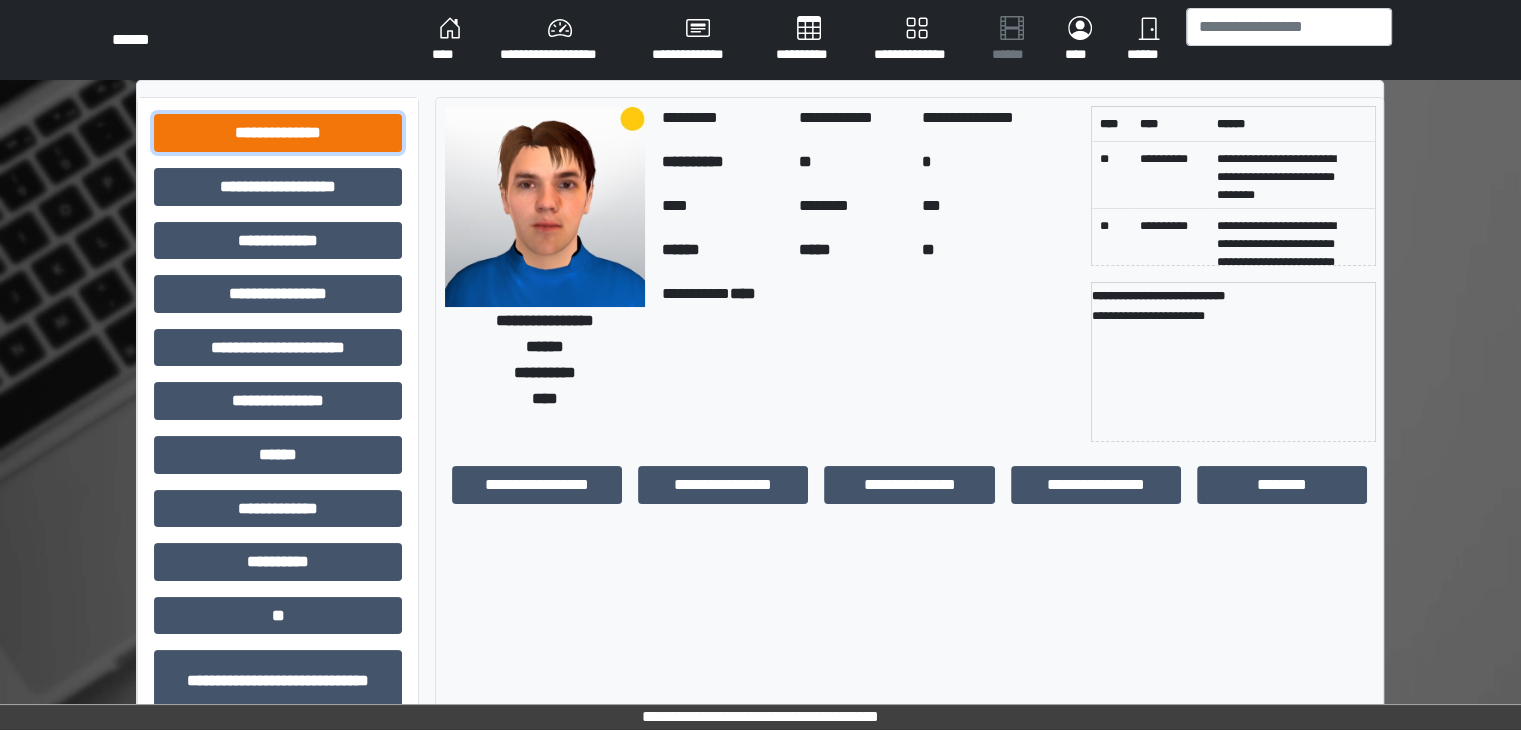 click on "**********" at bounding box center [278, 133] 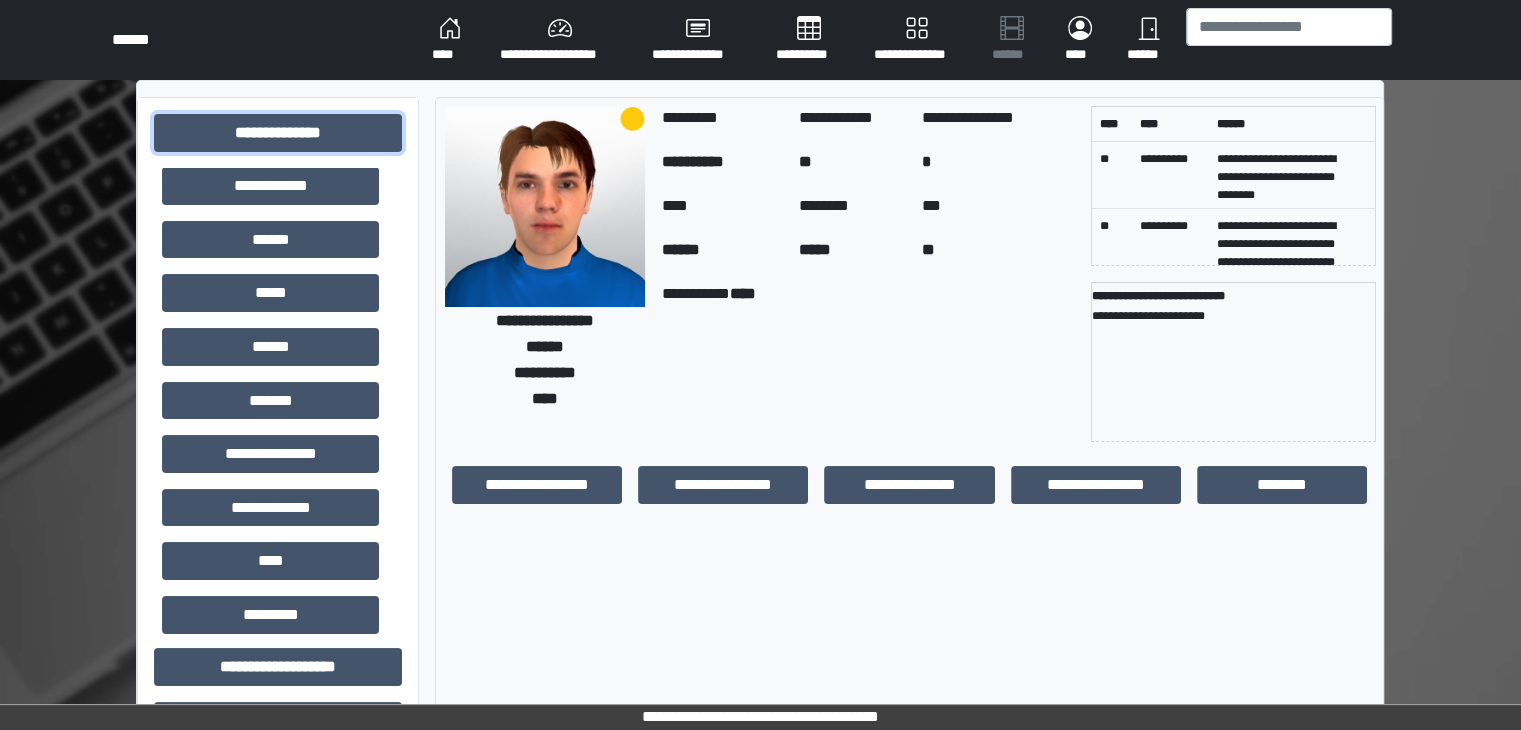 scroll, scrollTop: 123, scrollLeft: 0, axis: vertical 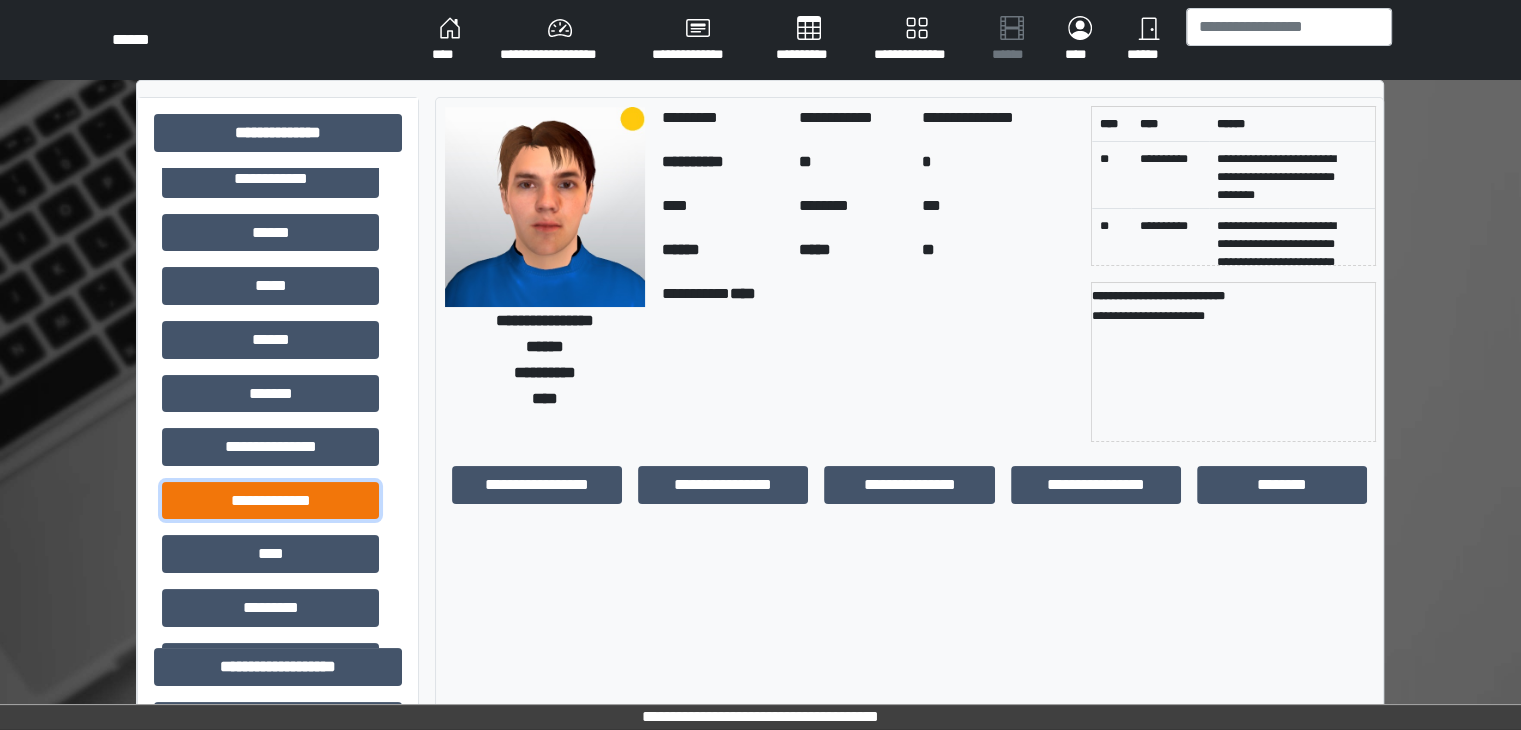 click on "**********" at bounding box center (270, 501) 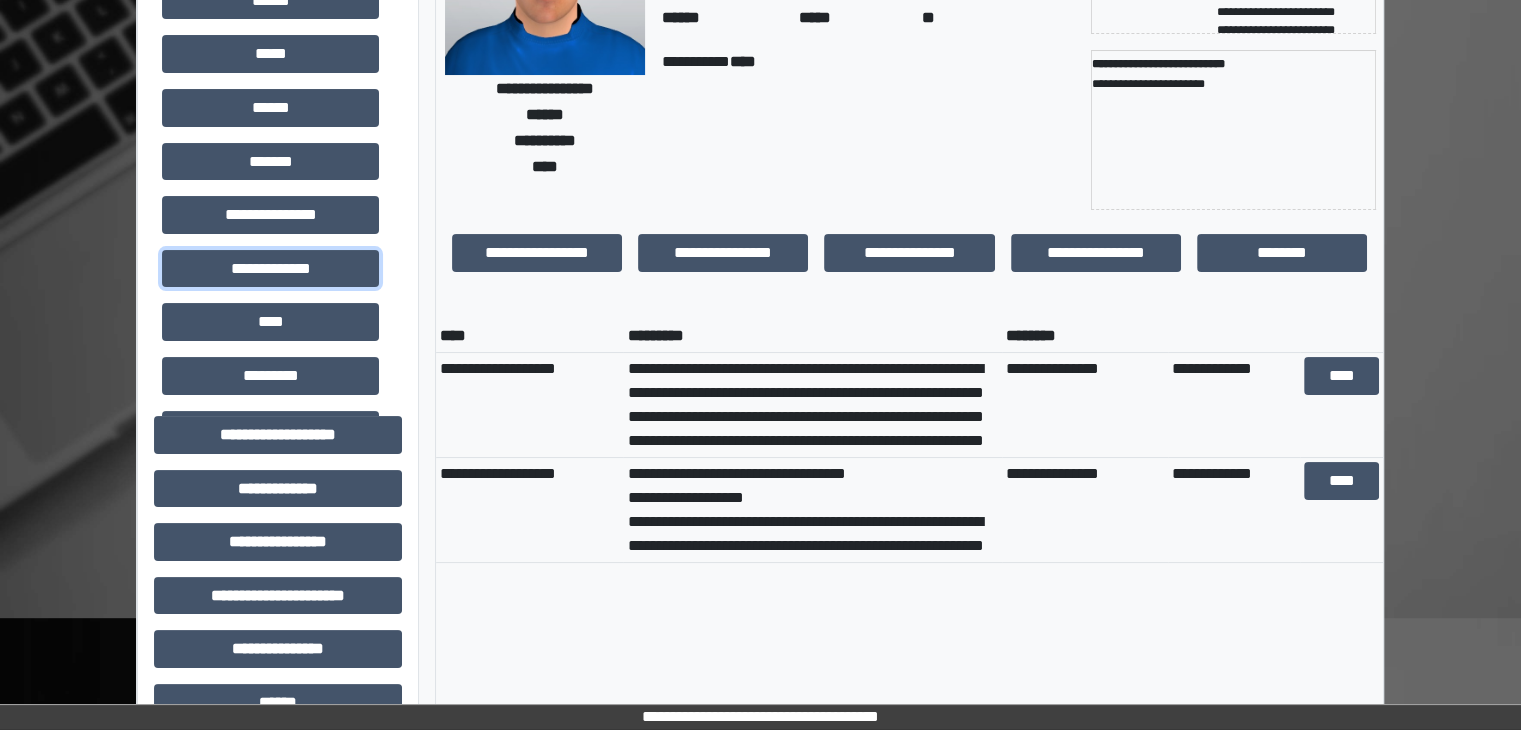 scroll, scrollTop: 248, scrollLeft: 0, axis: vertical 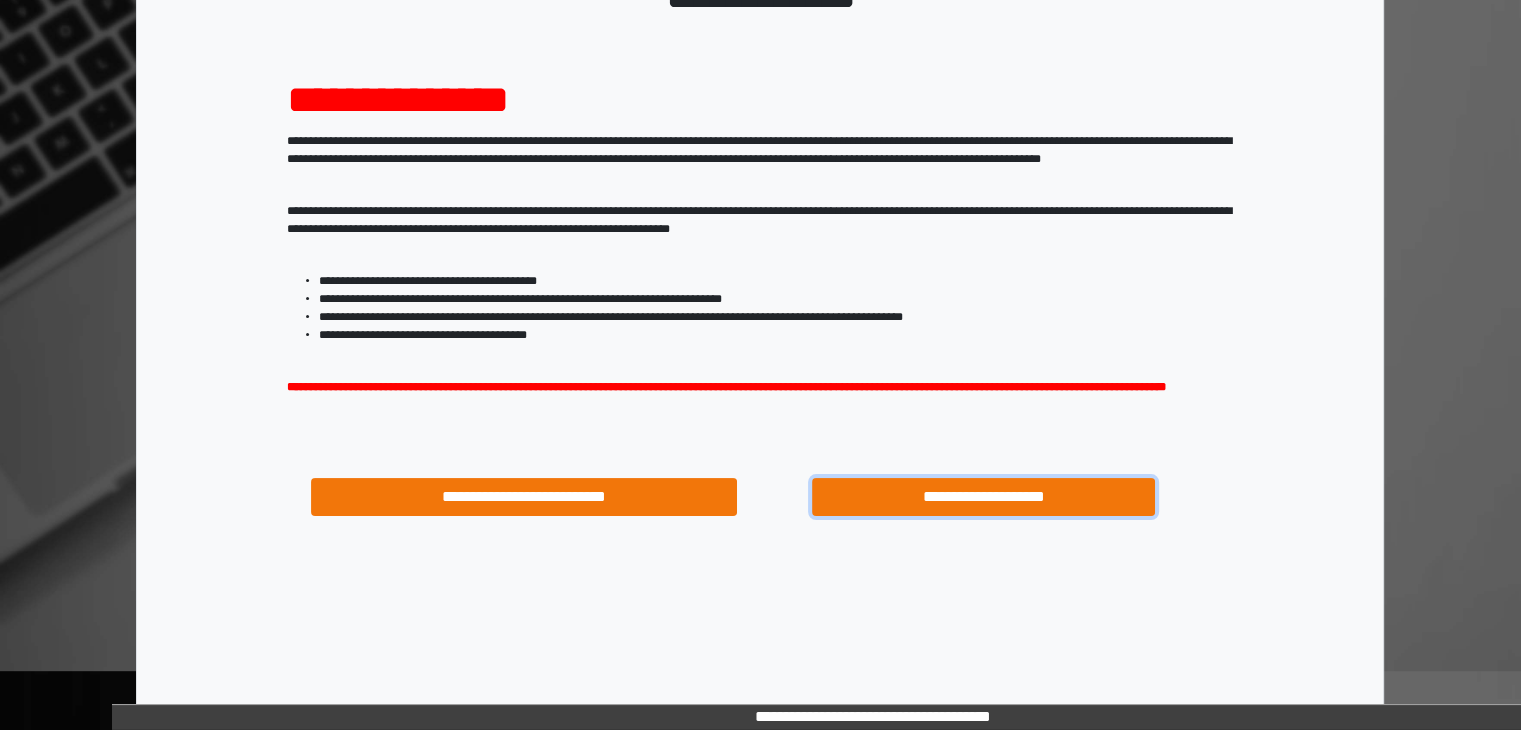 click on "**********" at bounding box center (984, 497) 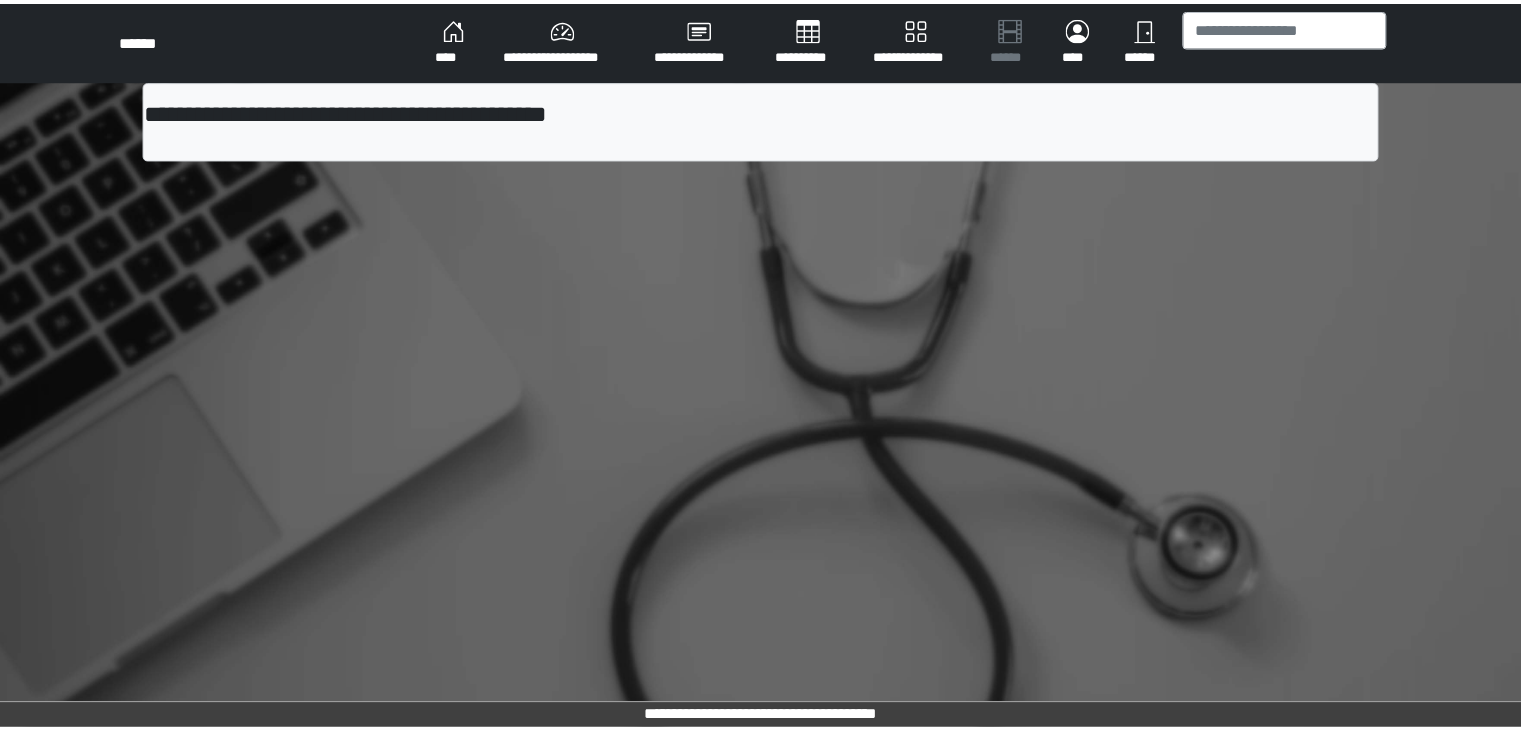 scroll, scrollTop: 0, scrollLeft: 0, axis: both 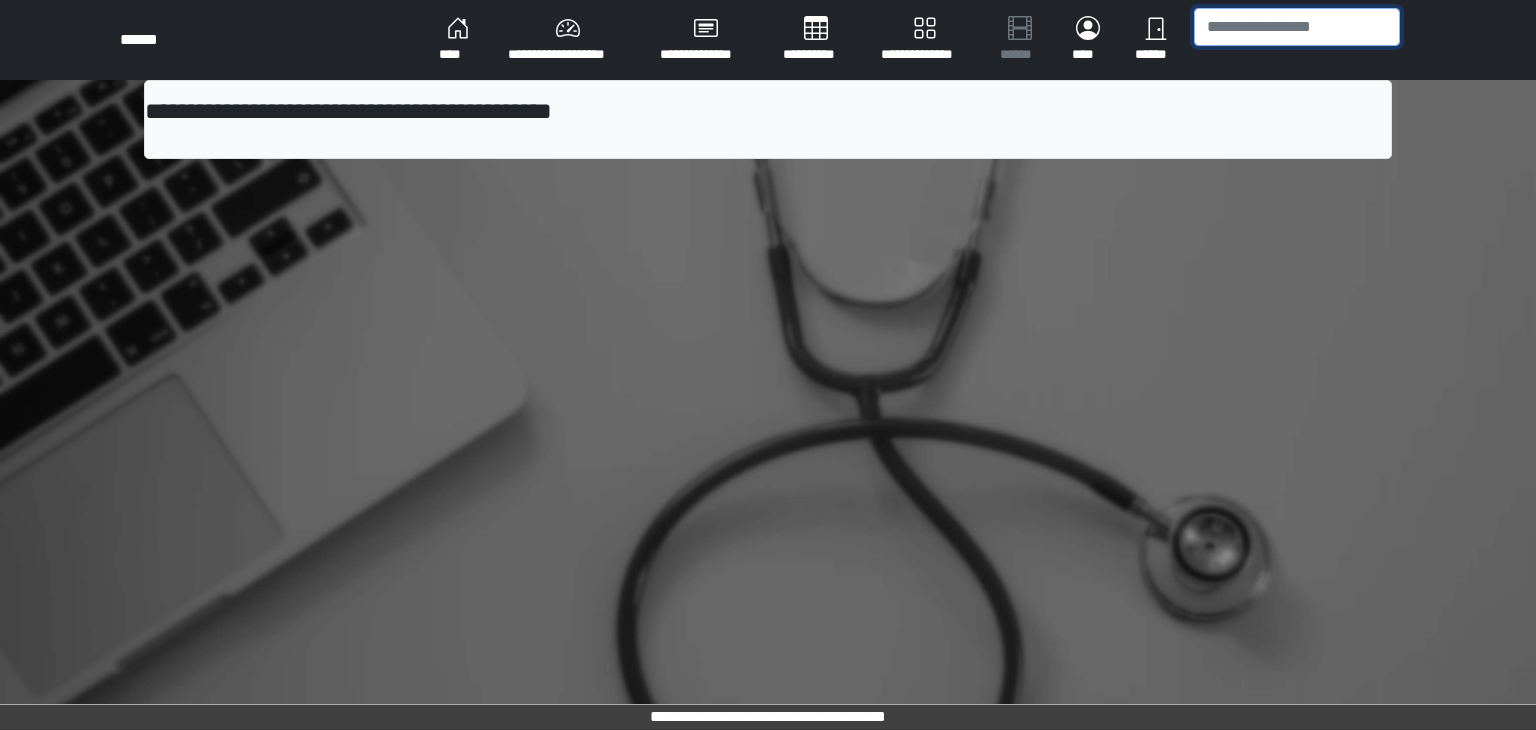 click at bounding box center [1297, 27] 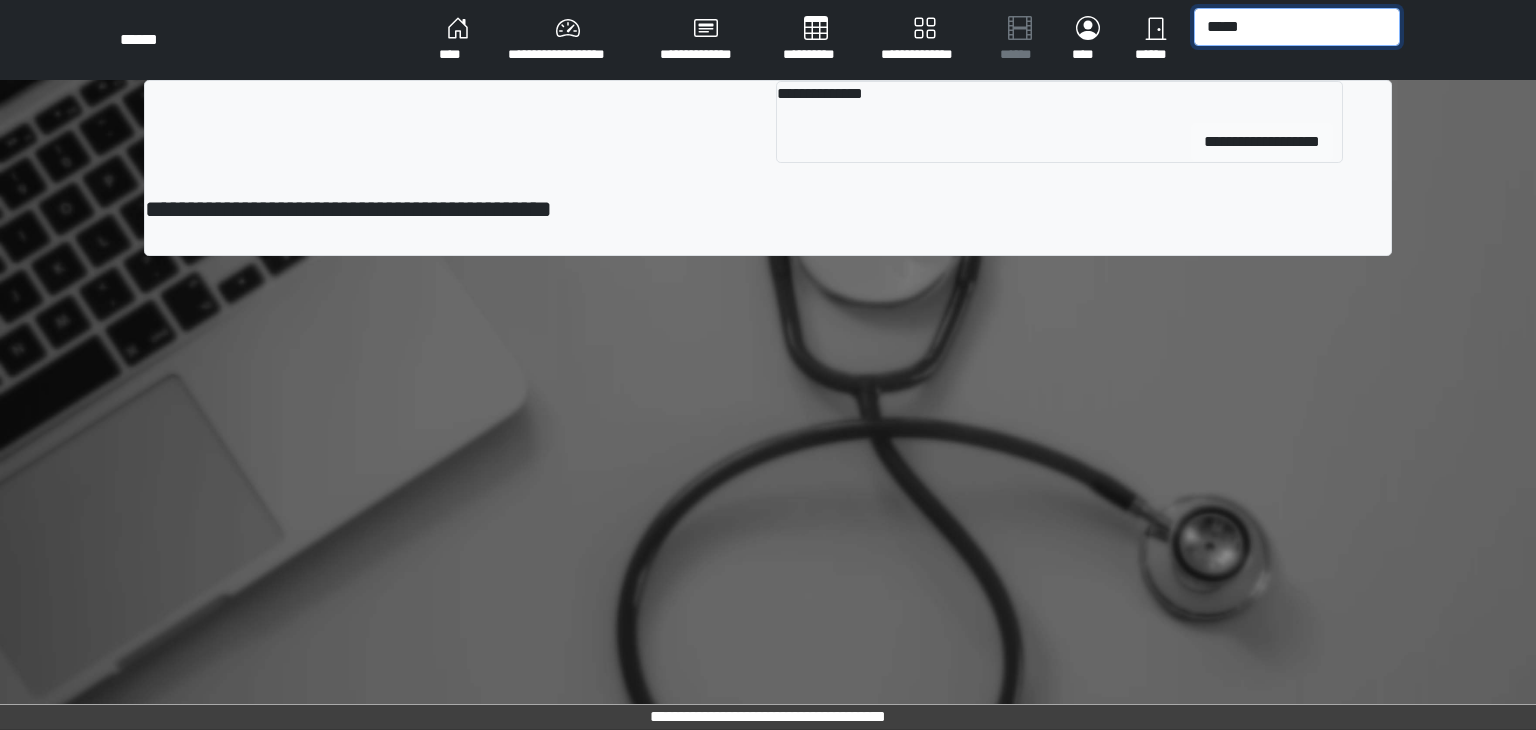 type on "*****" 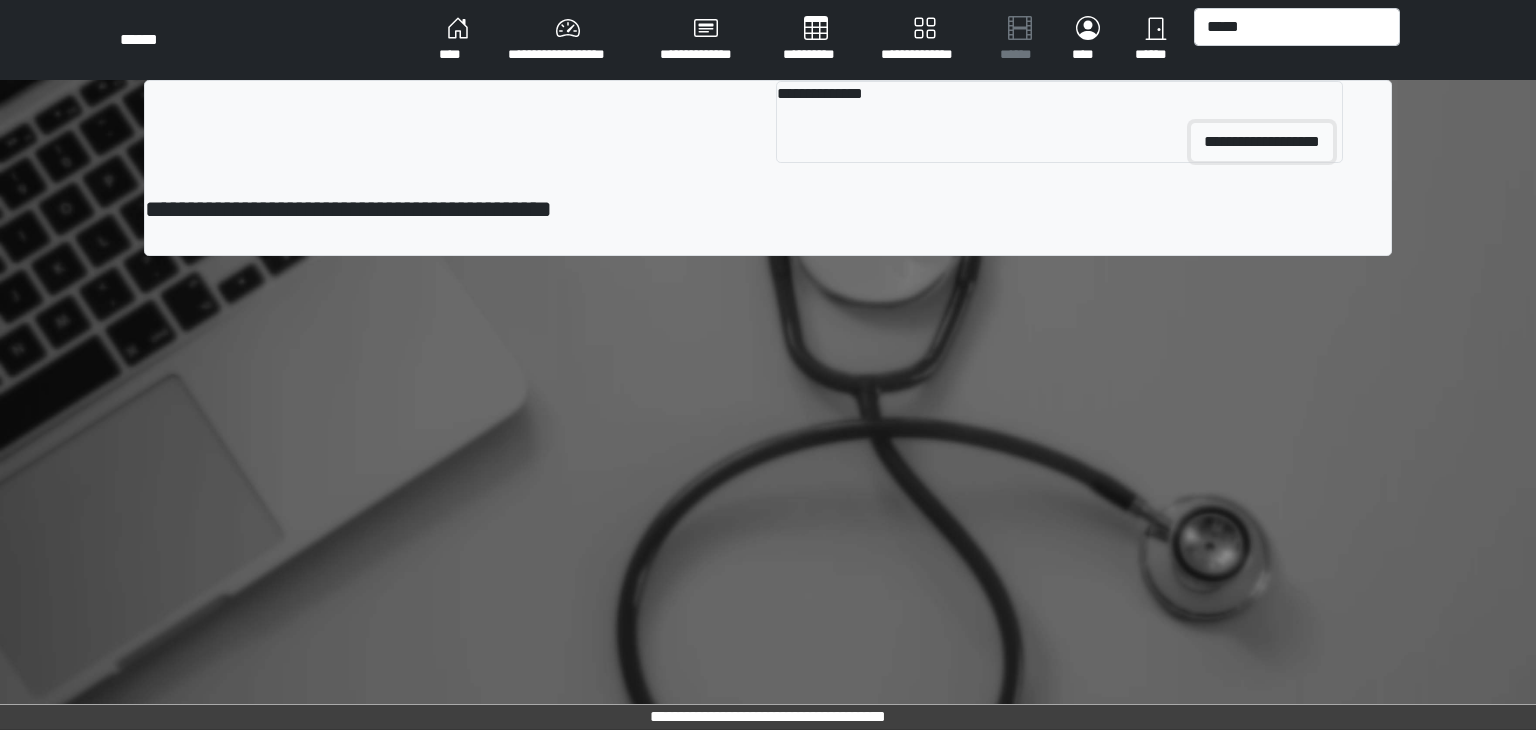 click on "**********" at bounding box center (1262, 142) 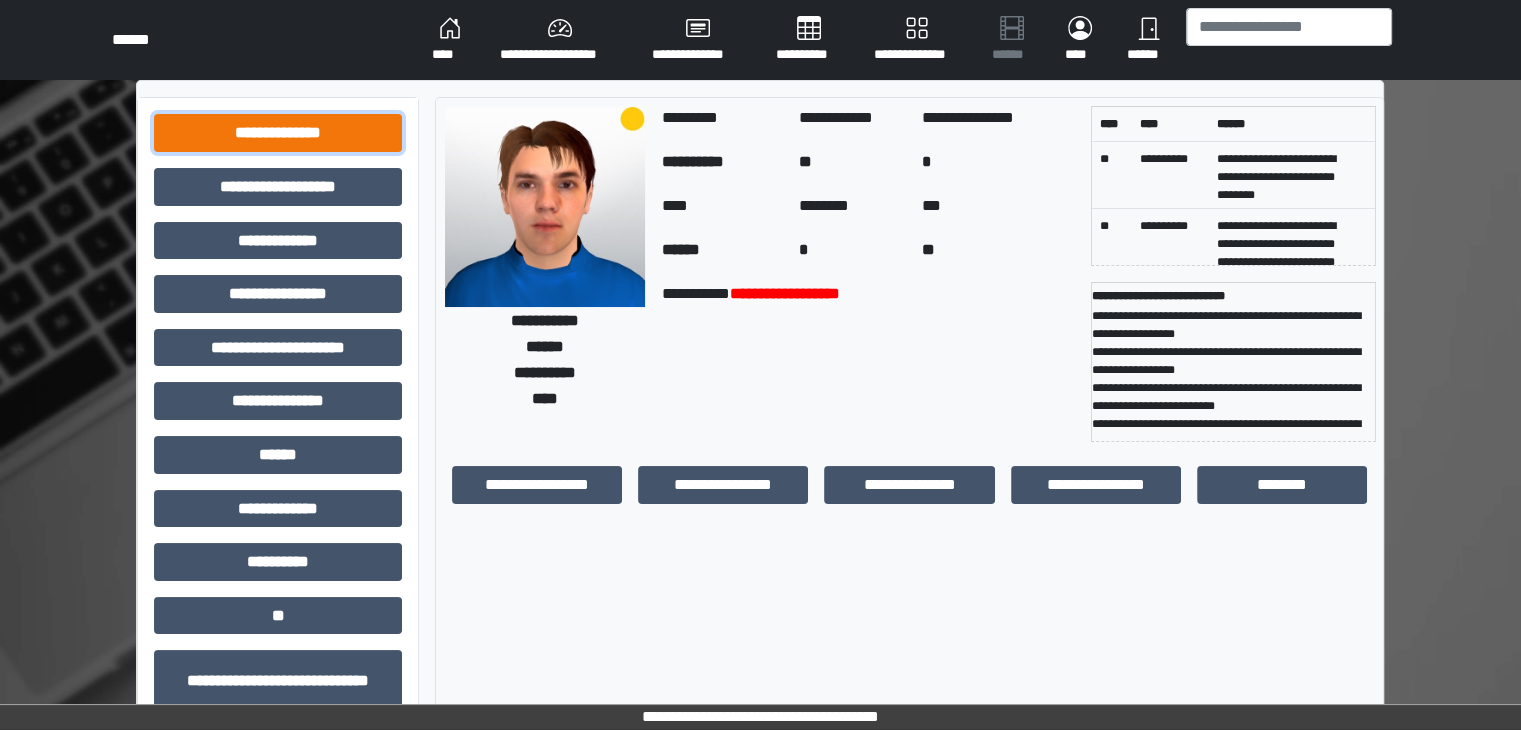 click on "**********" at bounding box center (278, 133) 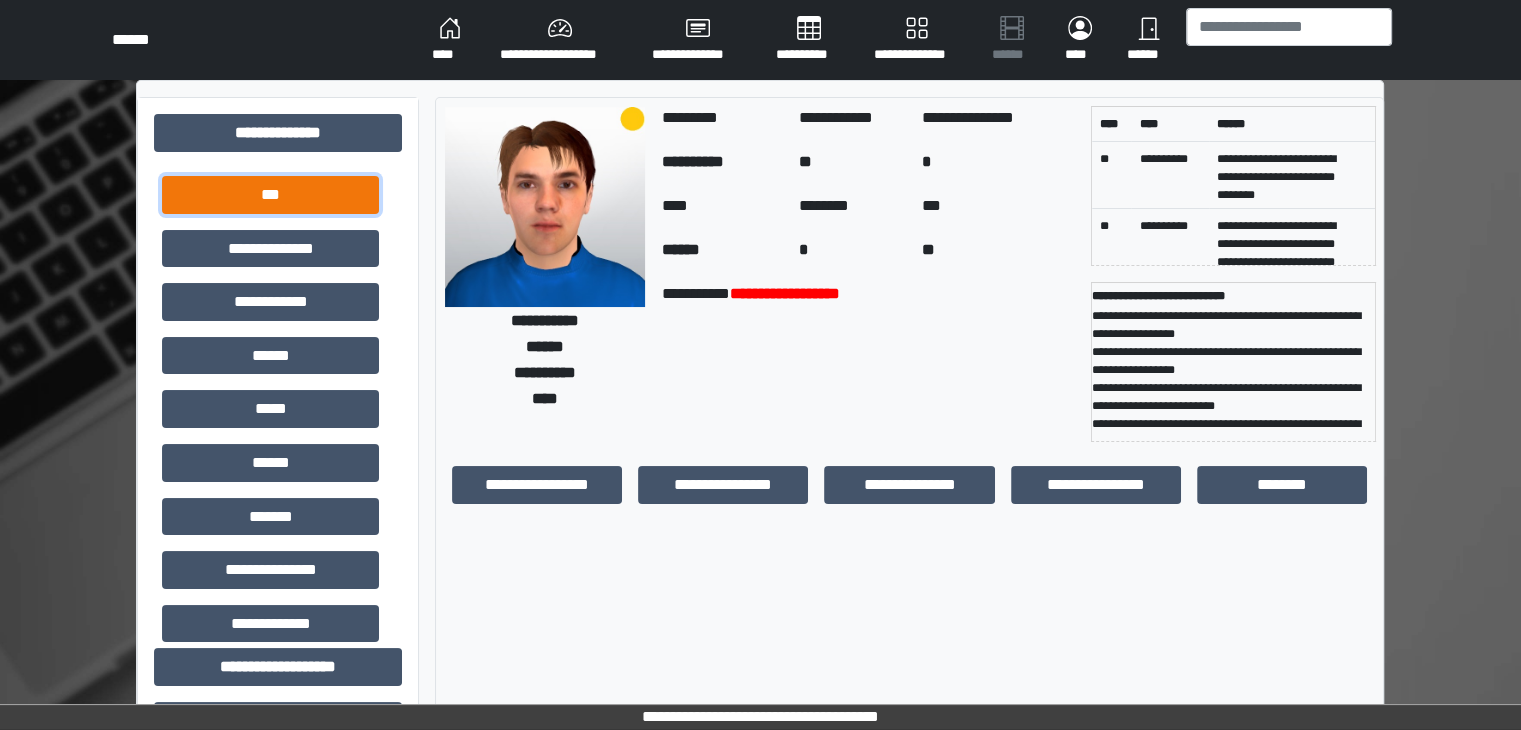 click on "***" at bounding box center (270, 195) 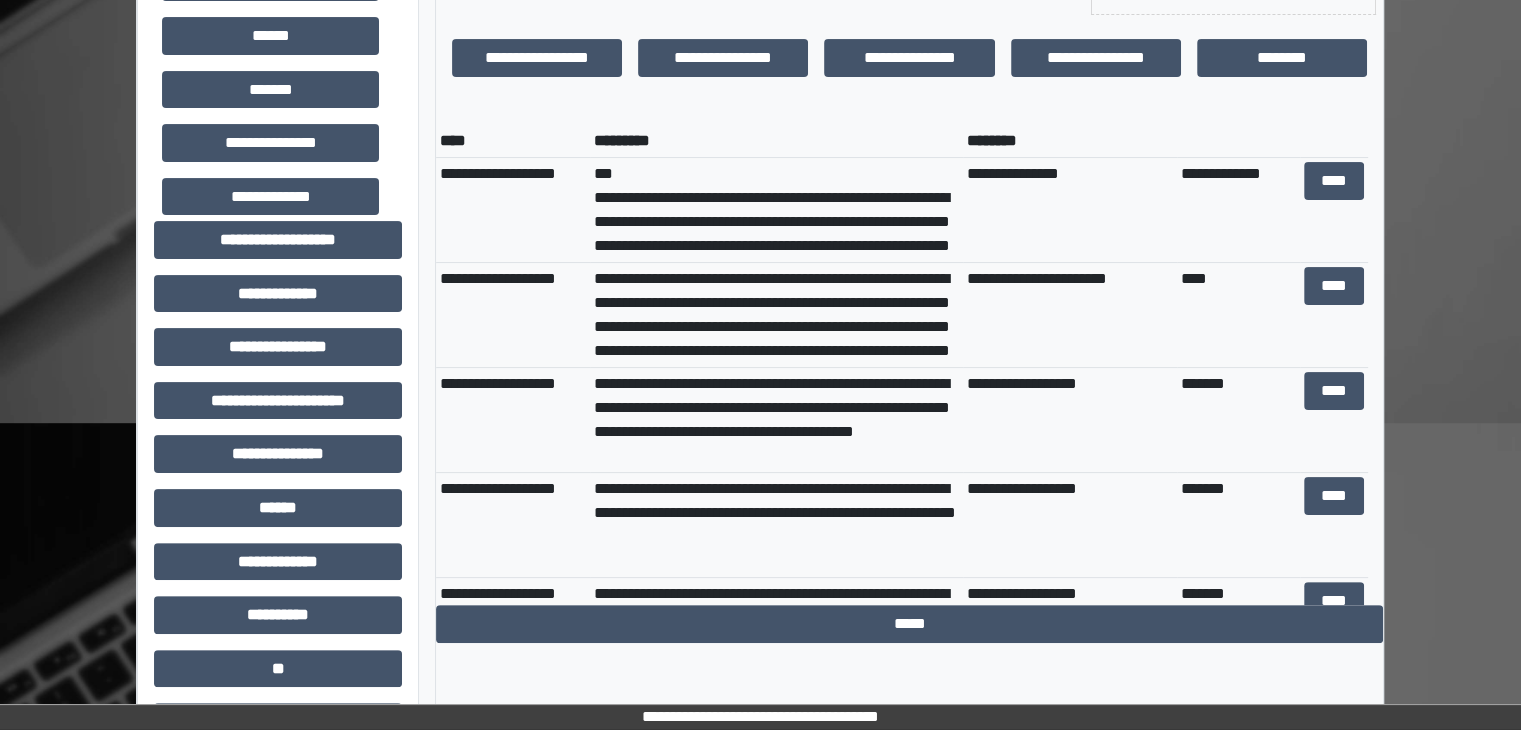 scroll, scrollTop: 461, scrollLeft: 0, axis: vertical 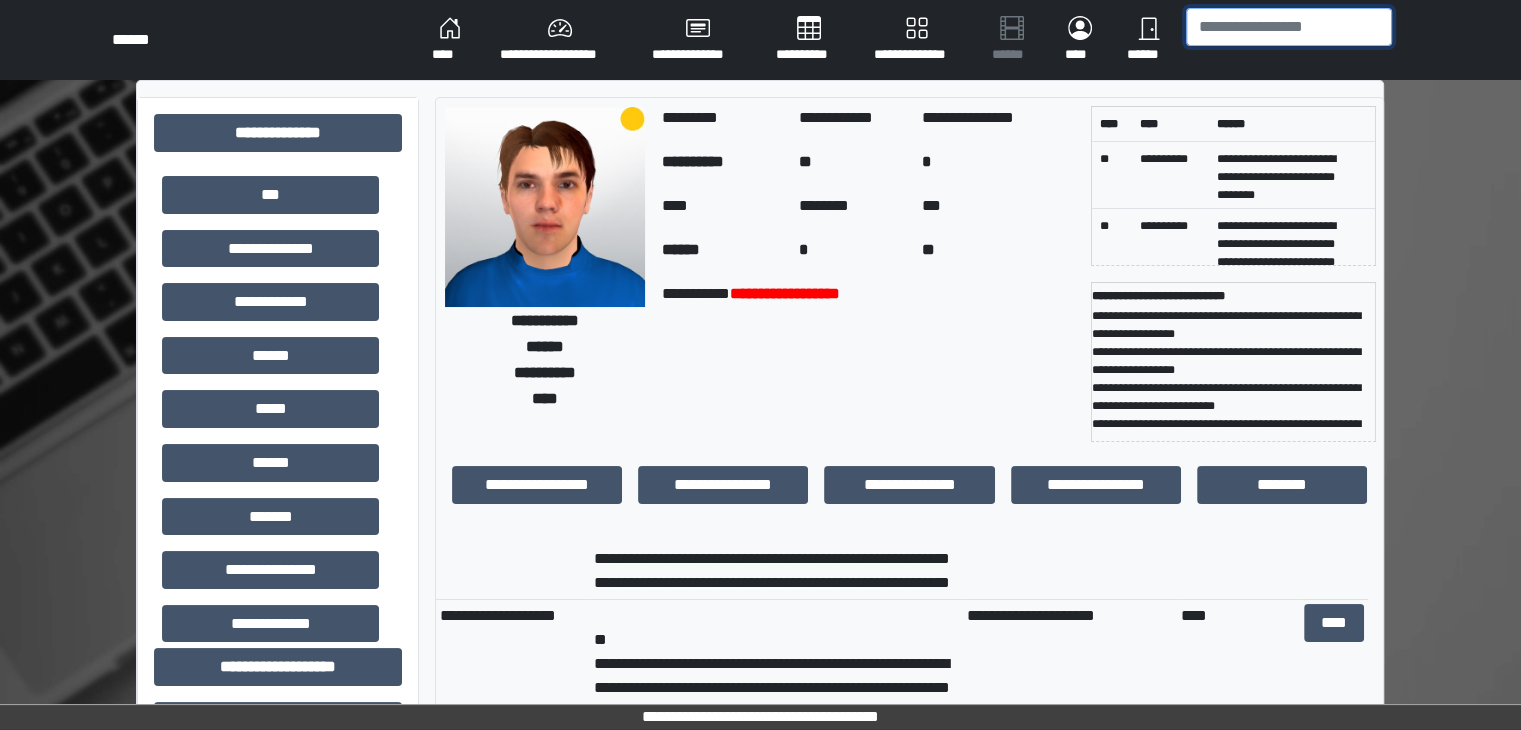 click at bounding box center (1289, 27) 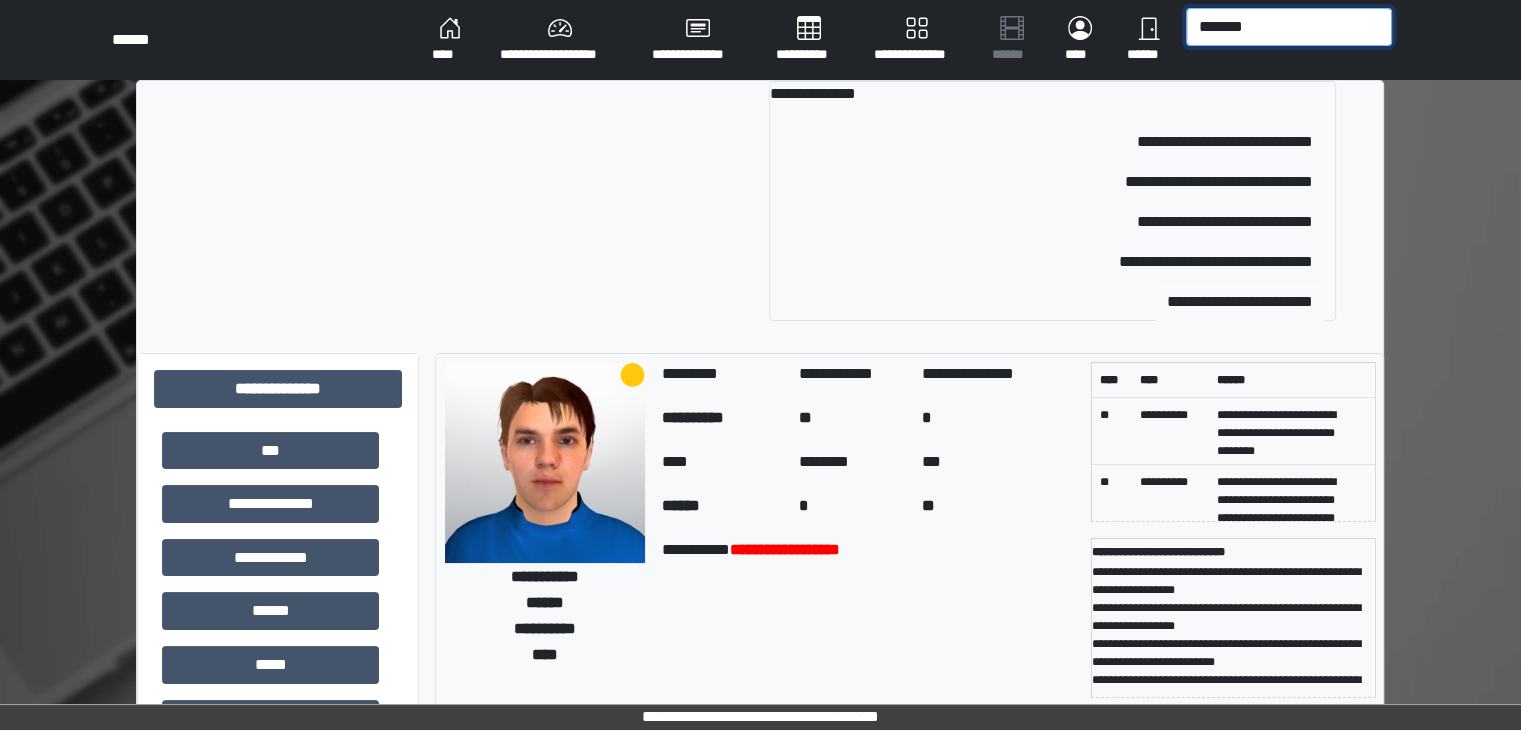 type on "*******" 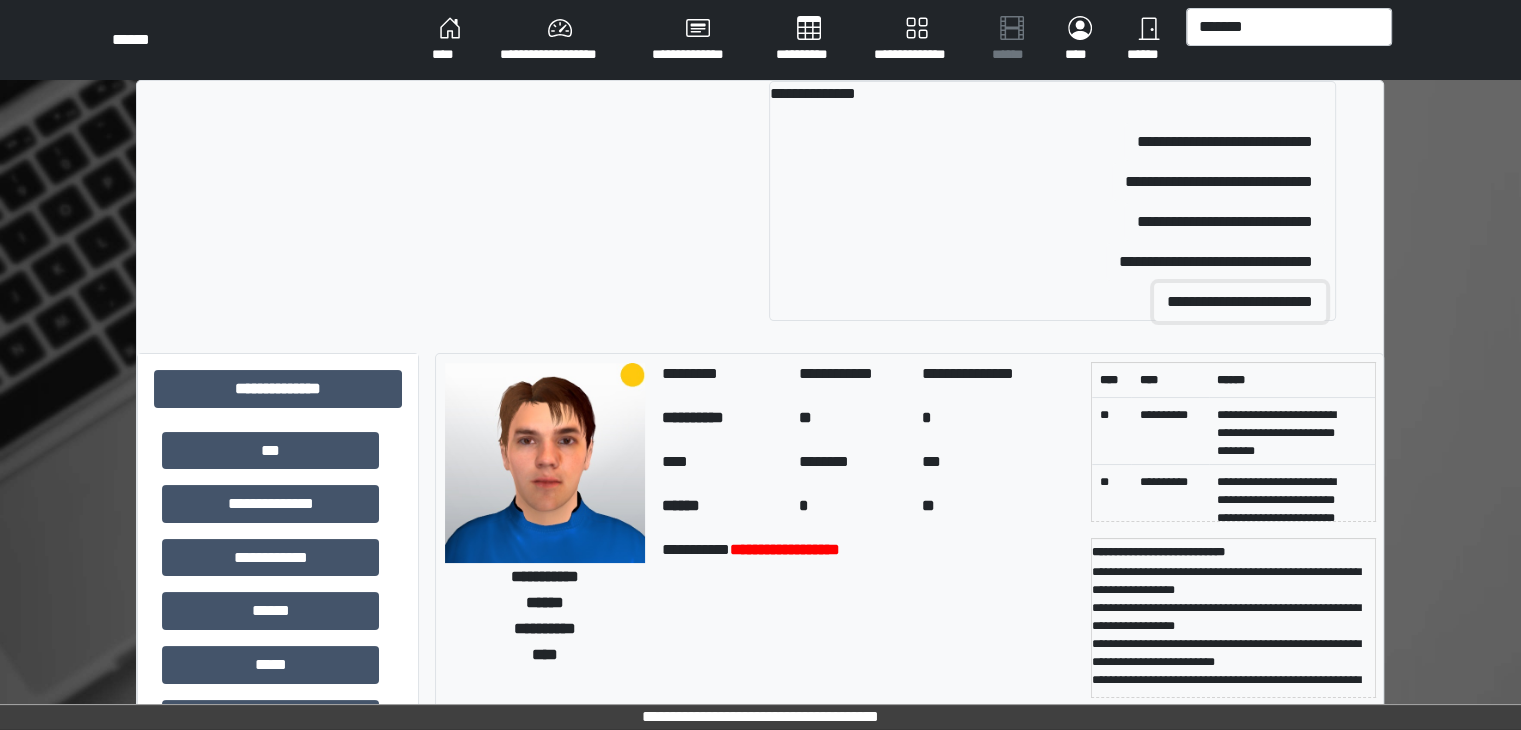 click on "**********" at bounding box center (1240, 302) 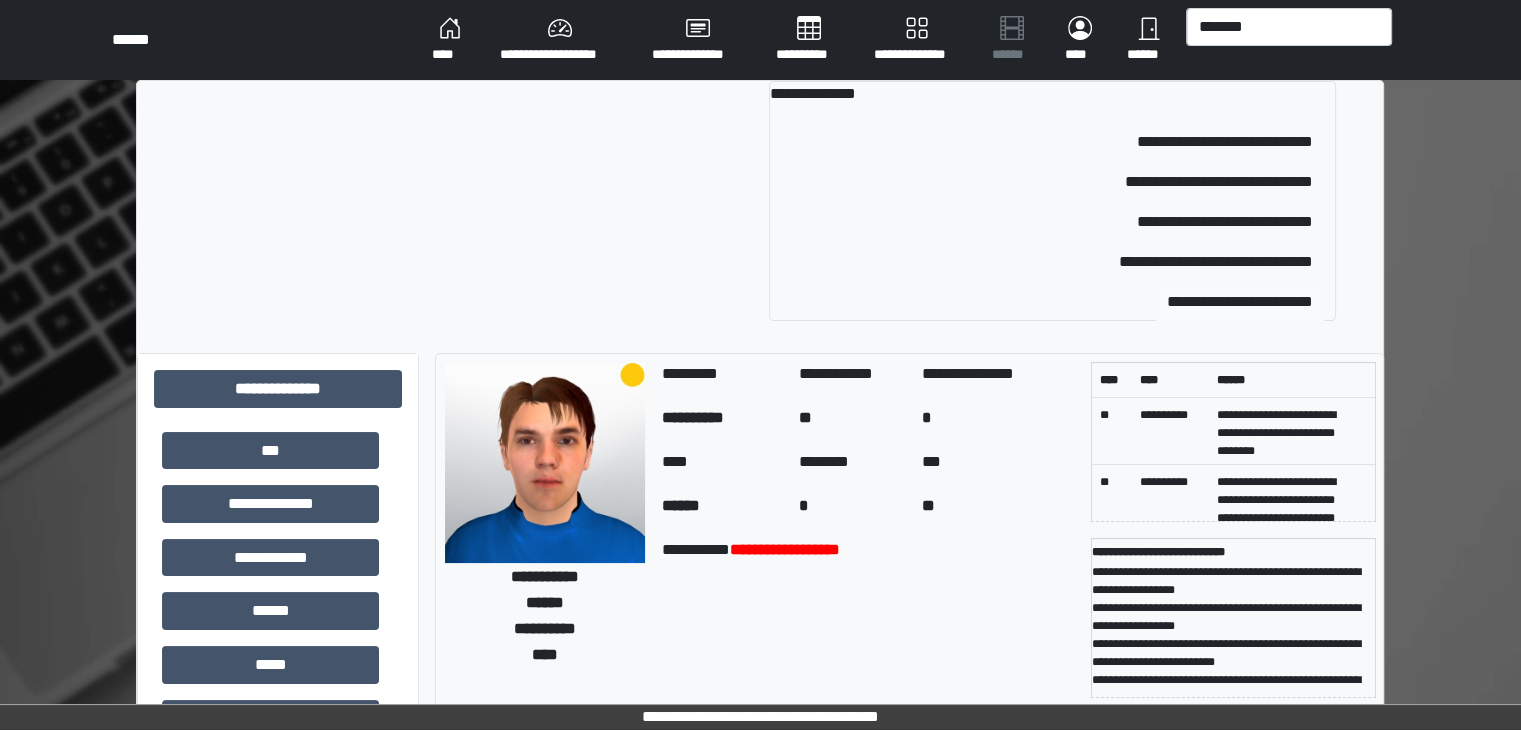 type 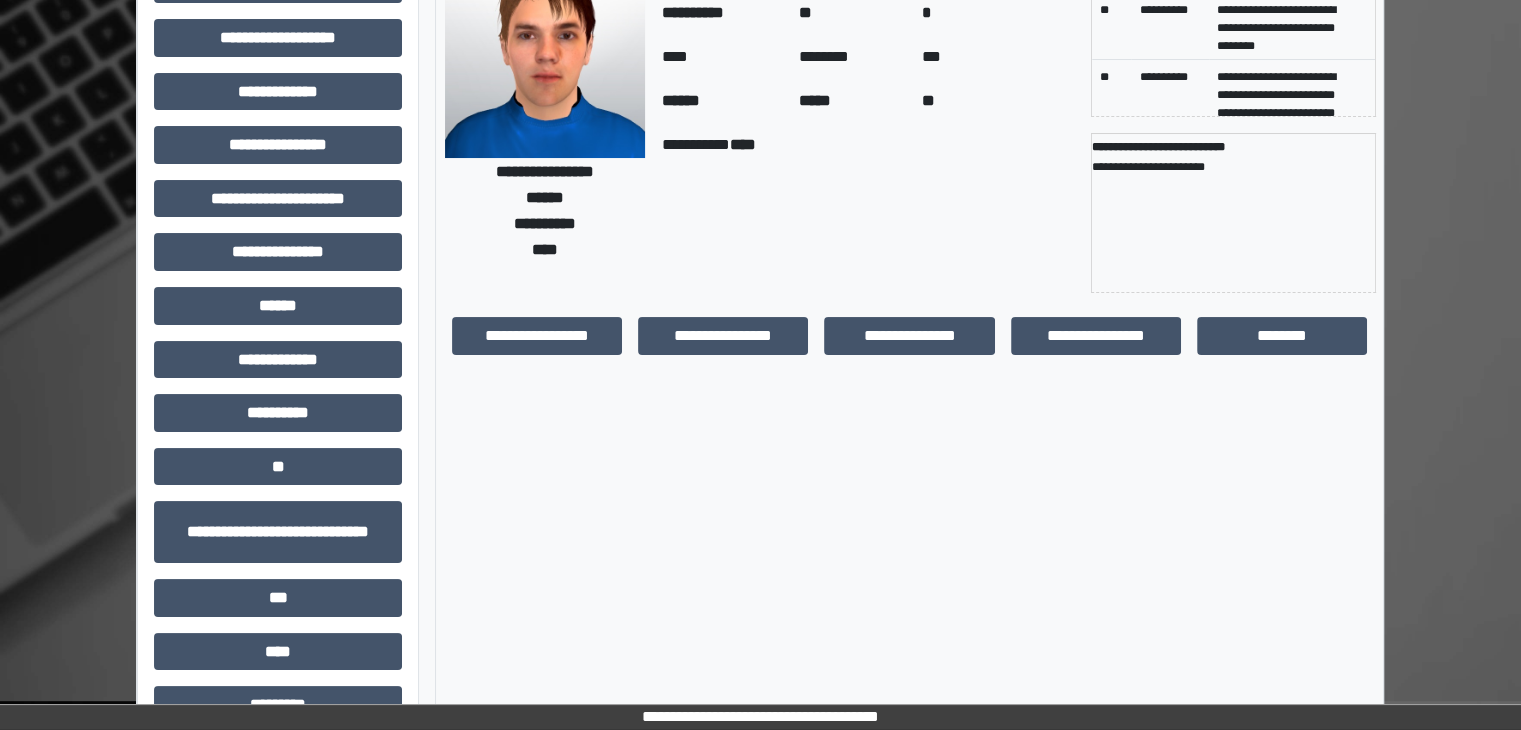 scroll, scrollTop: 152, scrollLeft: 0, axis: vertical 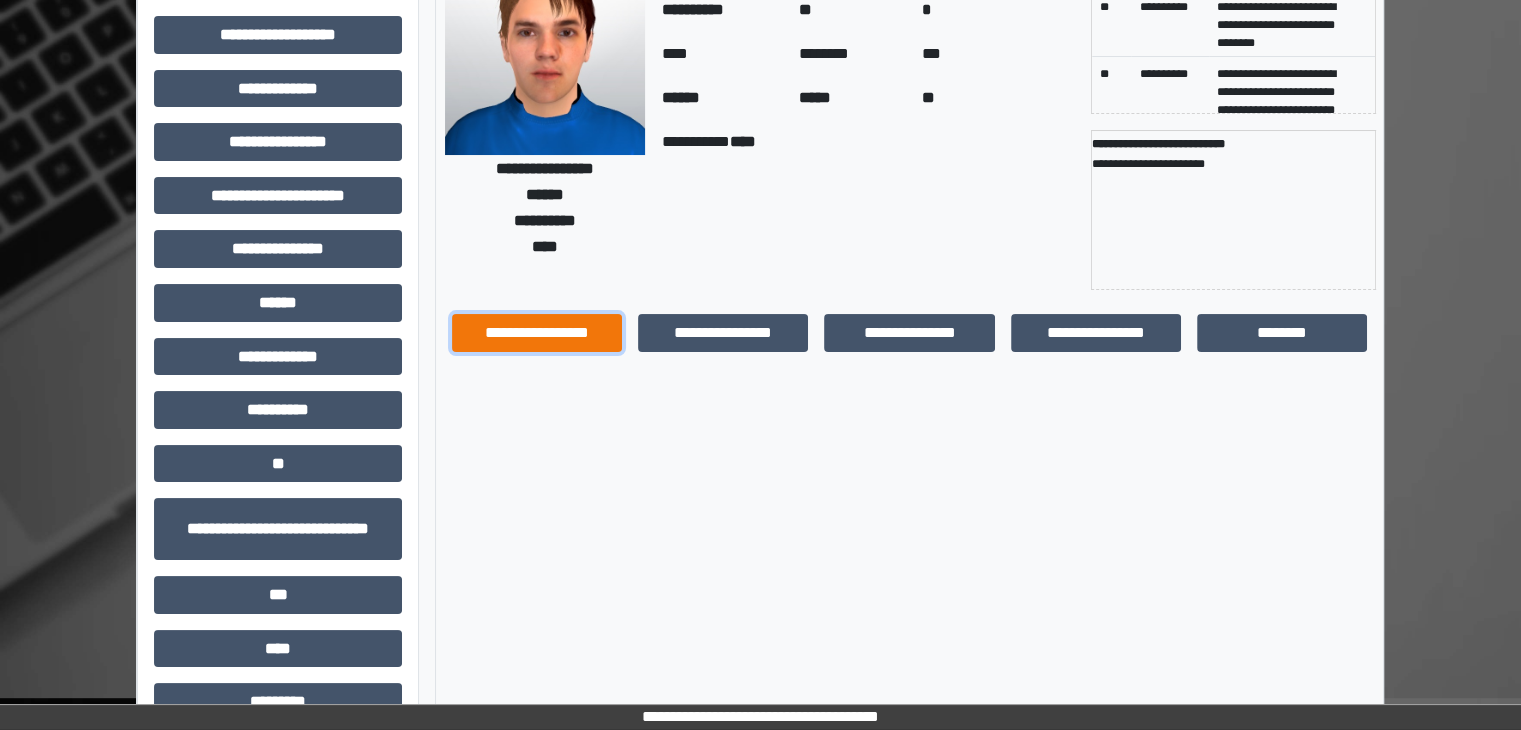 click on "**********" at bounding box center (537, 333) 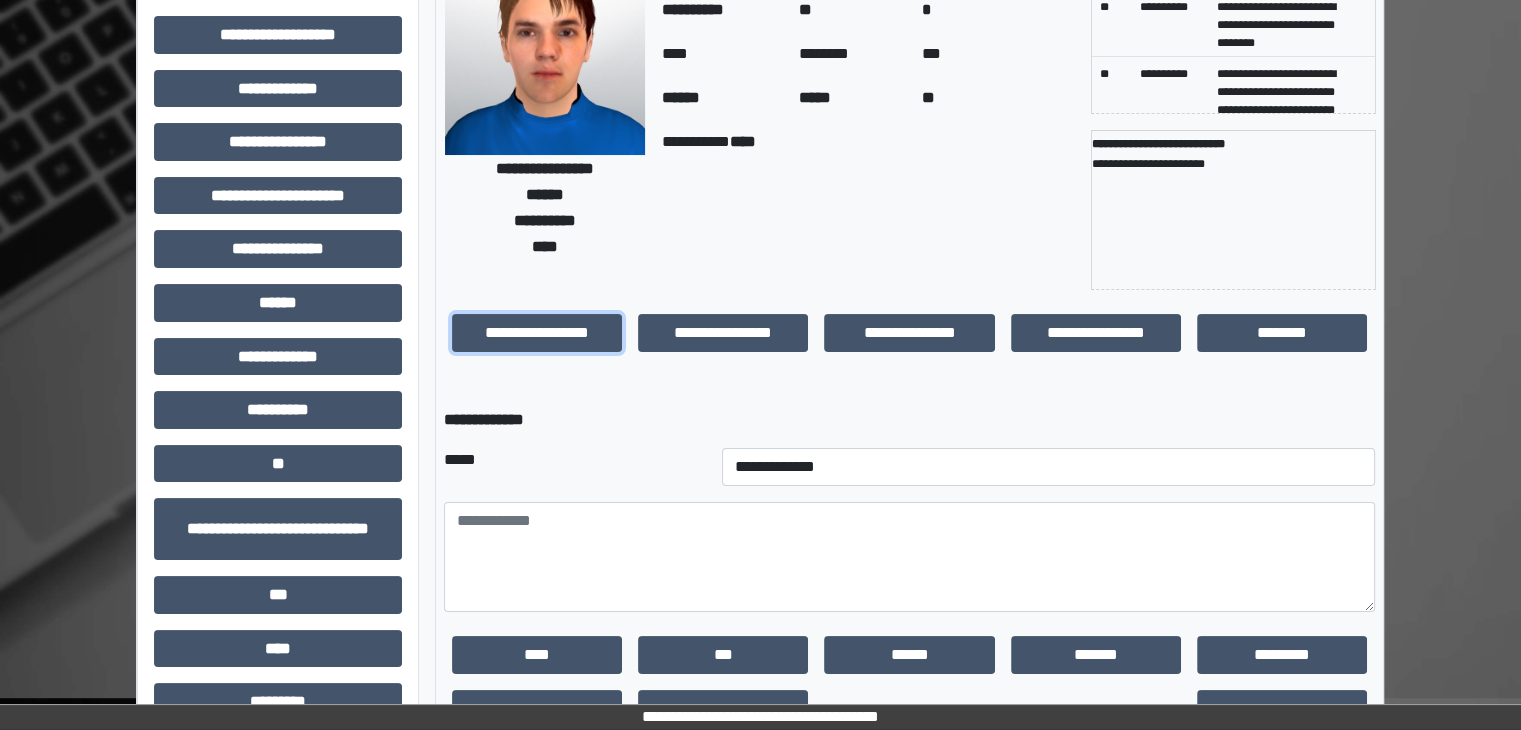 scroll, scrollTop: 268, scrollLeft: 0, axis: vertical 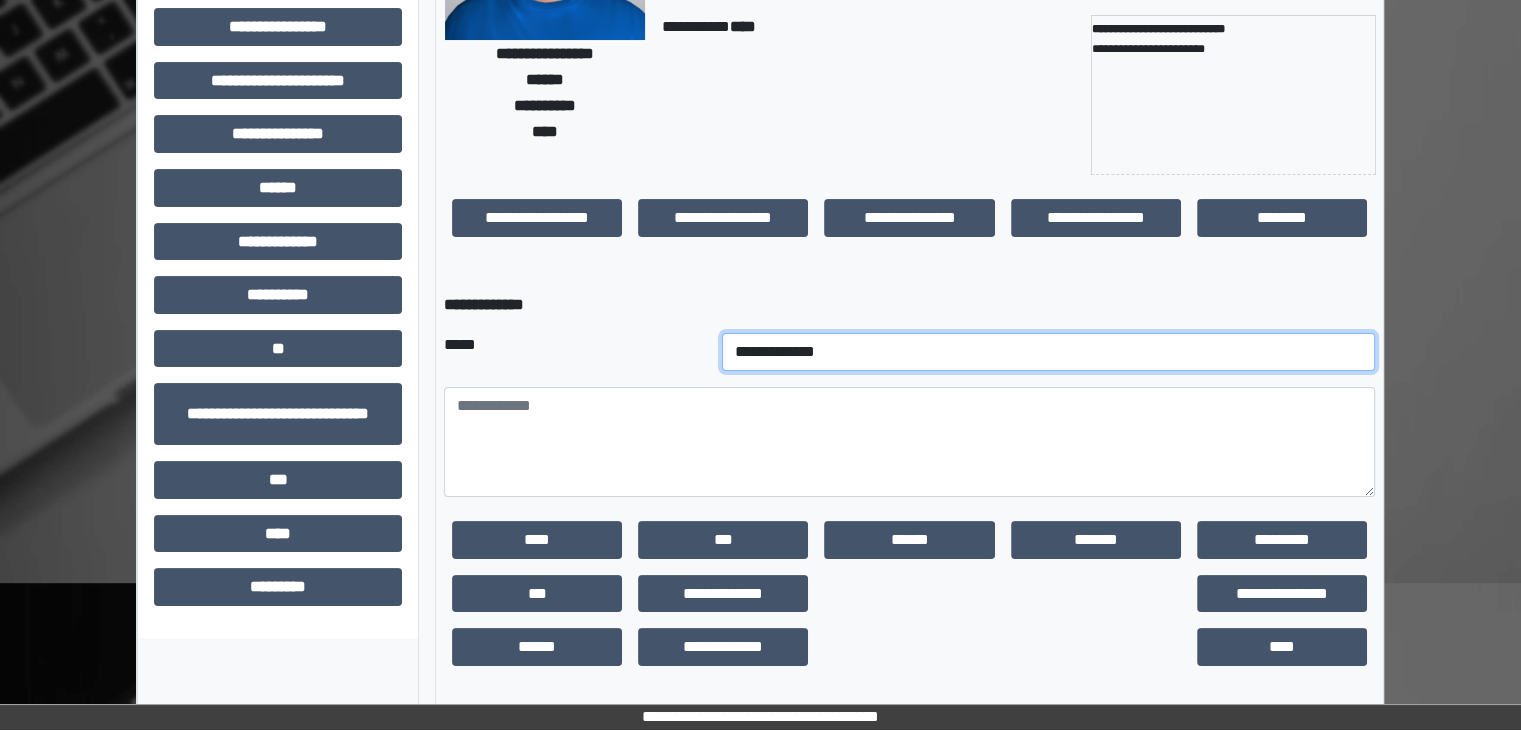 click on "**********" at bounding box center [1049, 352] 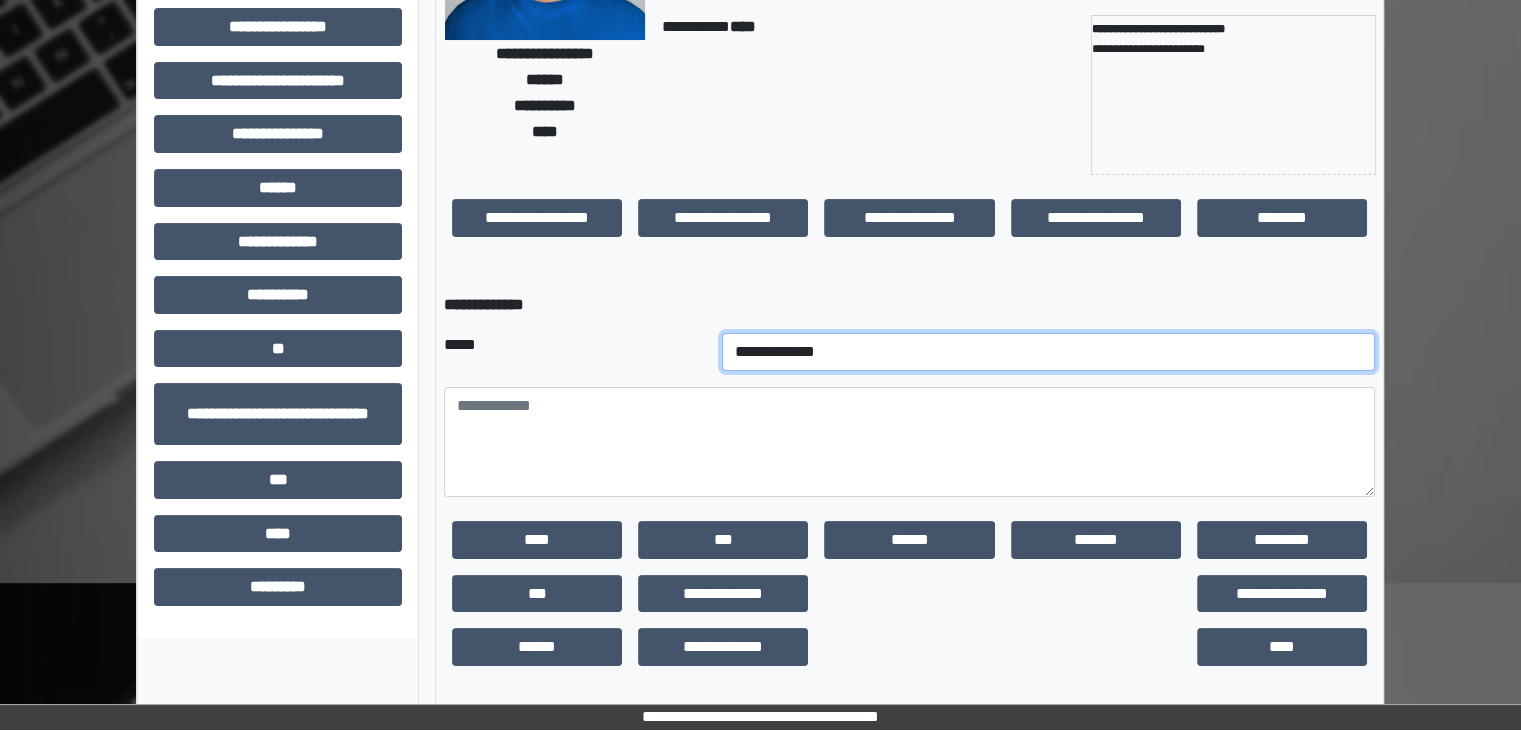 select on "*" 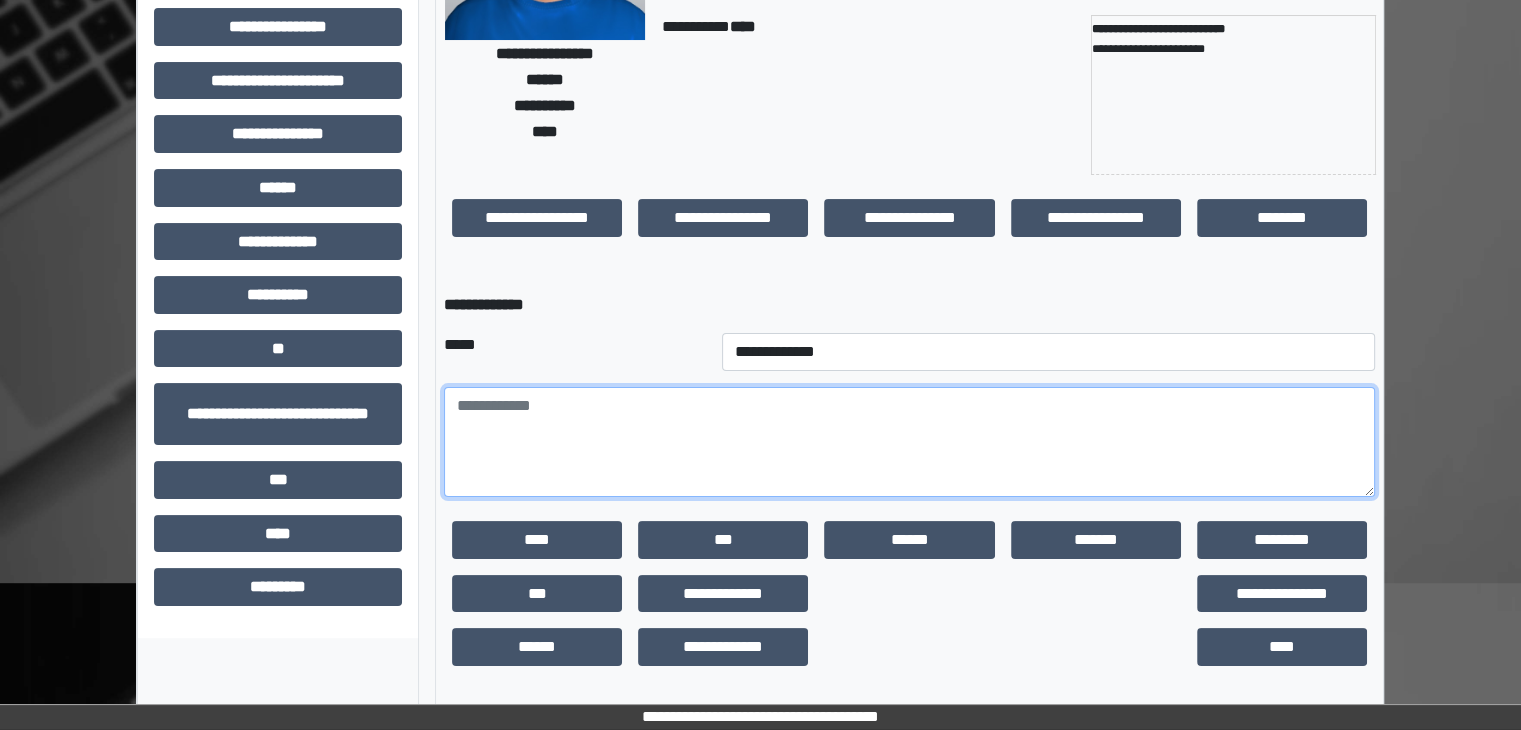 click at bounding box center [909, 442] 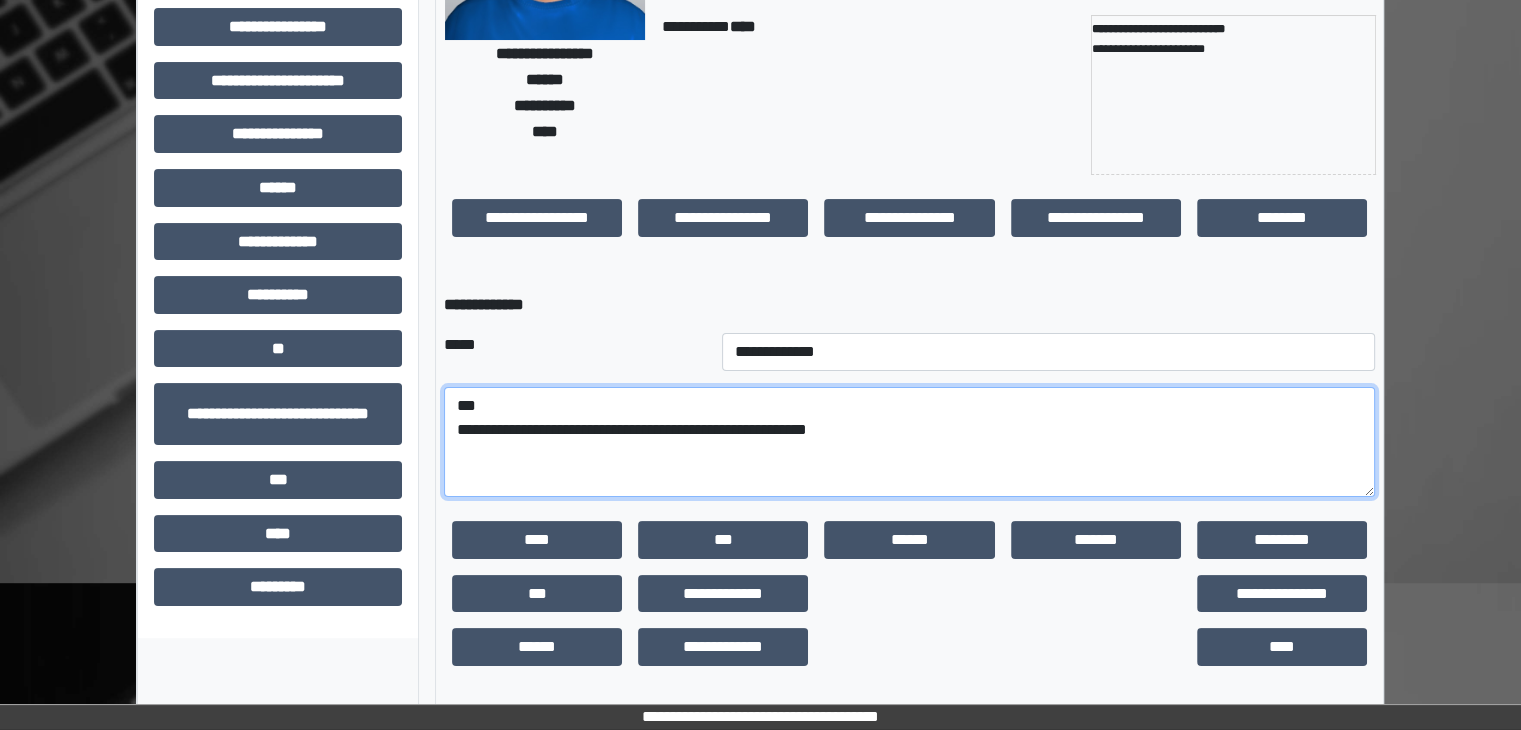 click on "**********" at bounding box center (909, 442) 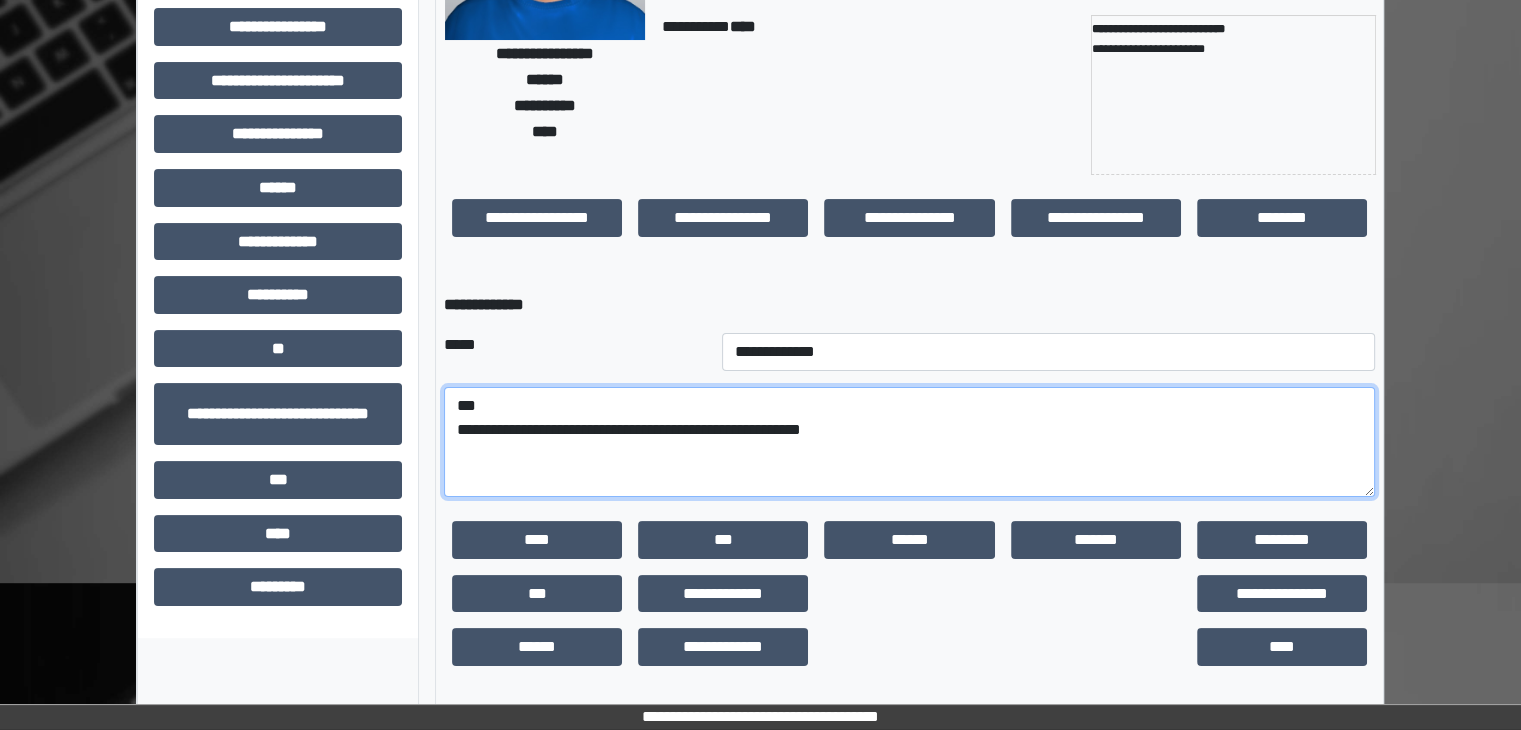 click on "**********" at bounding box center (909, 442) 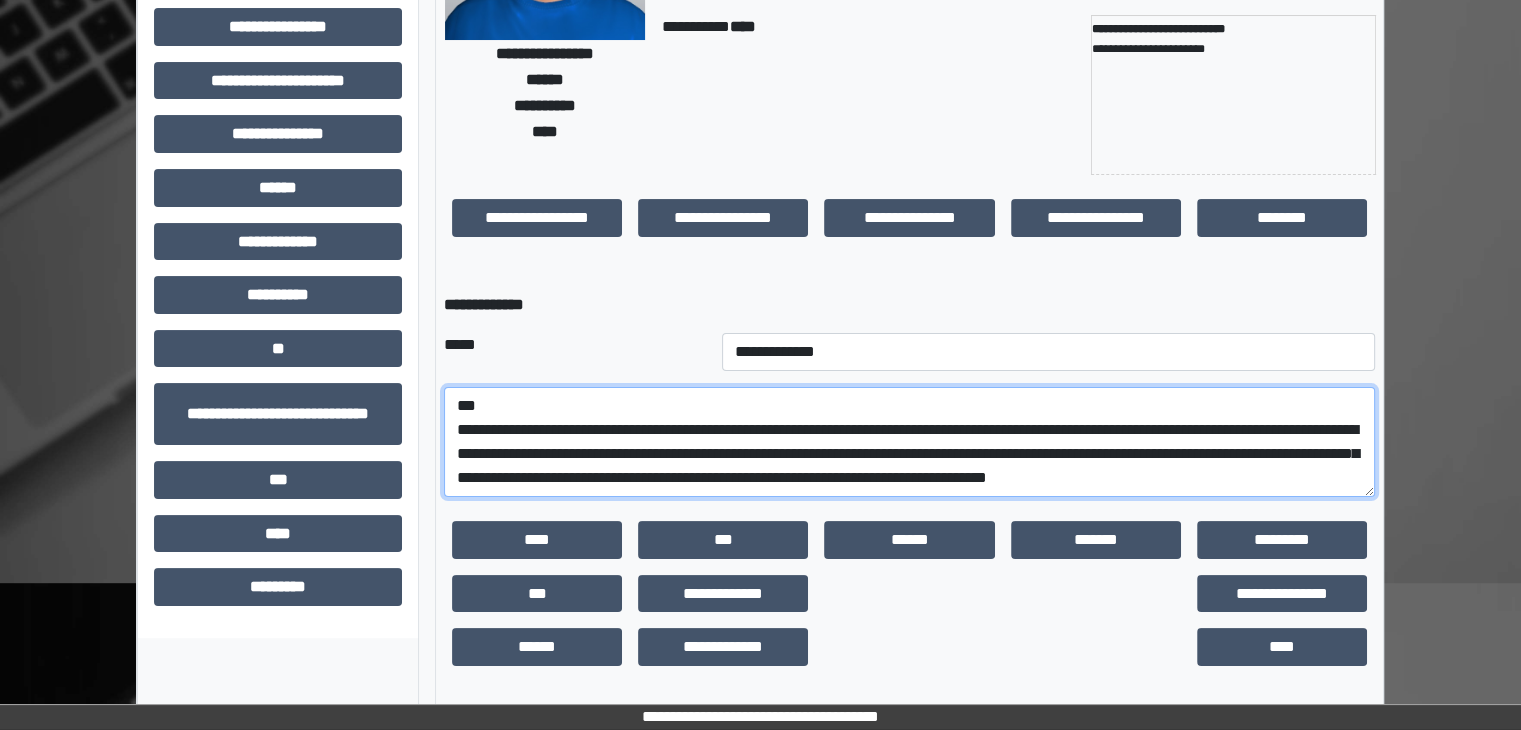 scroll, scrollTop: 16, scrollLeft: 0, axis: vertical 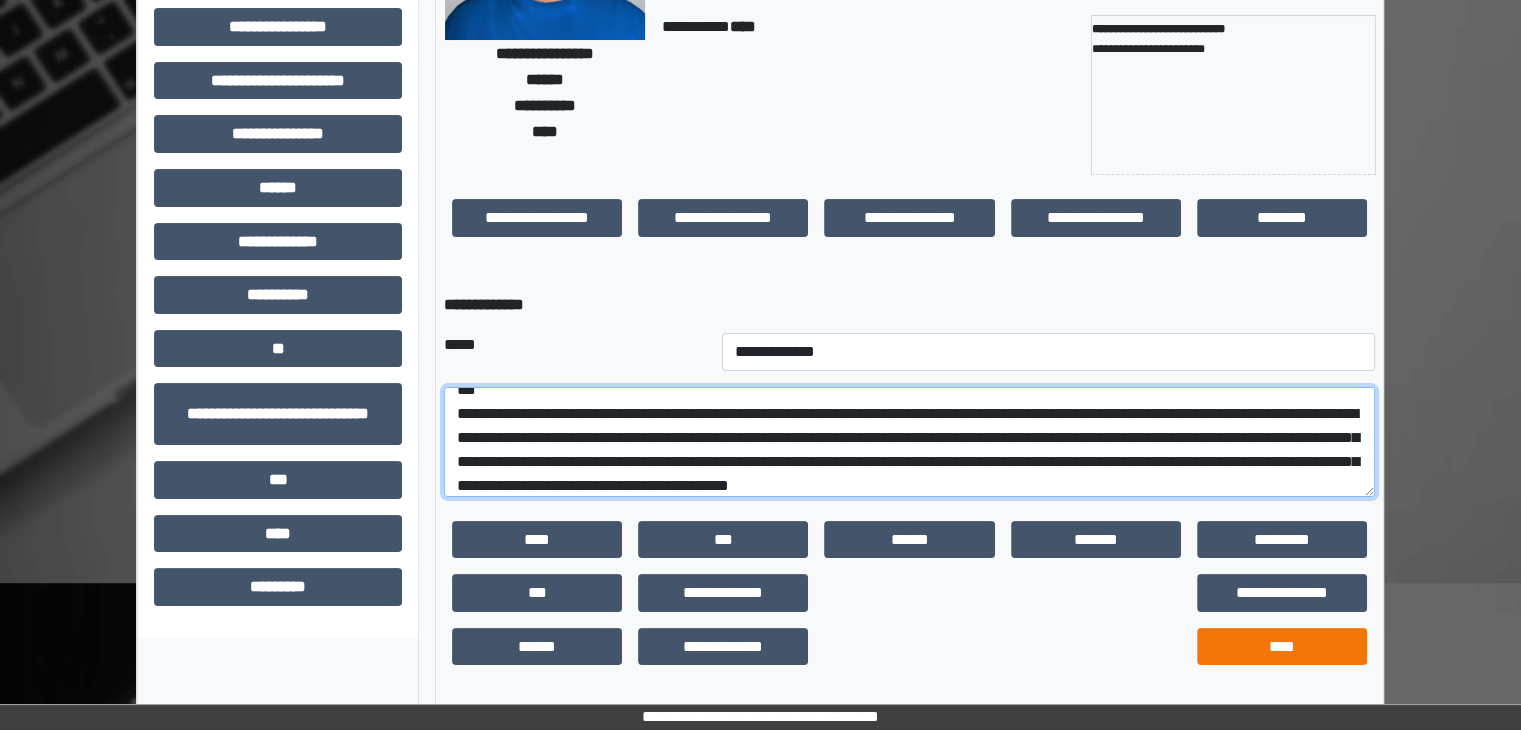 type on "**********" 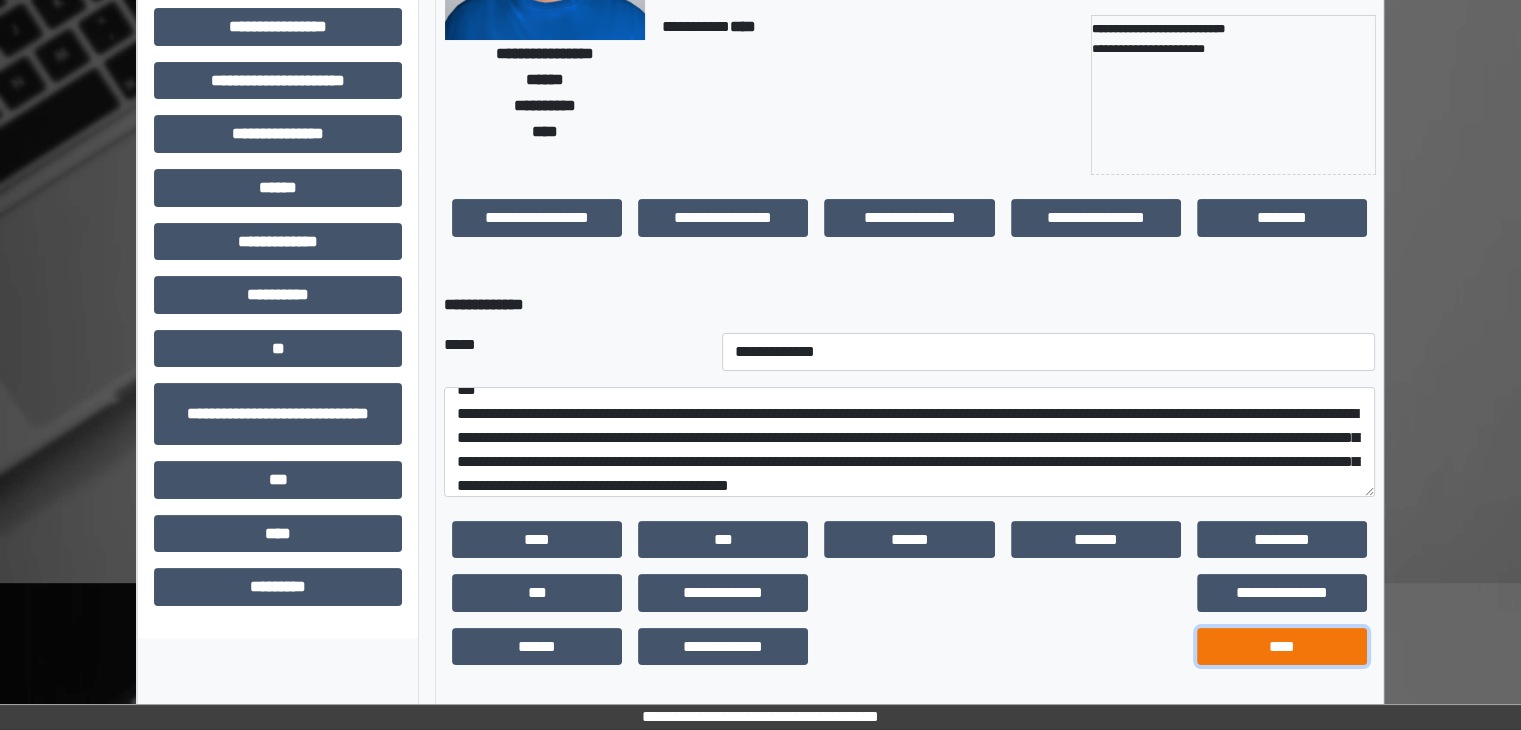 click on "****" at bounding box center [1282, 647] 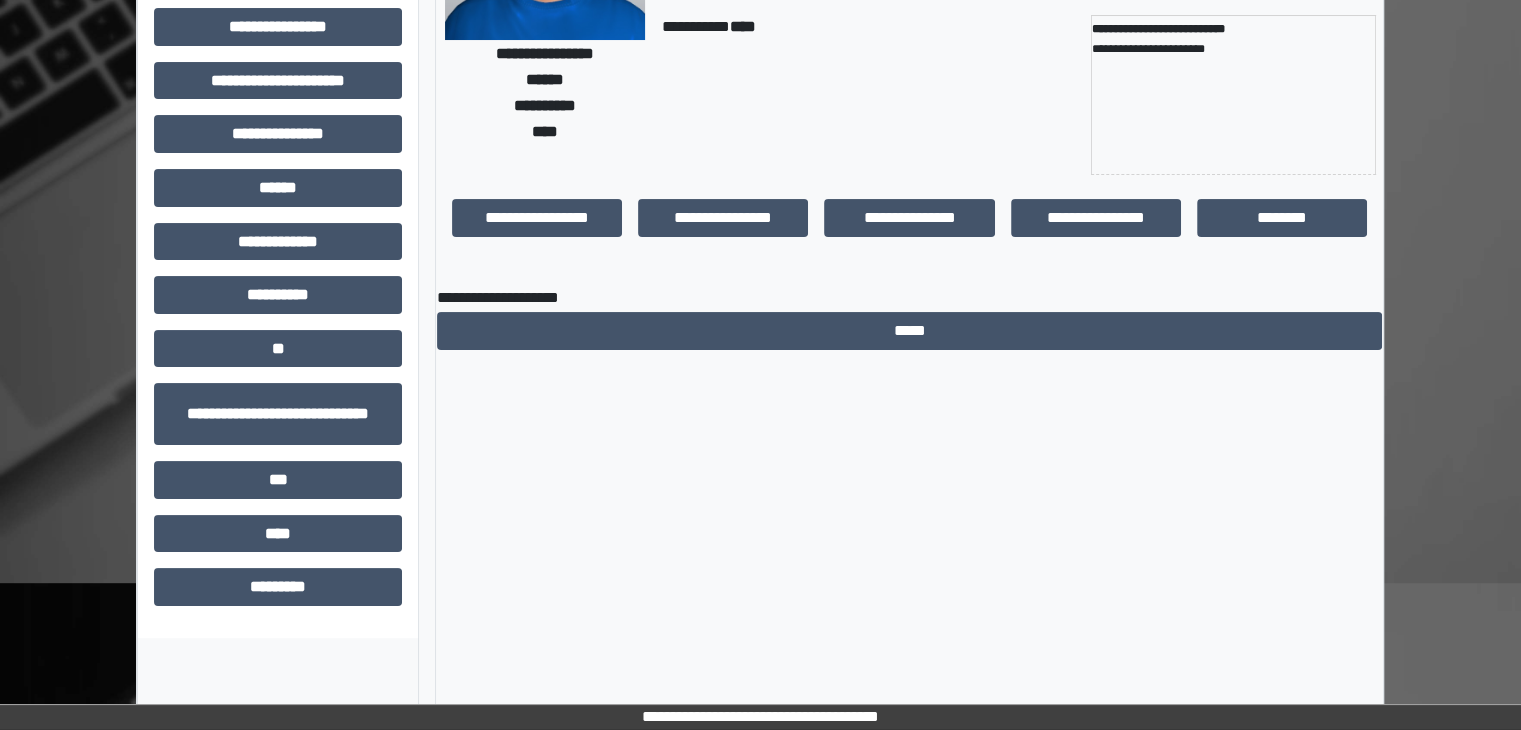scroll, scrollTop: 192, scrollLeft: 0, axis: vertical 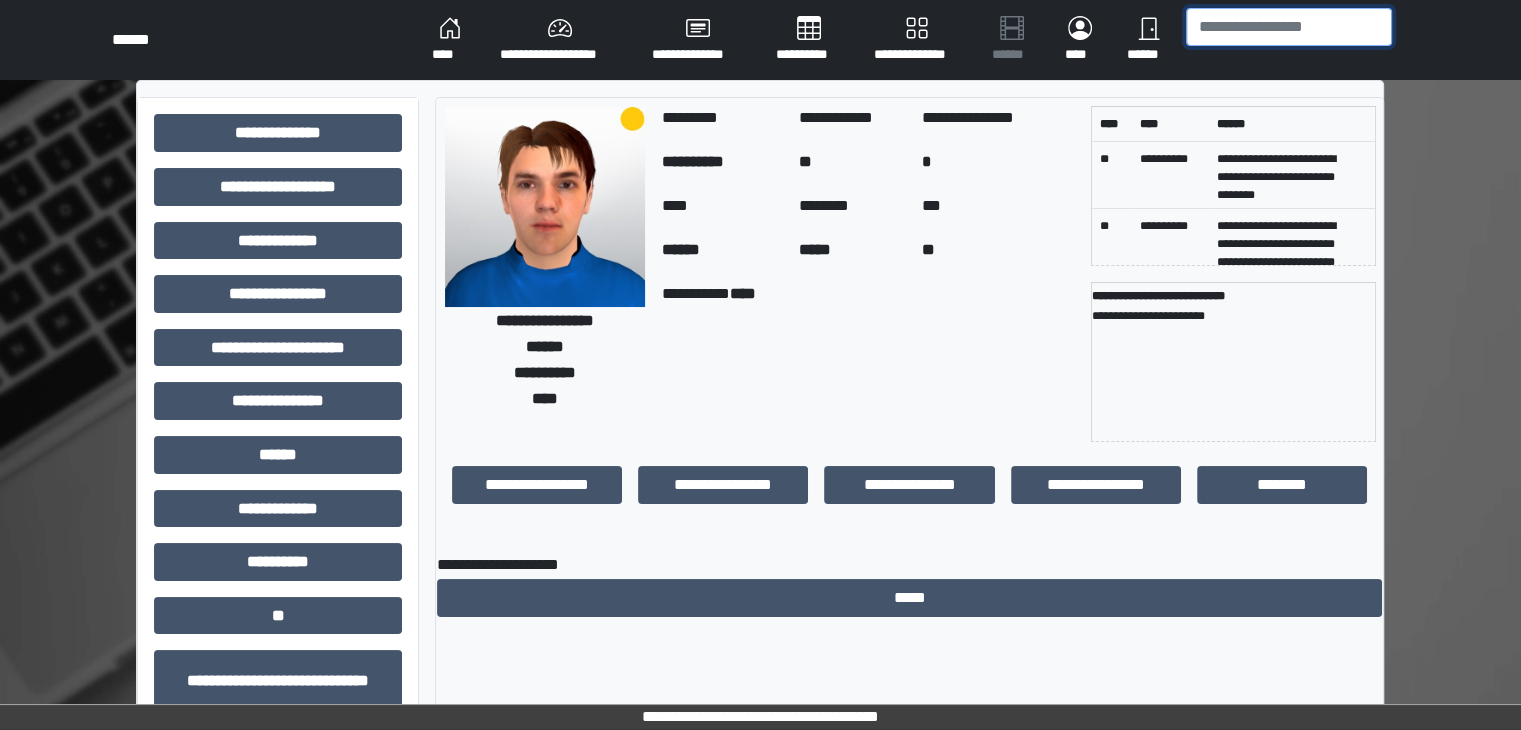 click at bounding box center (1289, 27) 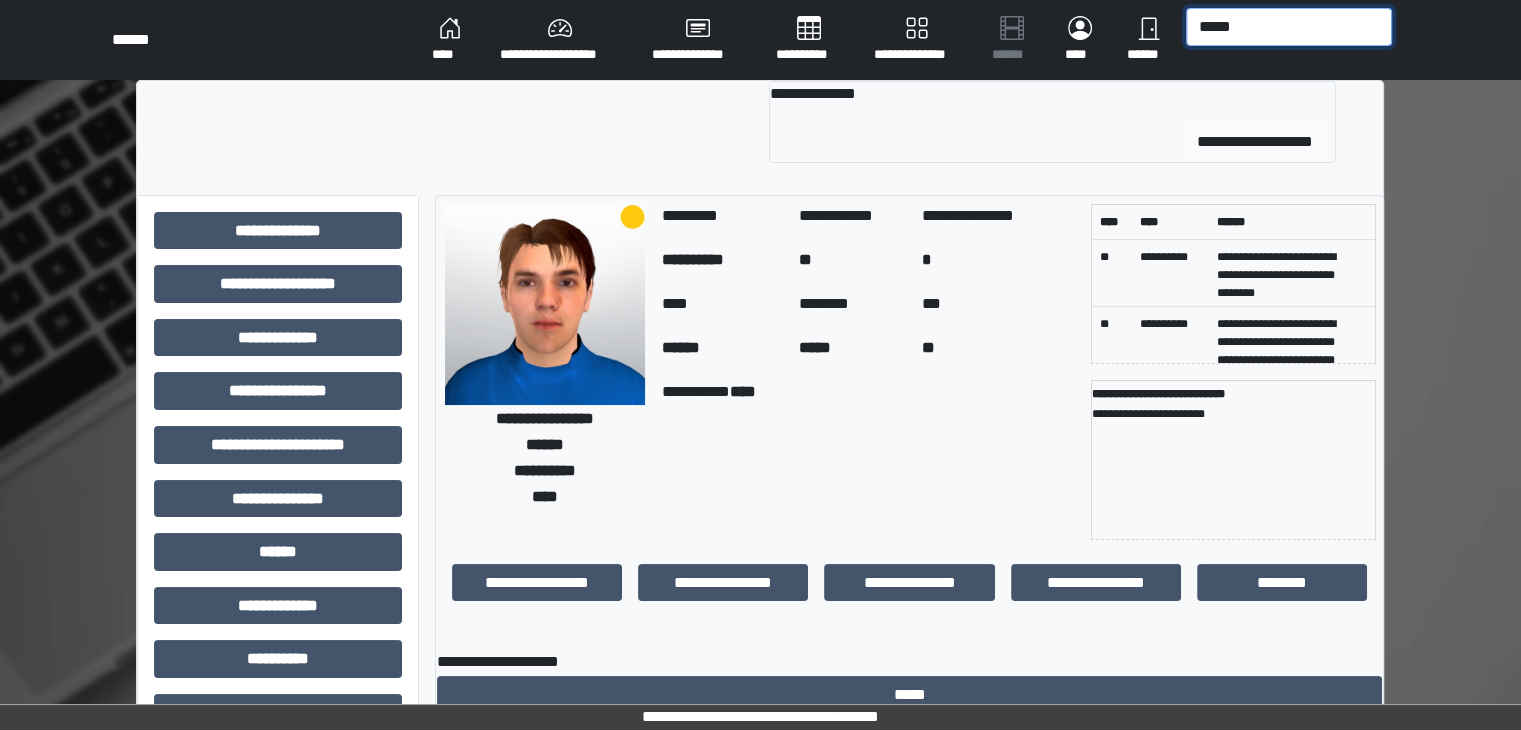 type on "*****" 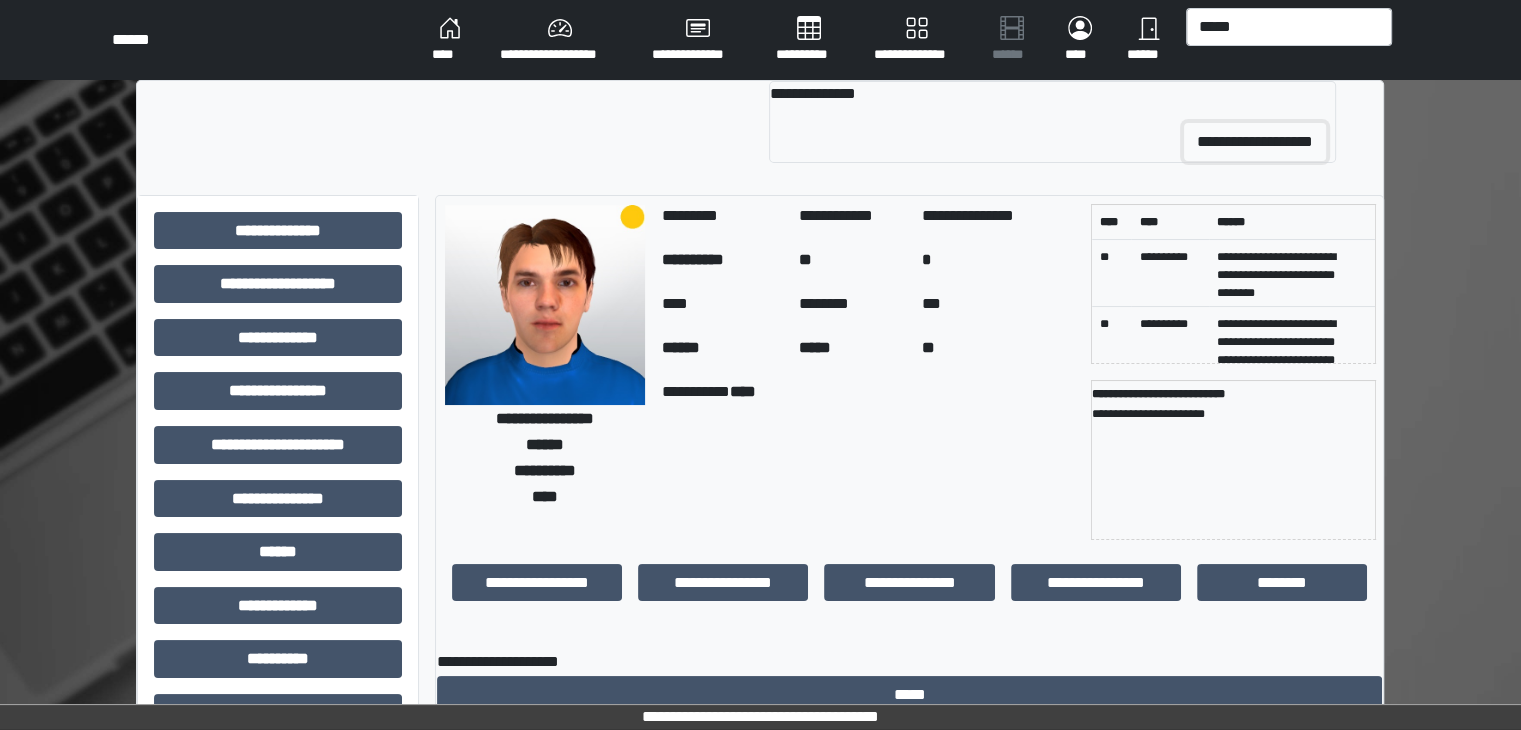 click on "**********" at bounding box center [1255, 142] 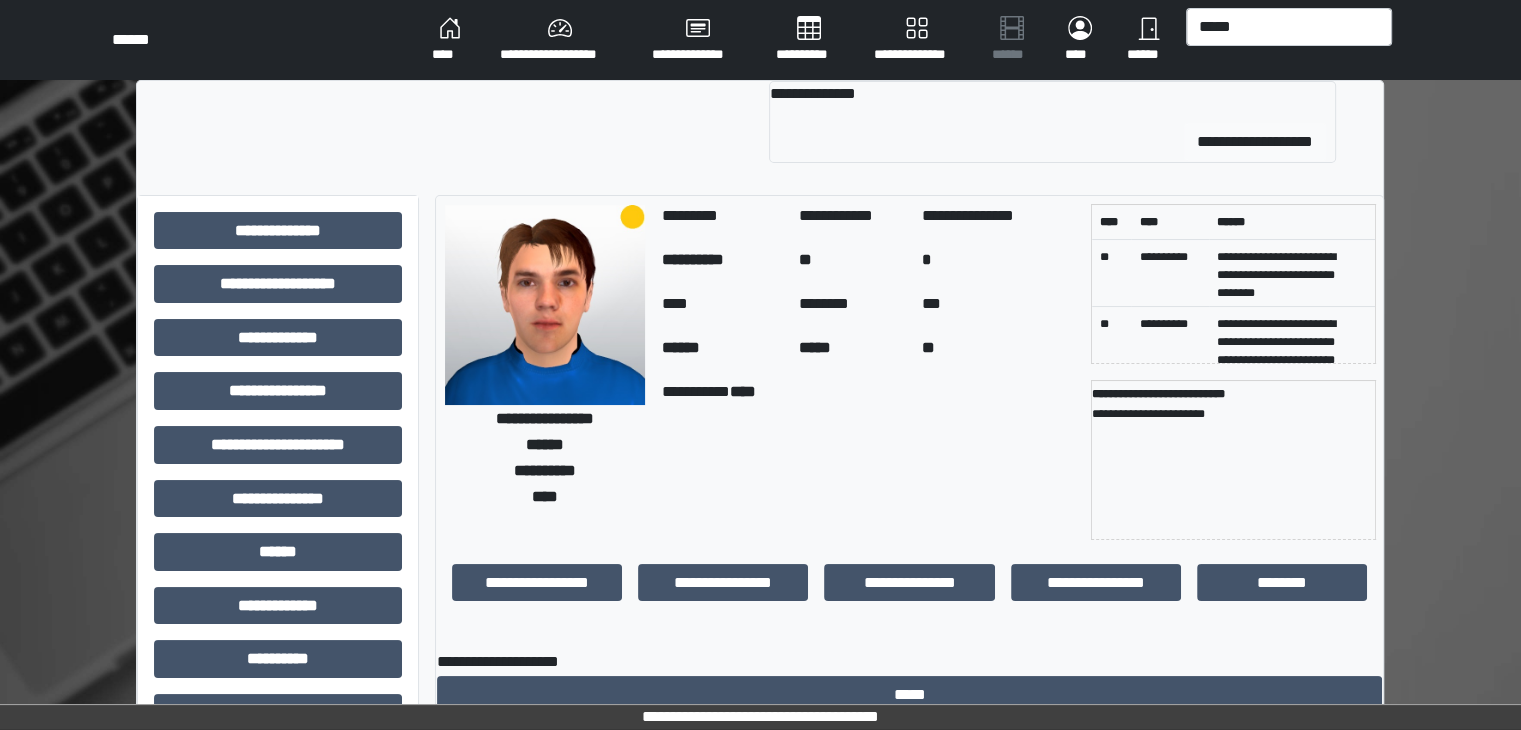 type 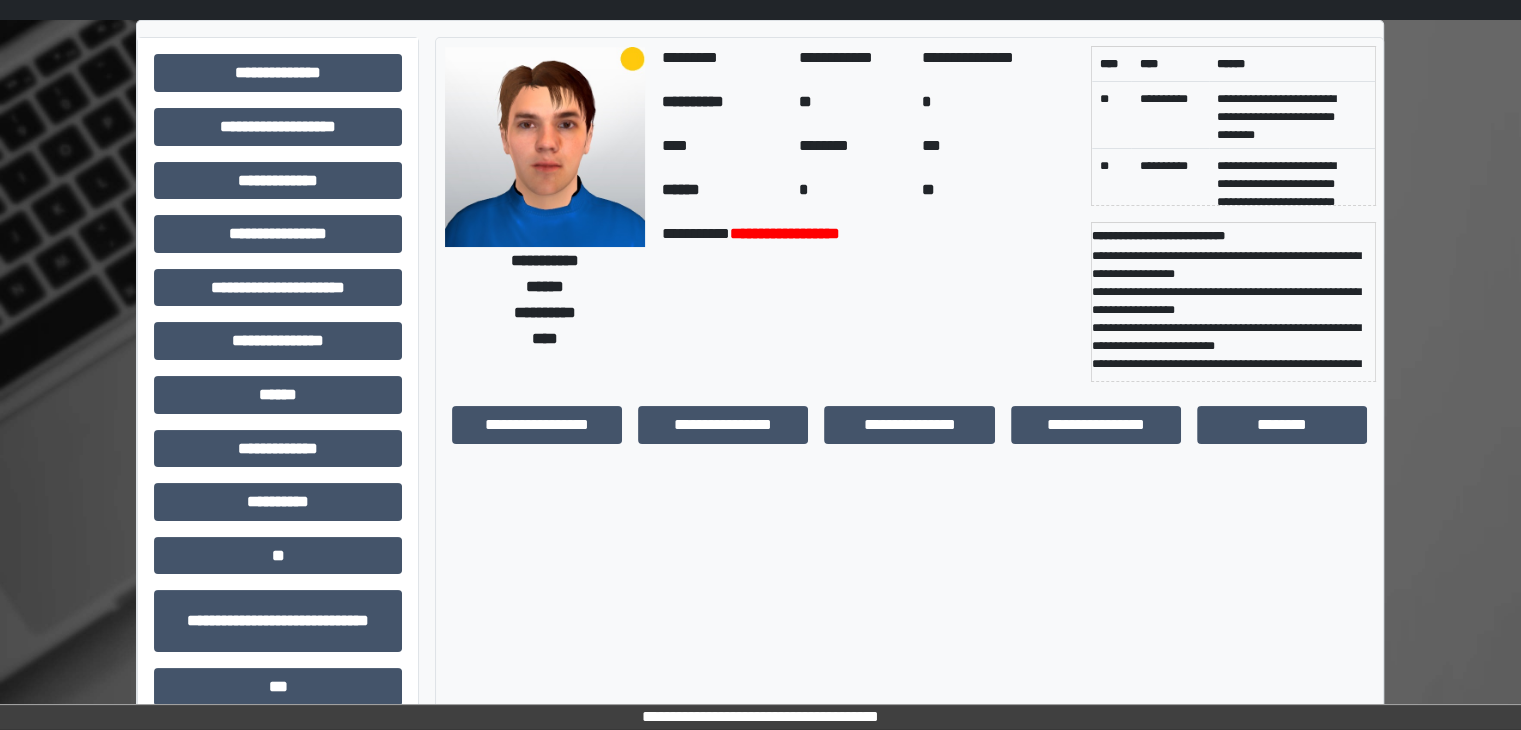 scroll, scrollTop: 67, scrollLeft: 0, axis: vertical 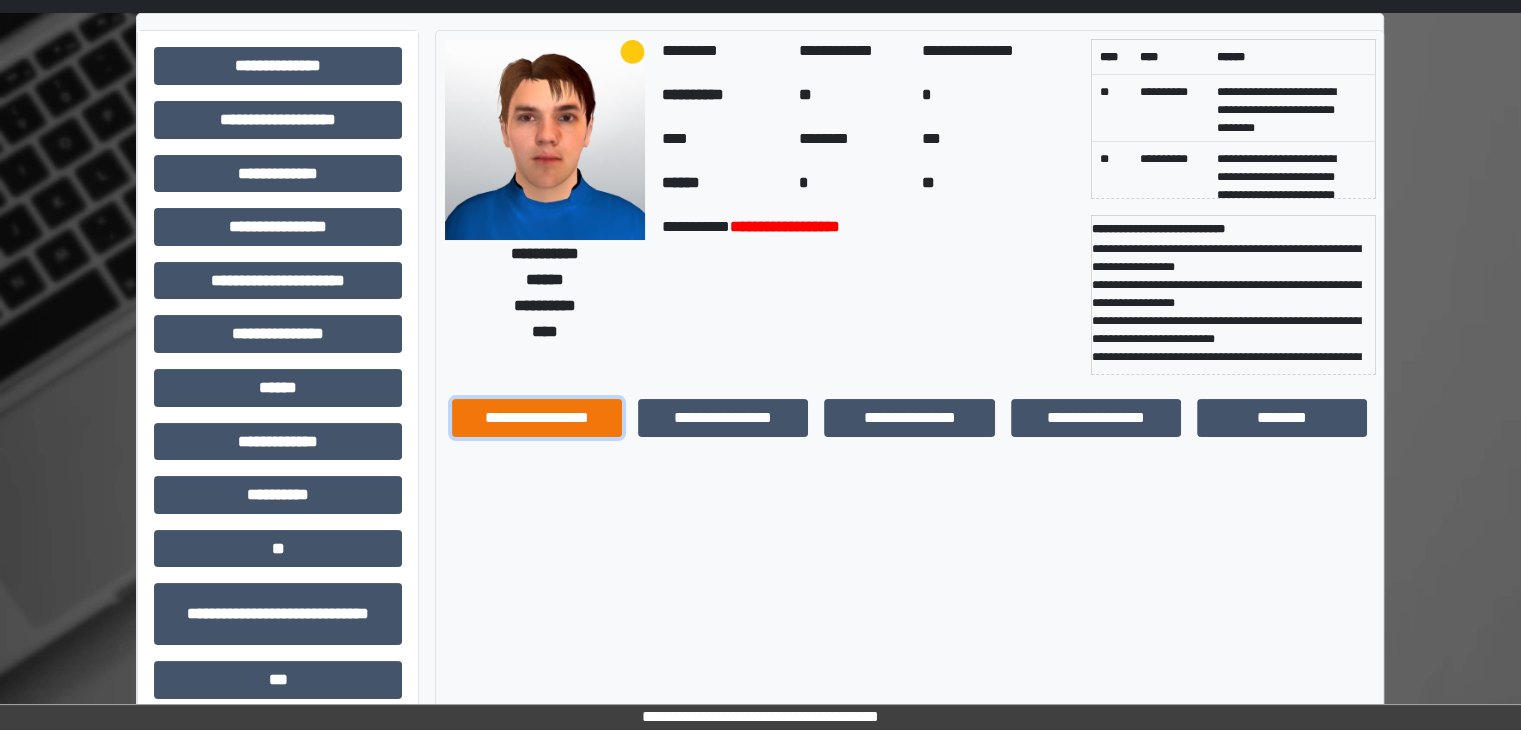 click on "**********" at bounding box center [537, 418] 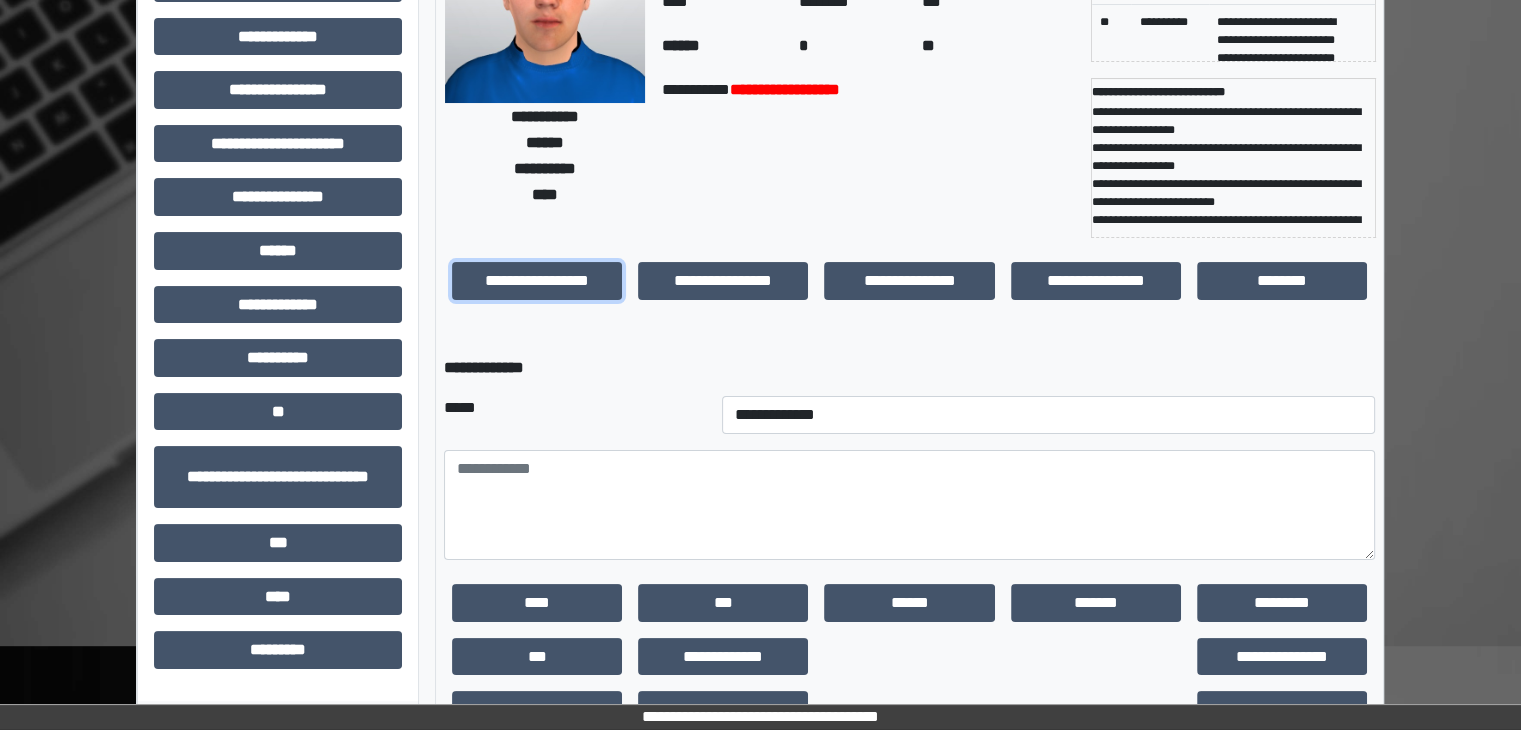 scroll, scrollTop: 208, scrollLeft: 0, axis: vertical 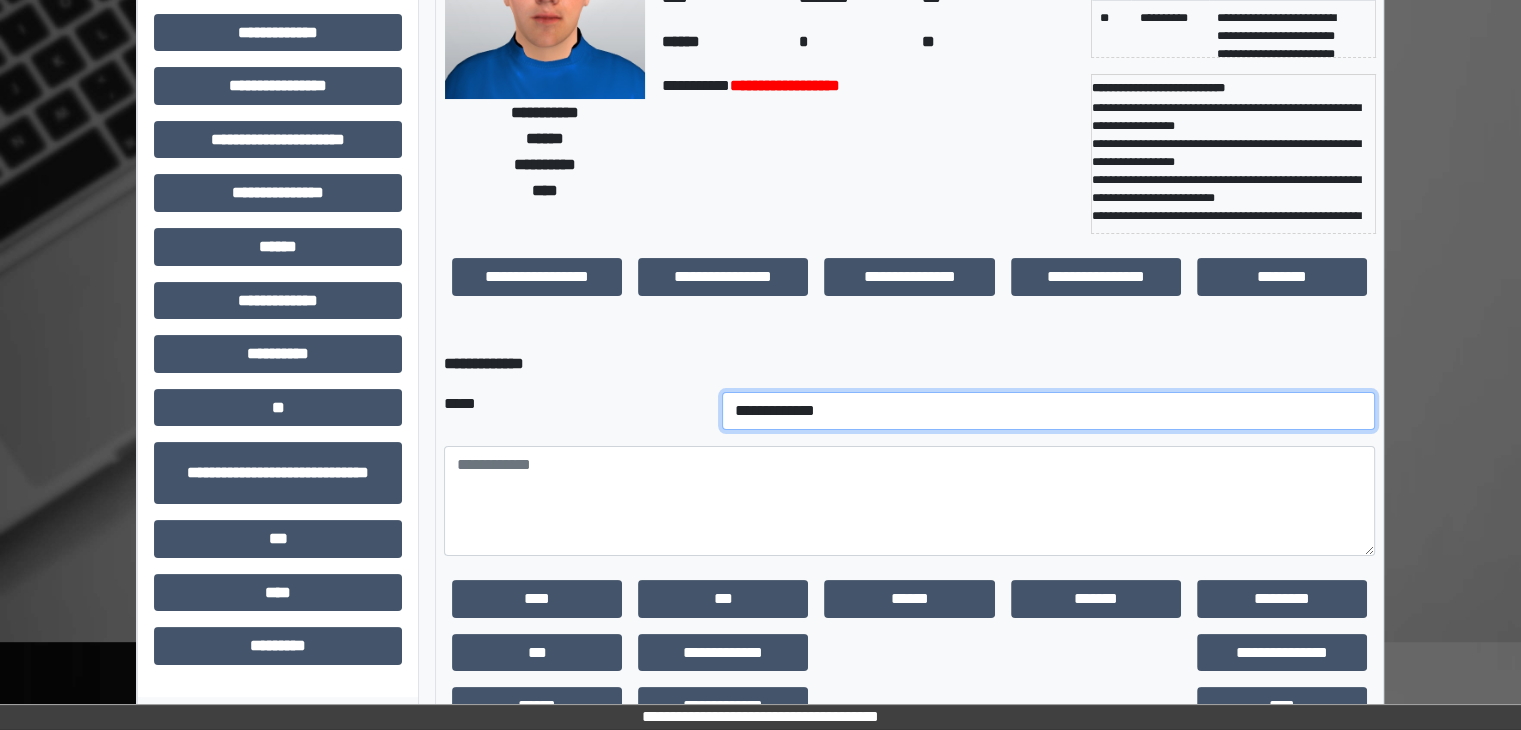 click on "**********" at bounding box center [1049, 411] 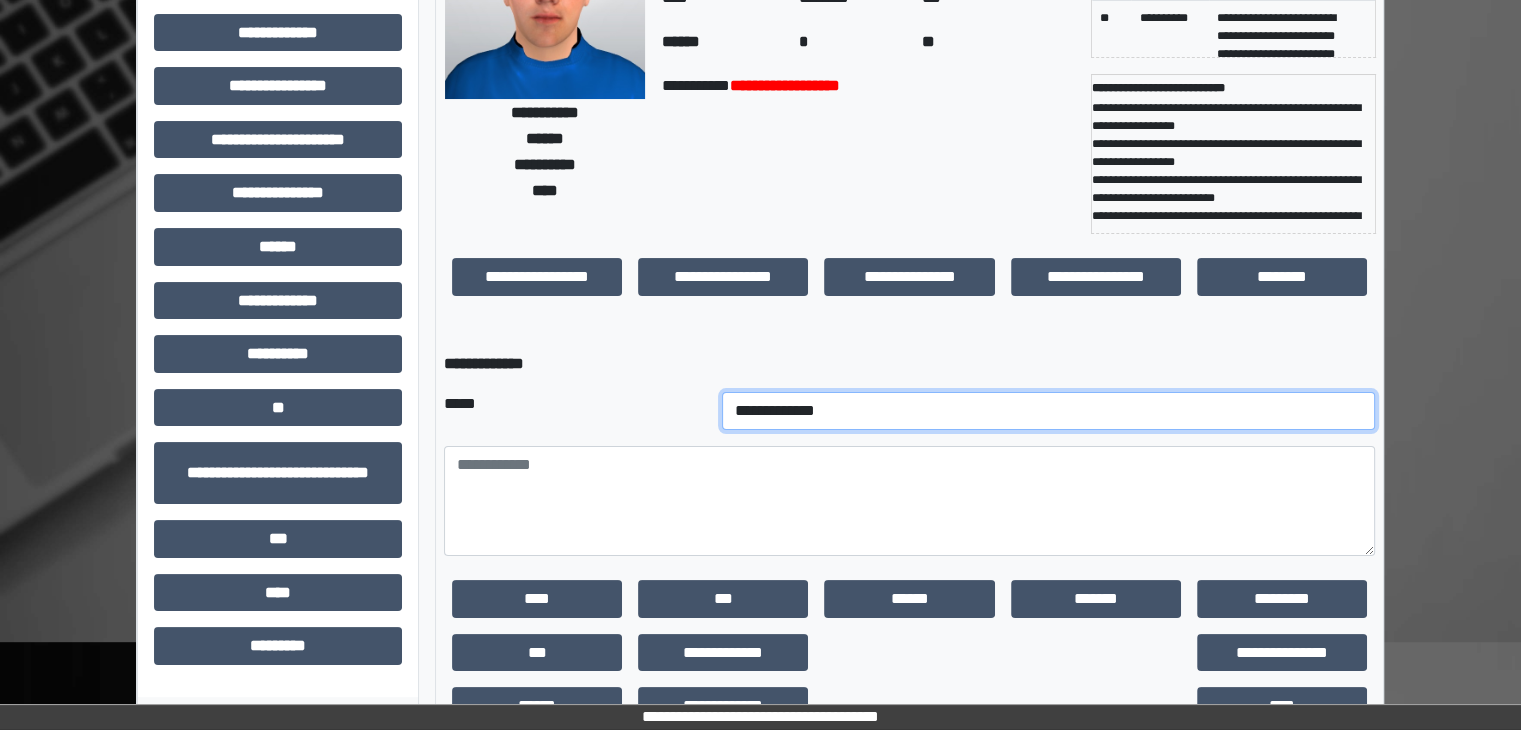 select on "*" 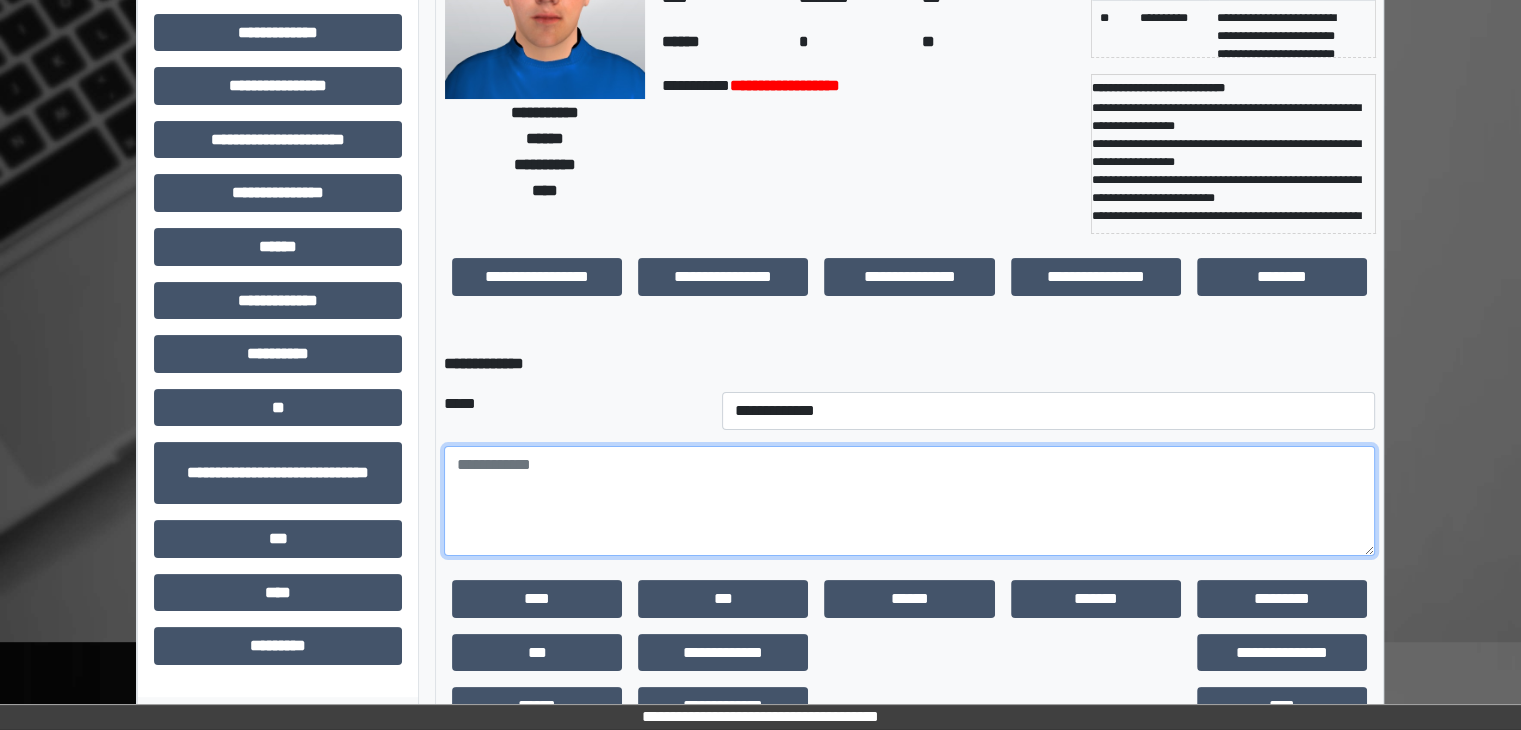 click at bounding box center [909, 501] 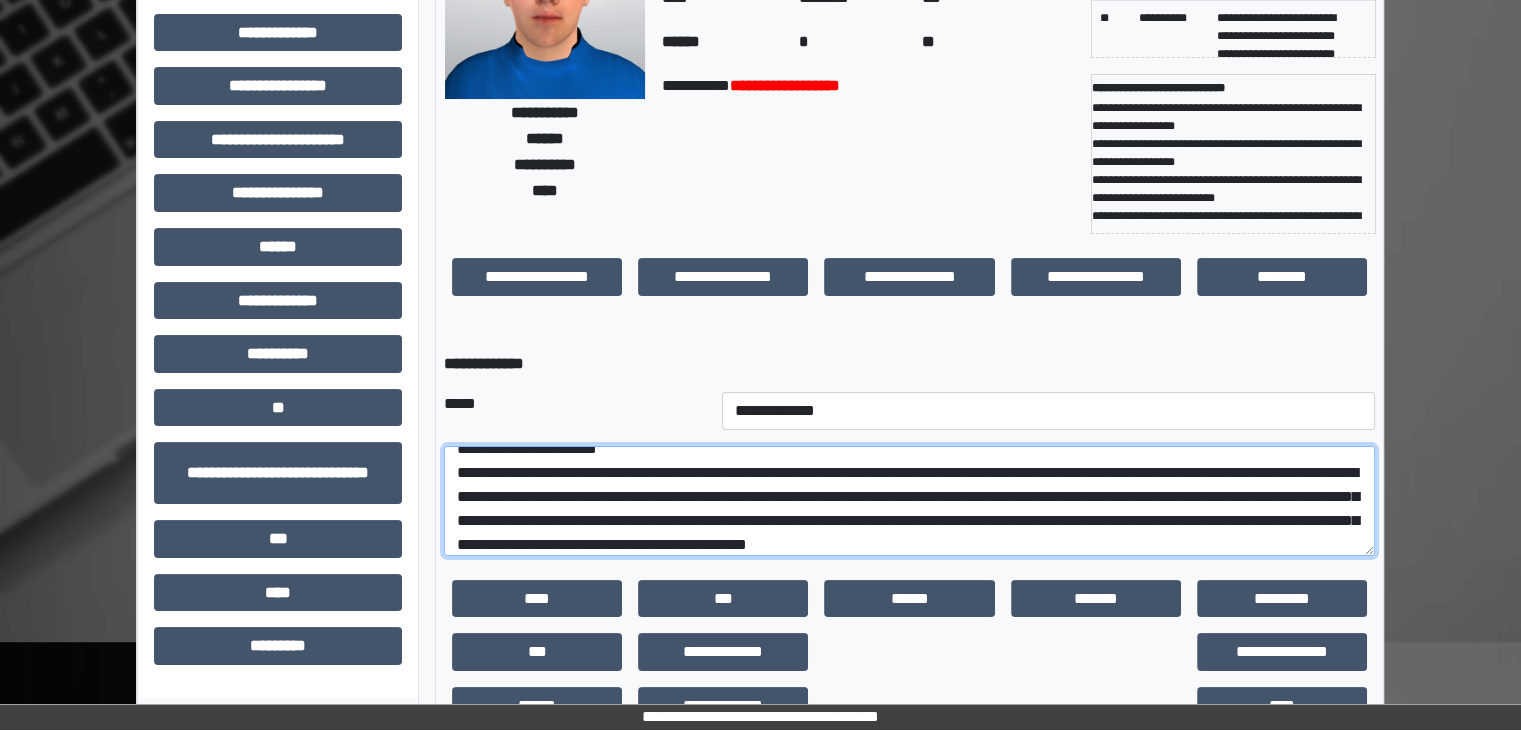 scroll, scrollTop: 40, scrollLeft: 0, axis: vertical 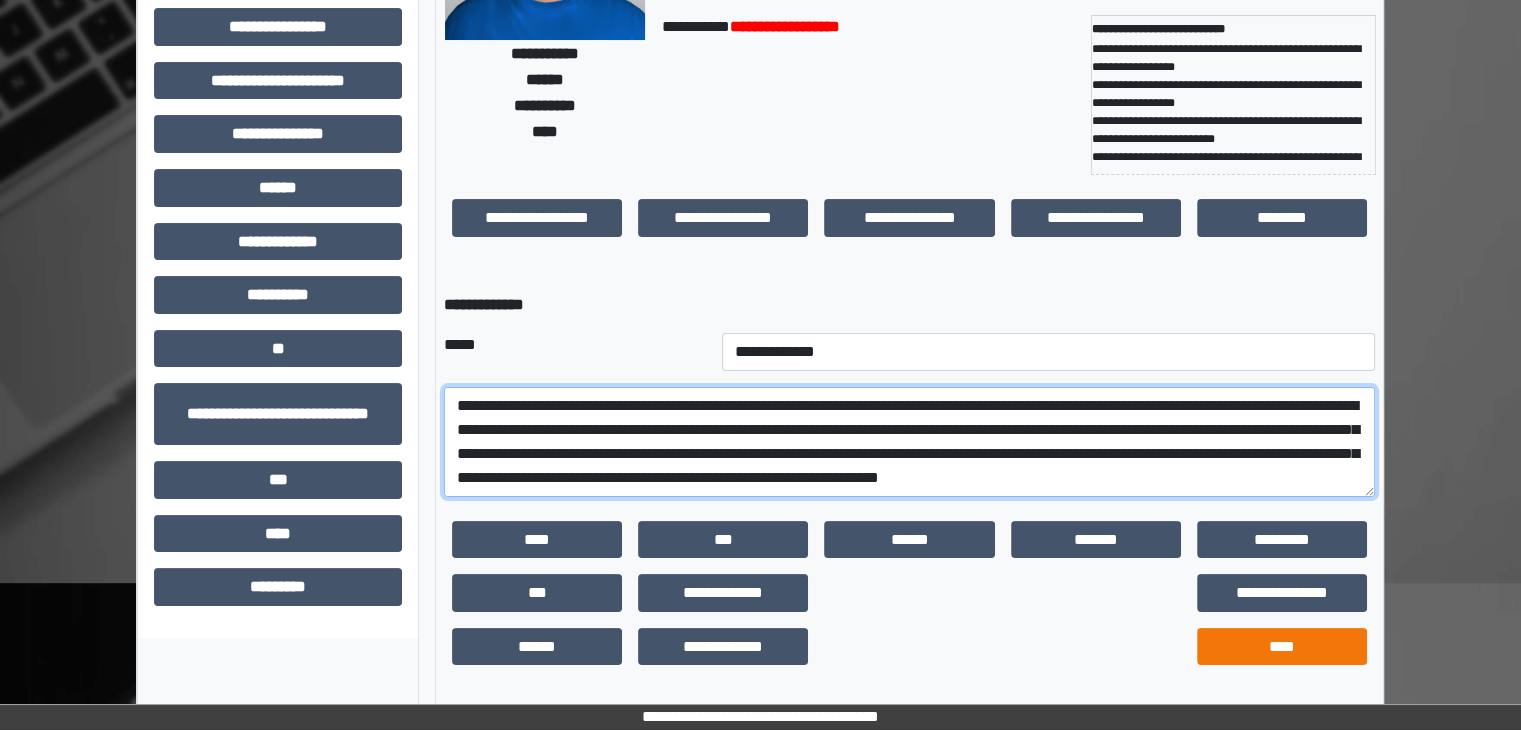 type on "**********" 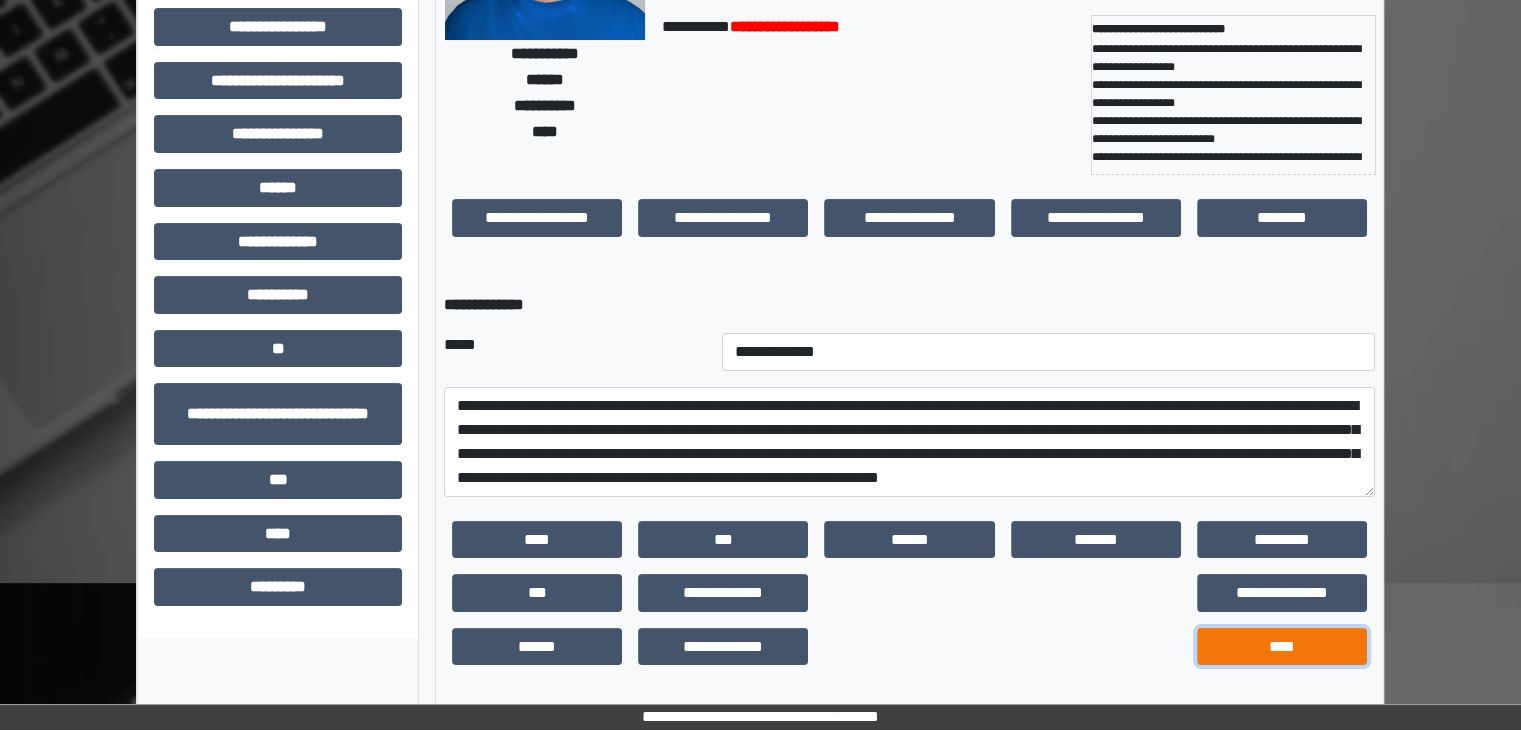 click on "****" at bounding box center (1282, 647) 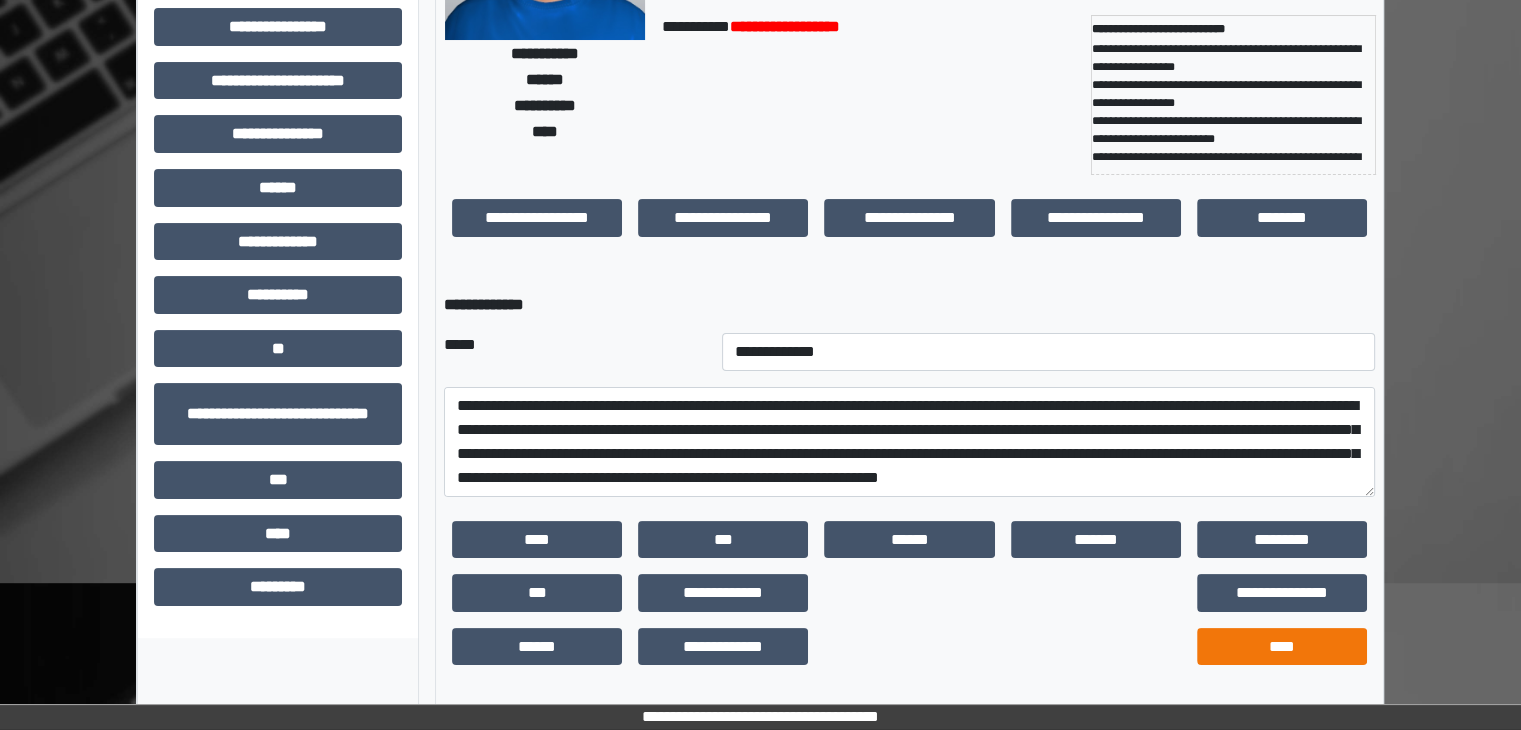 scroll, scrollTop: 192, scrollLeft: 0, axis: vertical 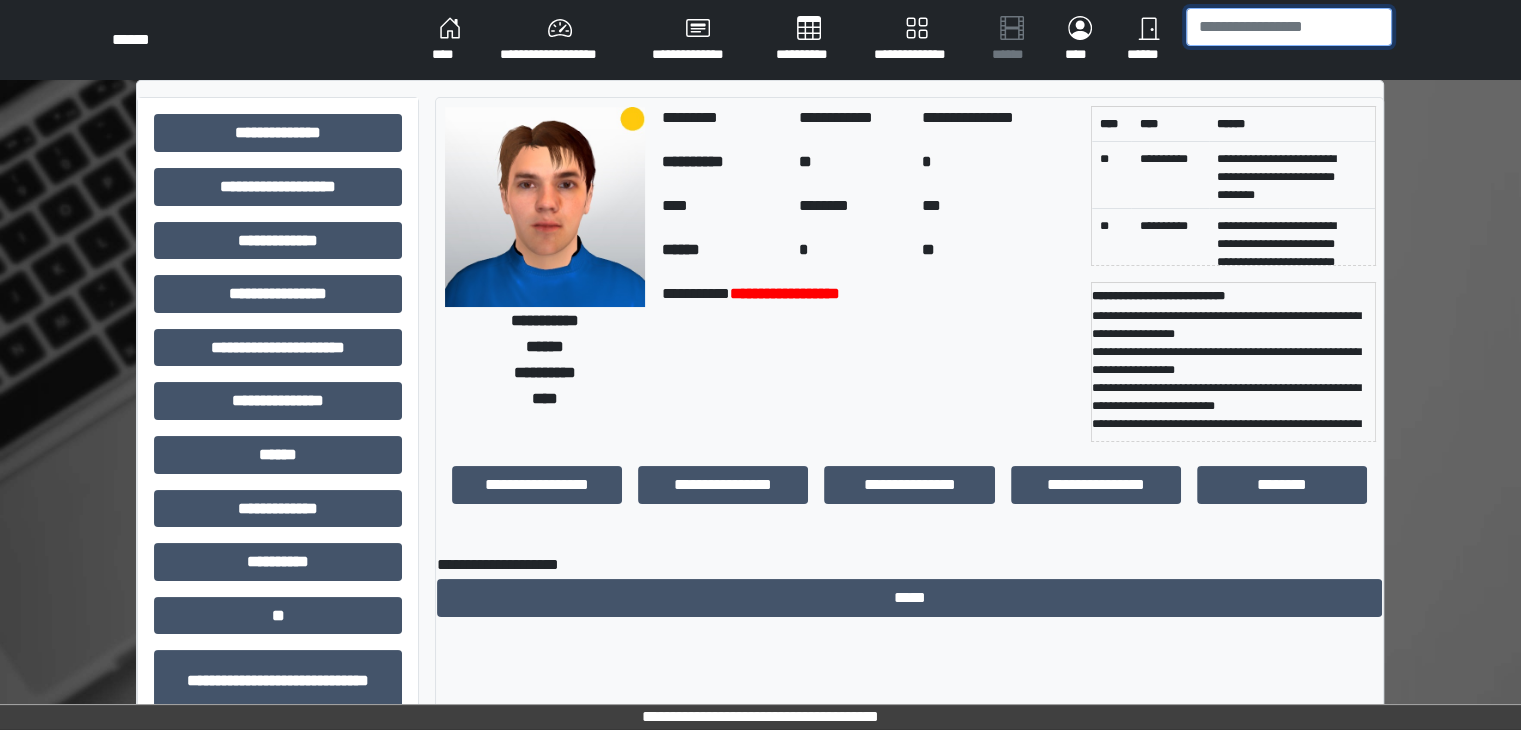click at bounding box center [1289, 27] 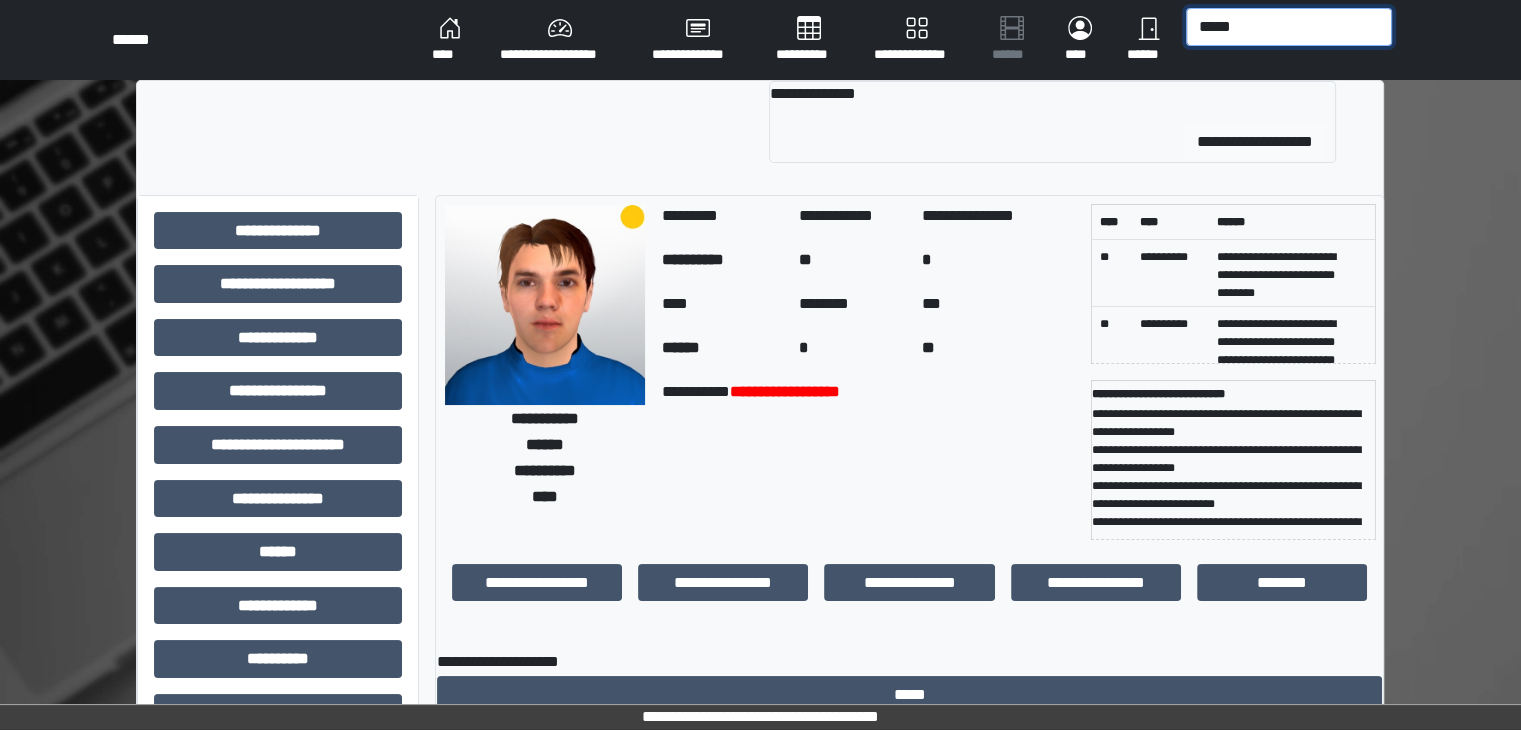 type on "*****" 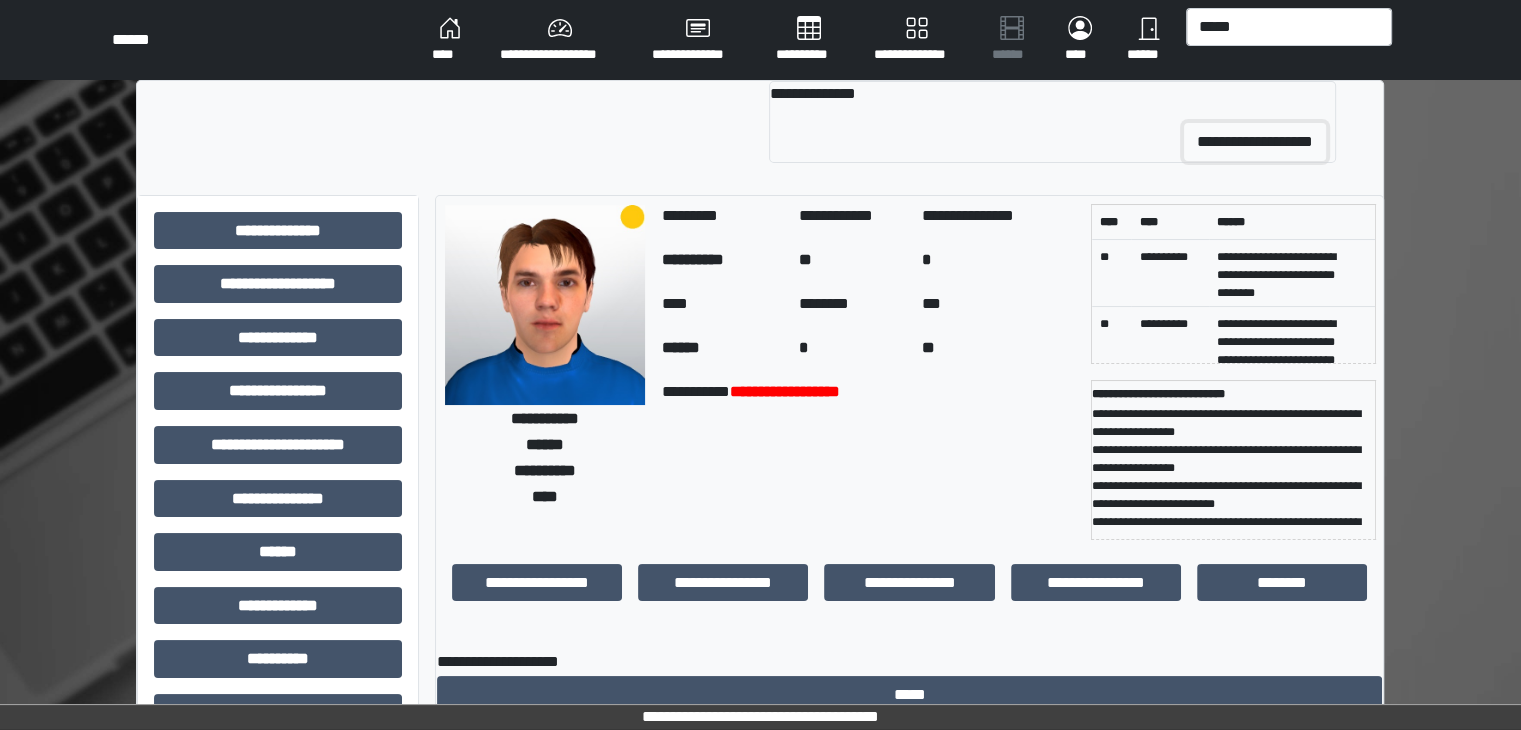click on "**********" at bounding box center [1255, 142] 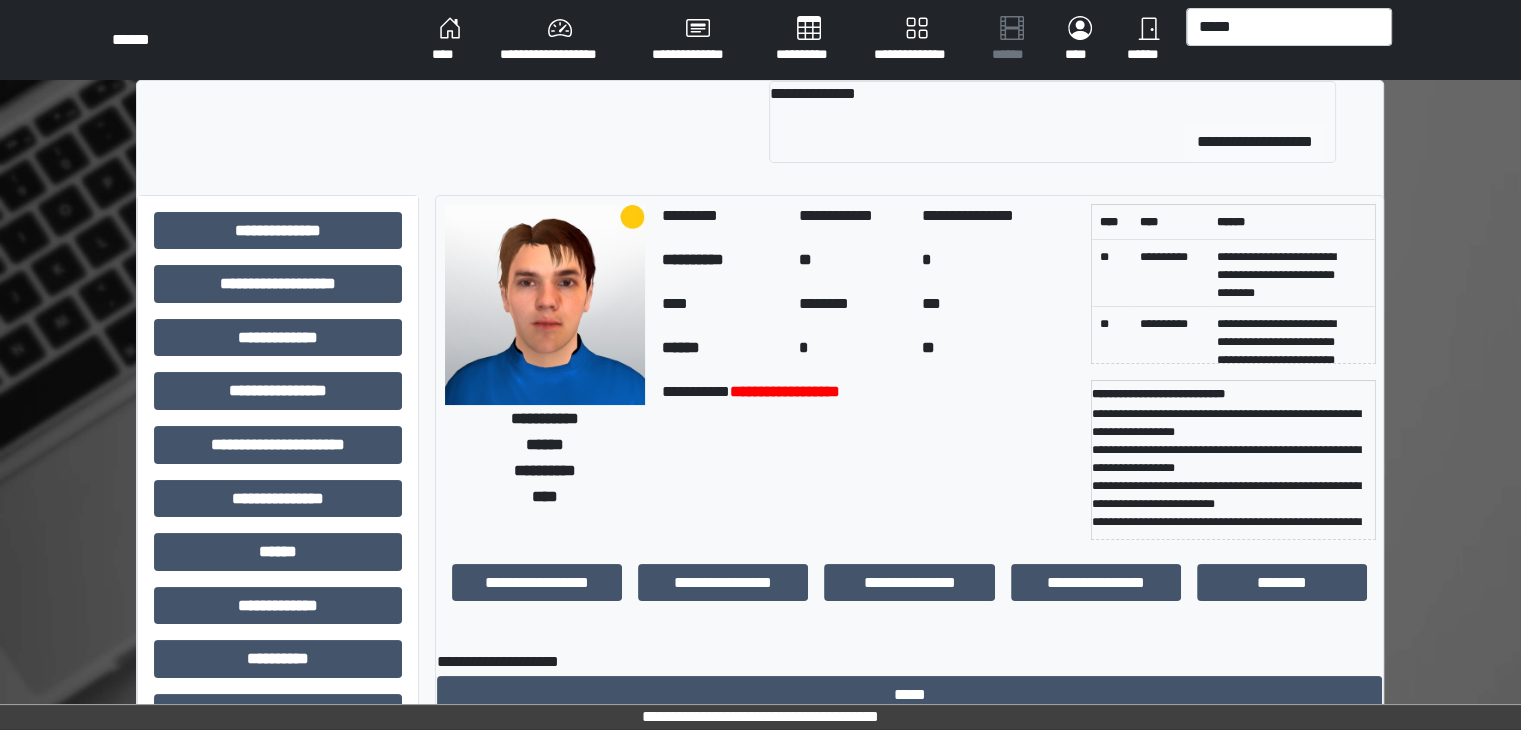 type 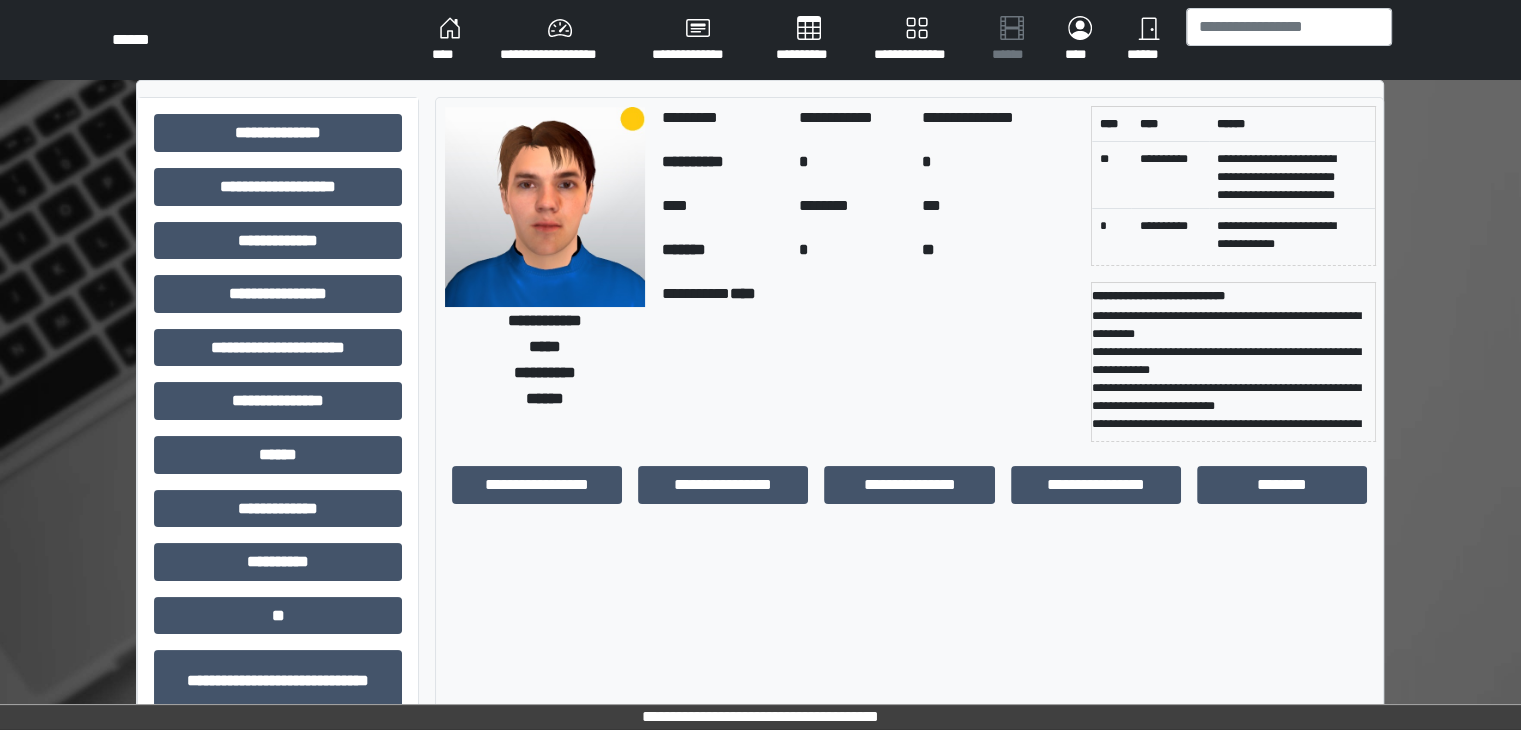 click on "**********" at bounding box center [910, 493] 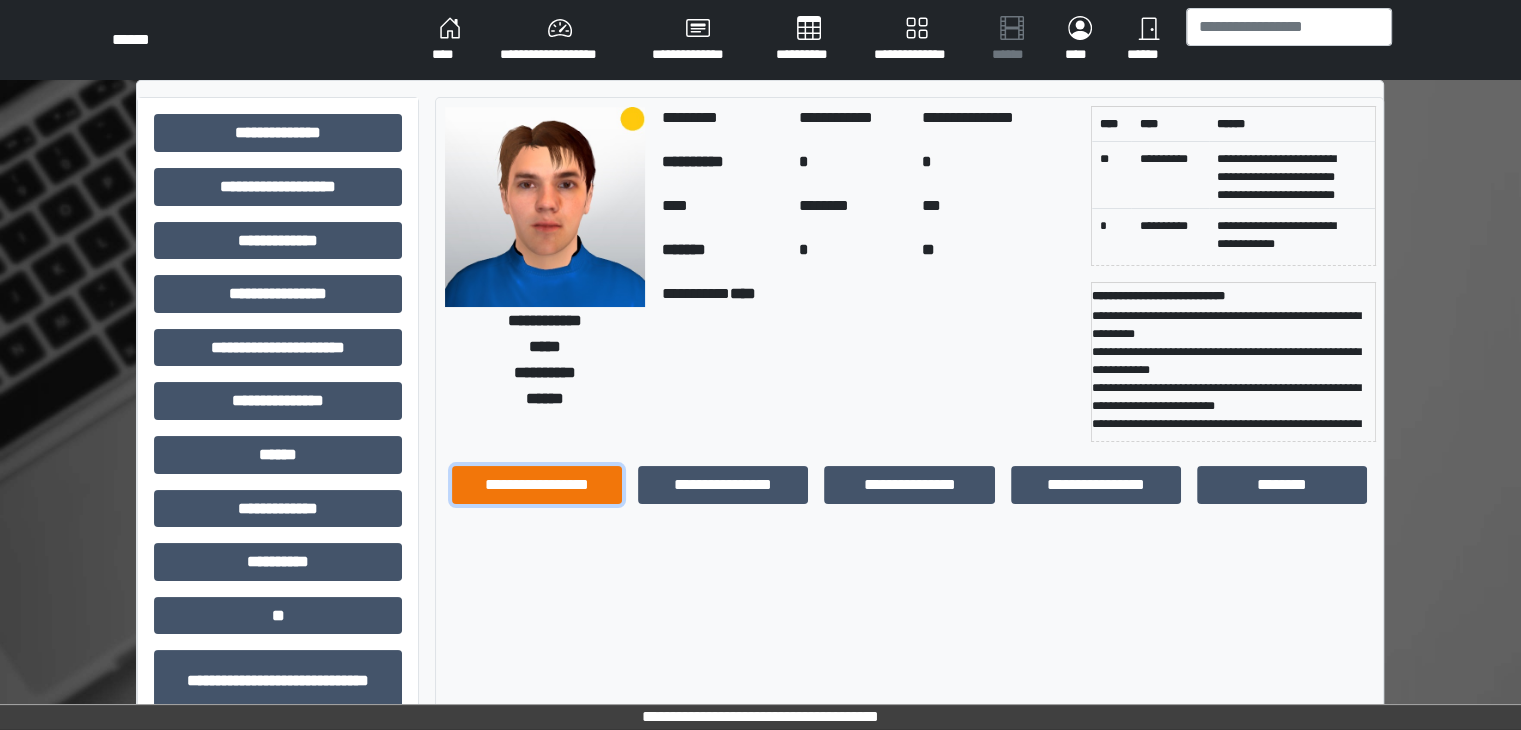 click on "**********" at bounding box center [537, 485] 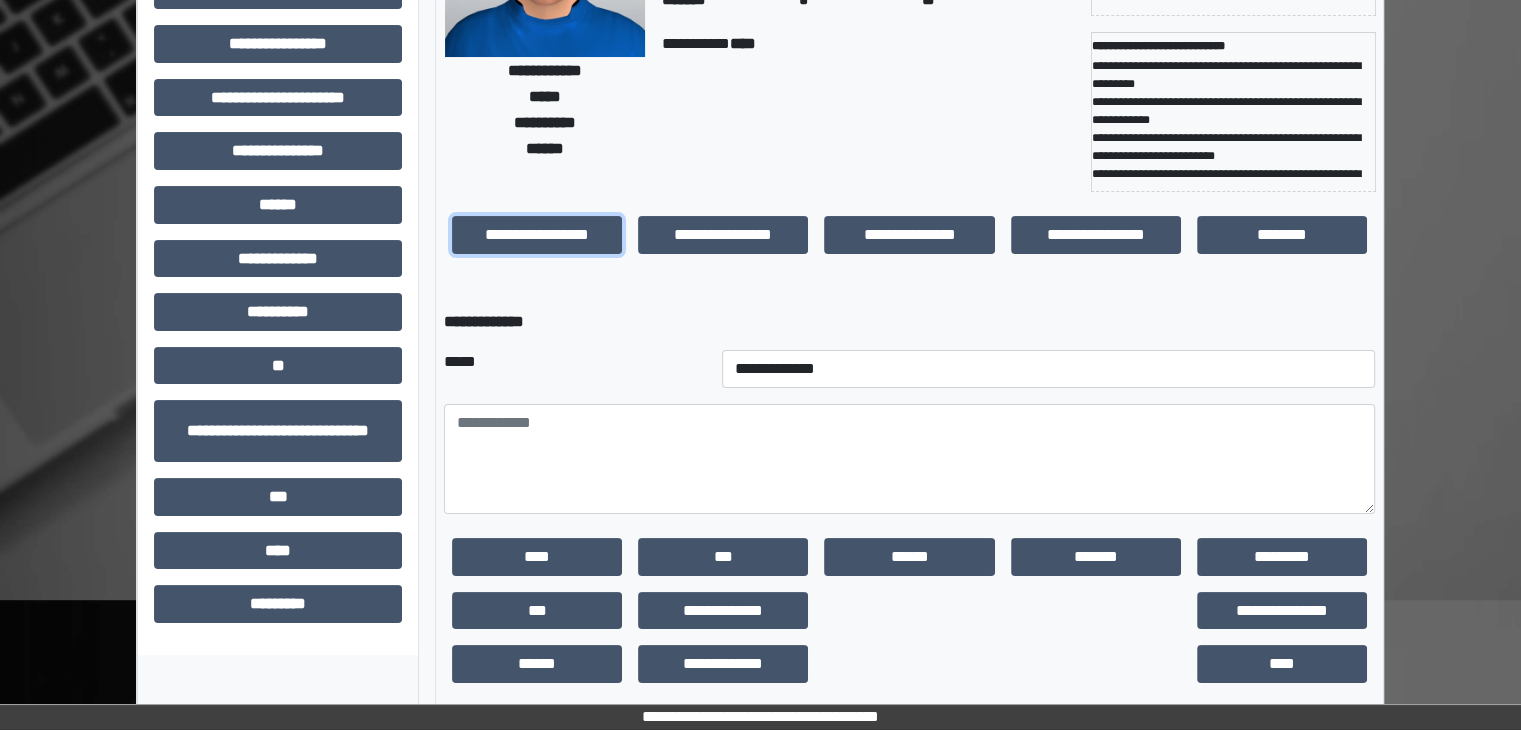 scroll, scrollTop: 268, scrollLeft: 0, axis: vertical 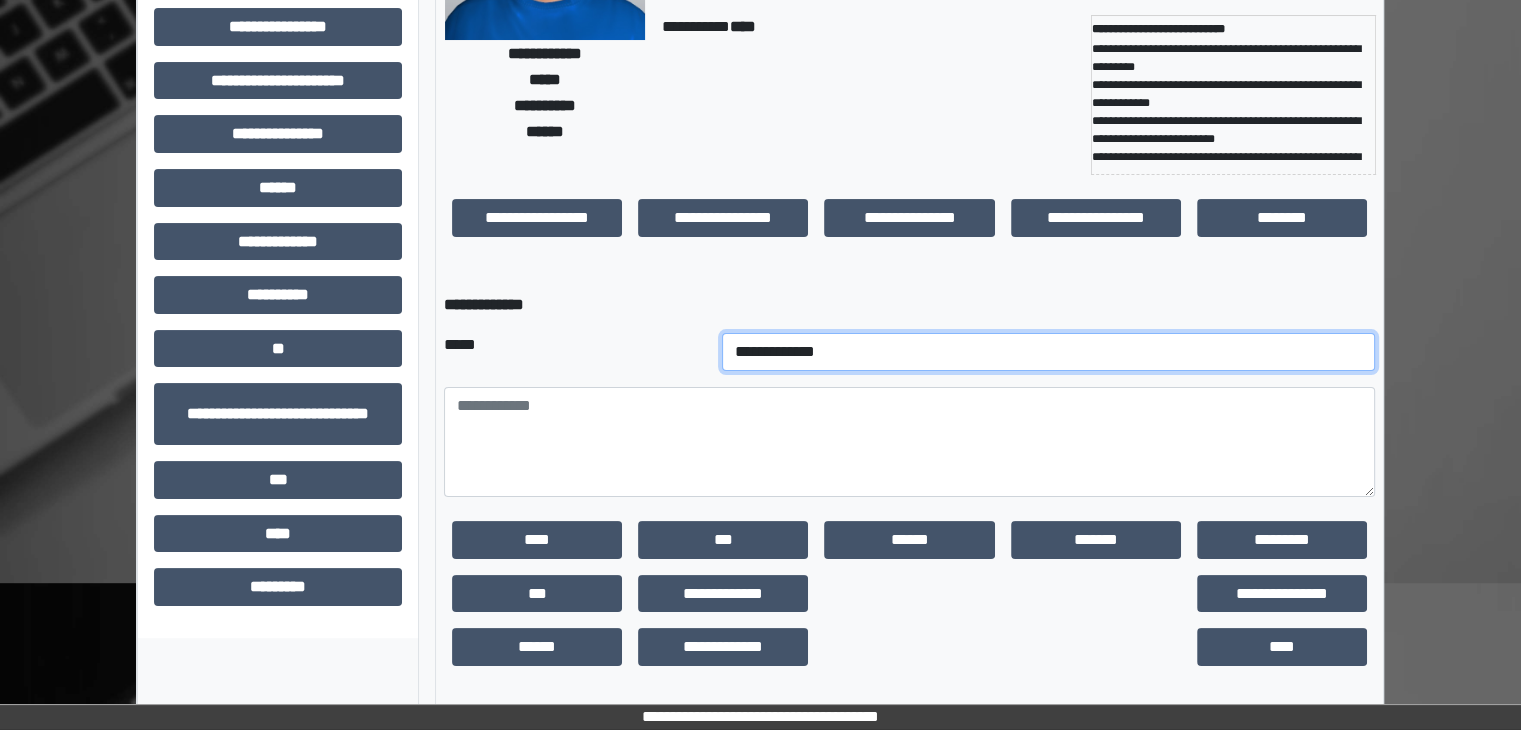 click on "**********" at bounding box center (1049, 352) 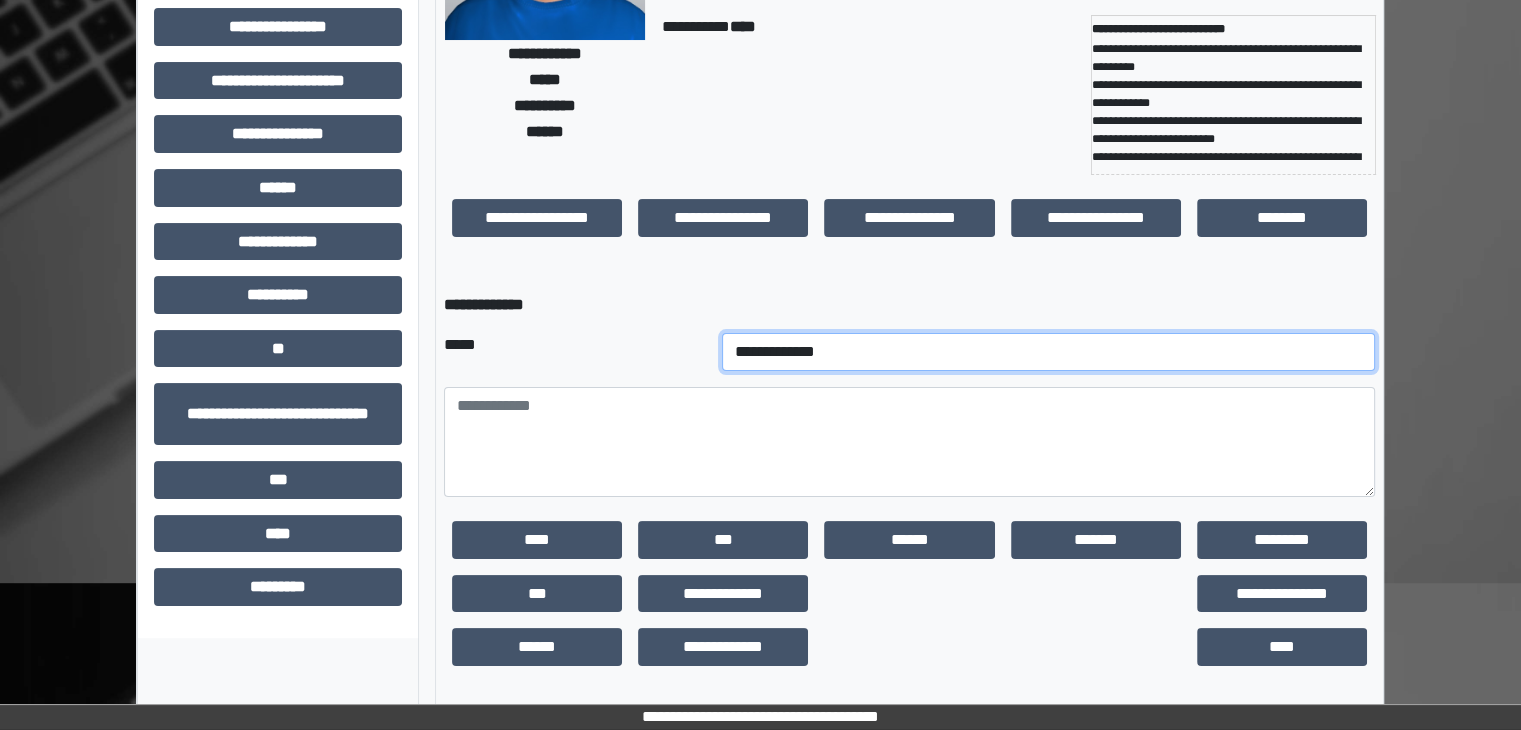 select on "*" 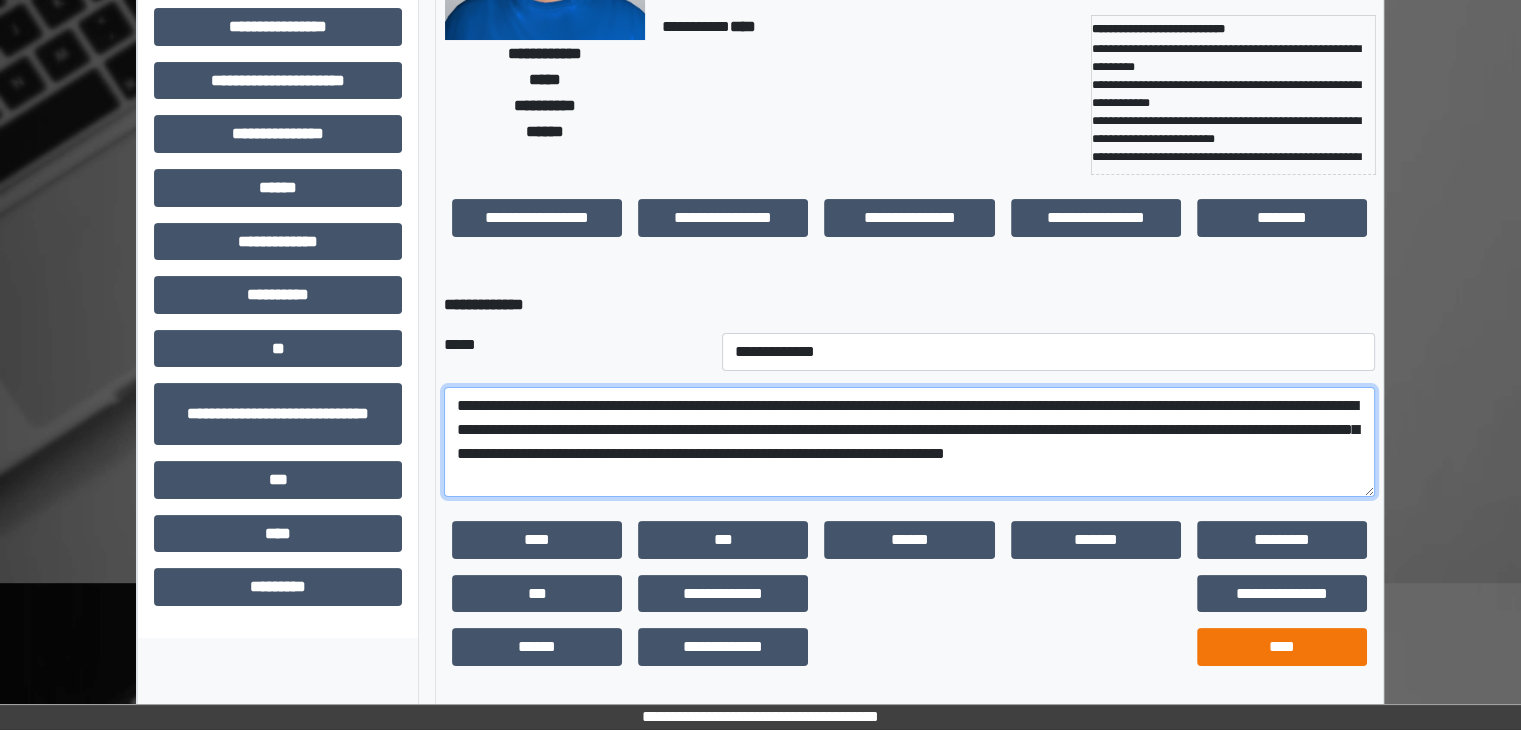type on "**********" 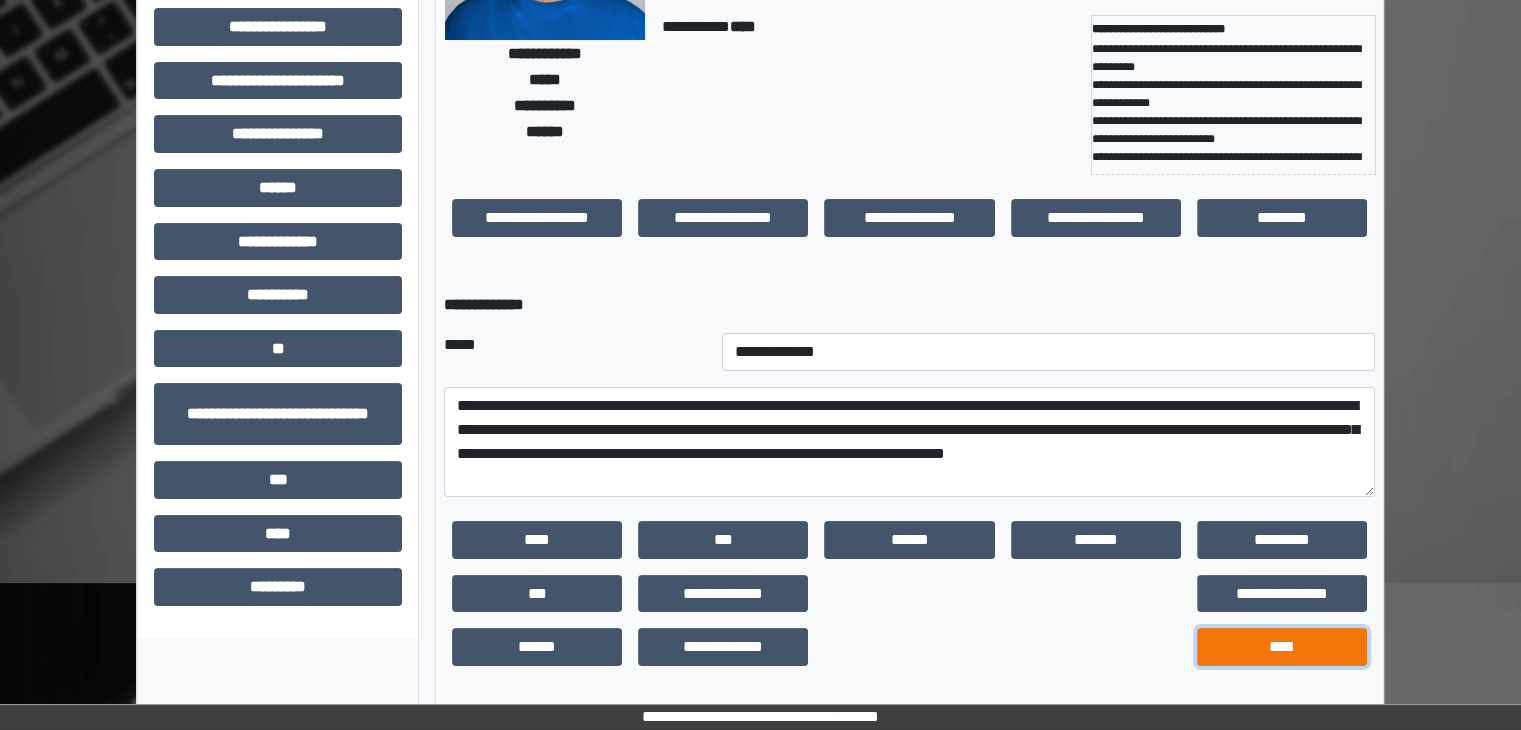 click on "****" at bounding box center (1282, 647) 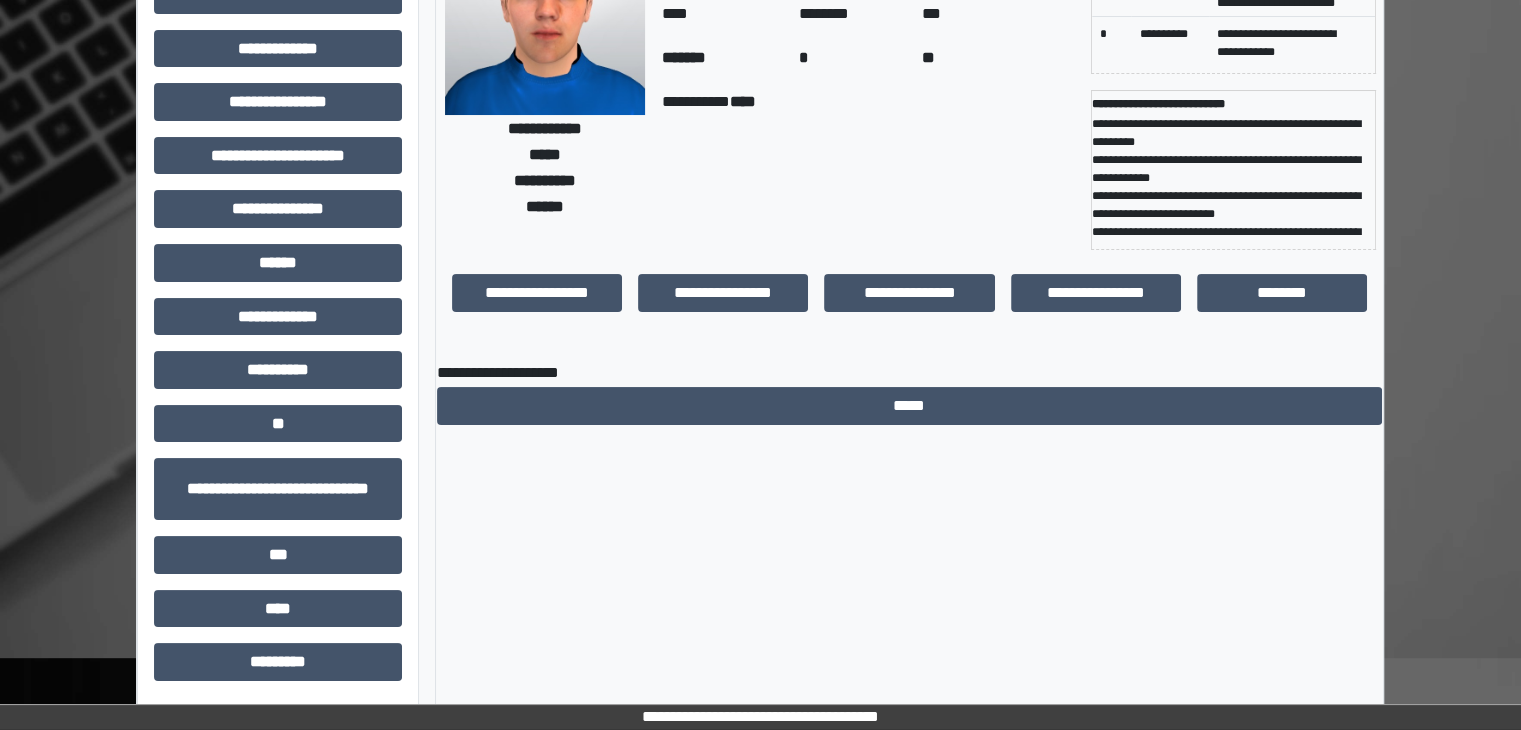 scroll, scrollTop: 192, scrollLeft: 0, axis: vertical 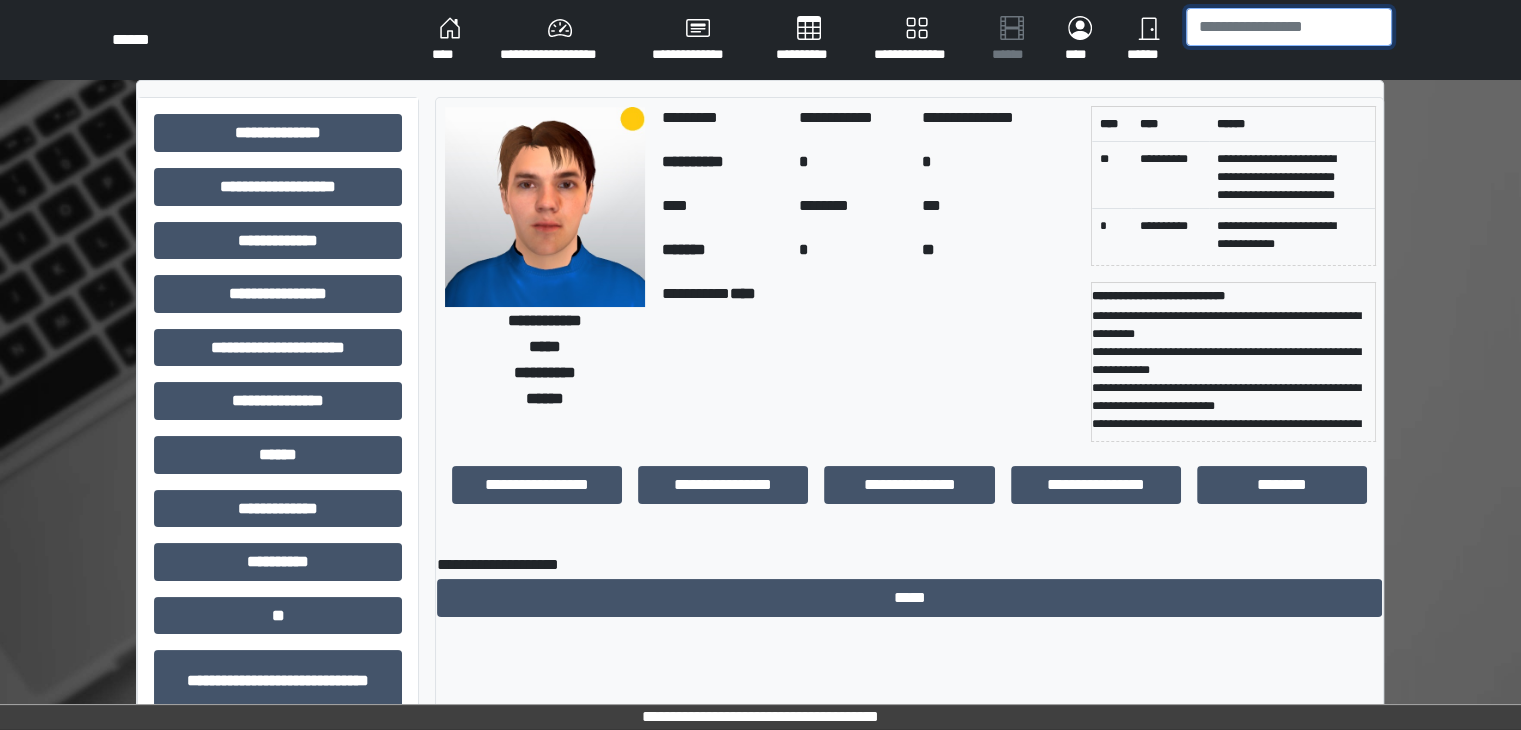 click at bounding box center (1289, 27) 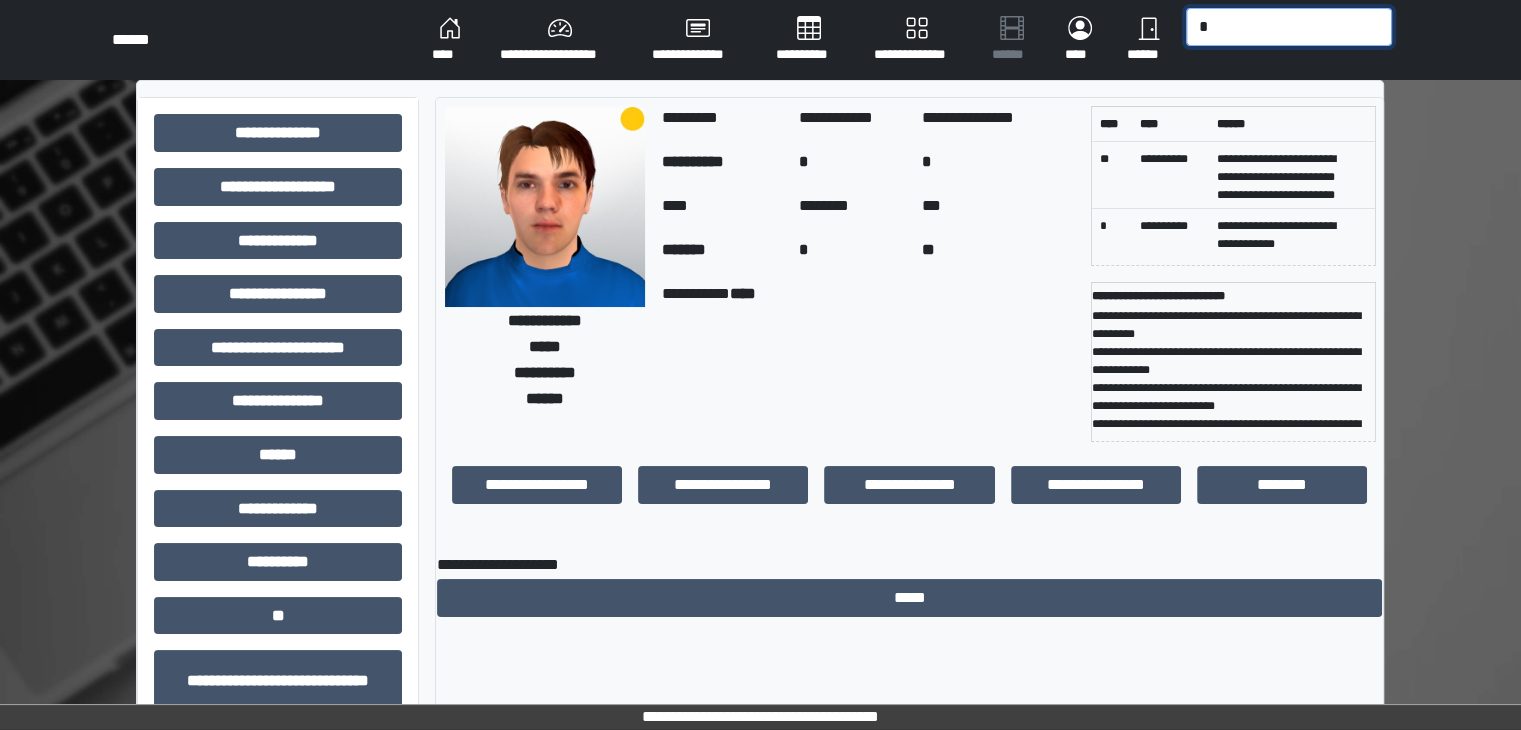 click on "*" at bounding box center [1289, 27] 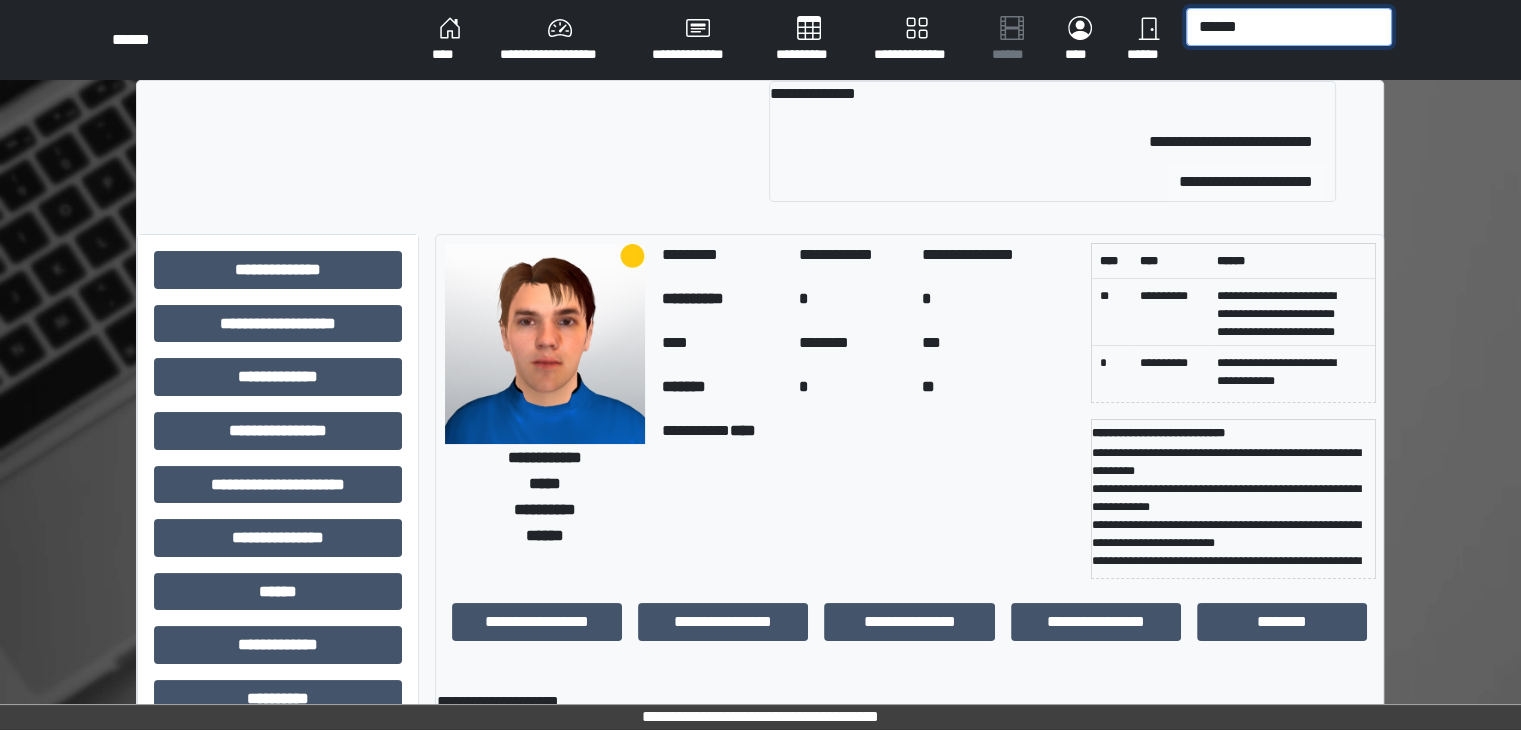 type on "******" 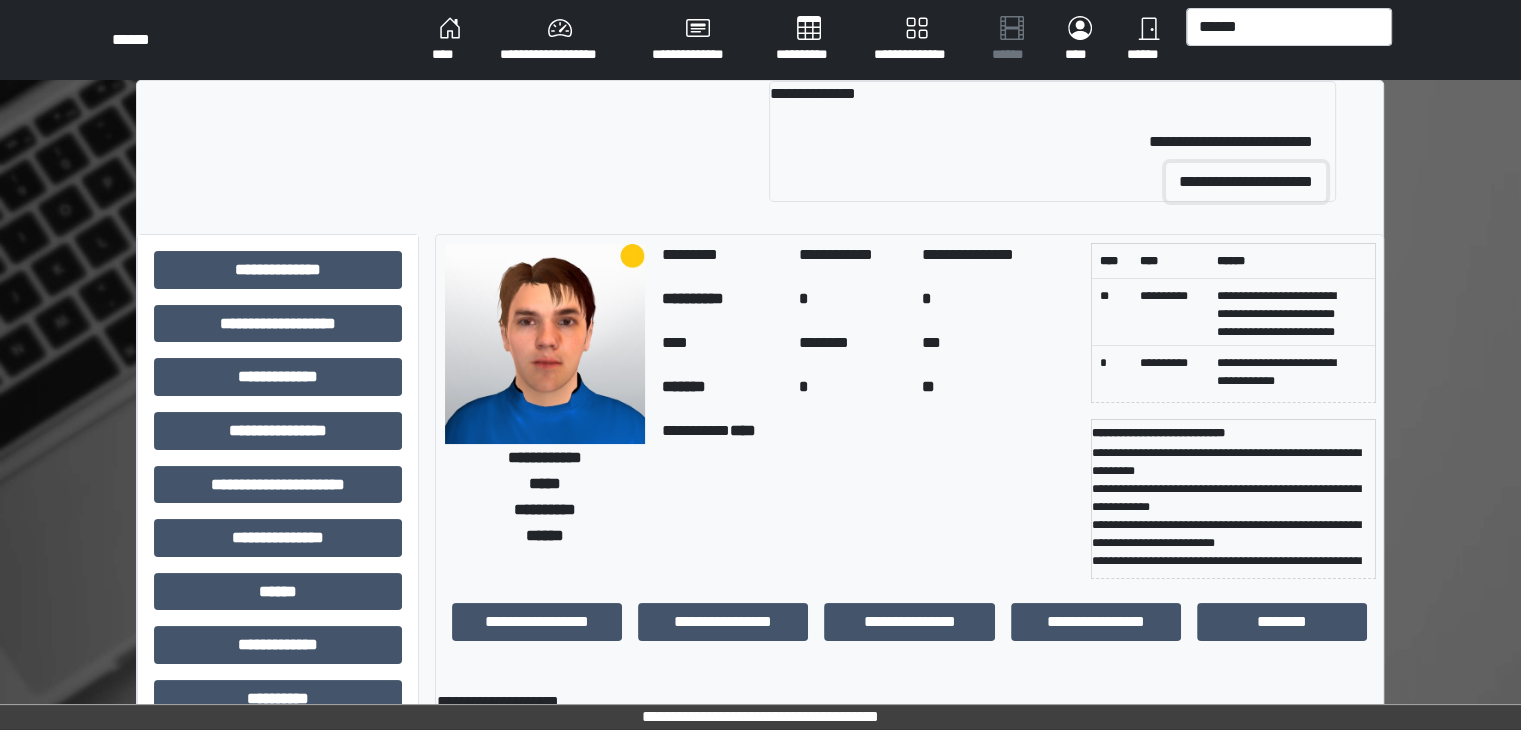 click on "**********" at bounding box center (1246, 182) 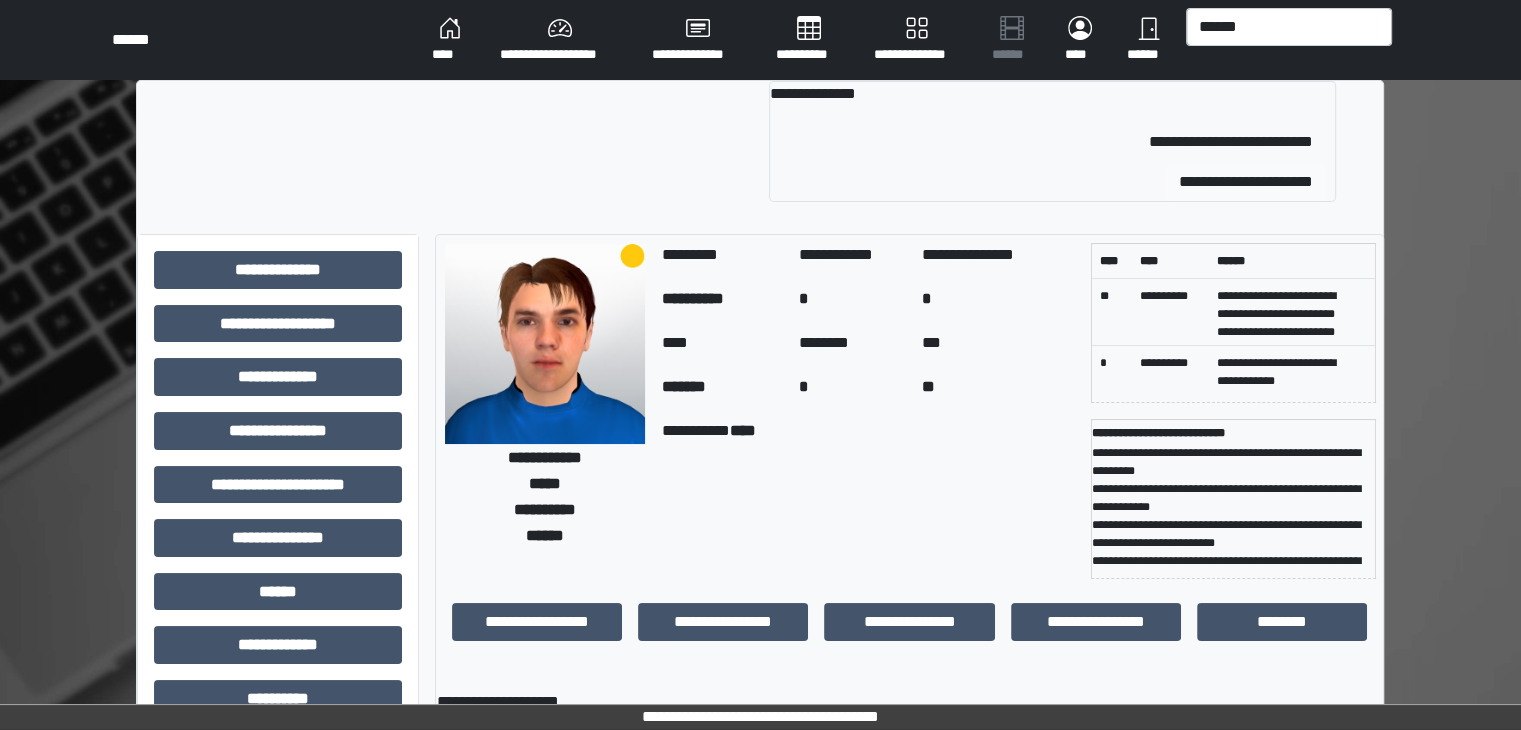 type 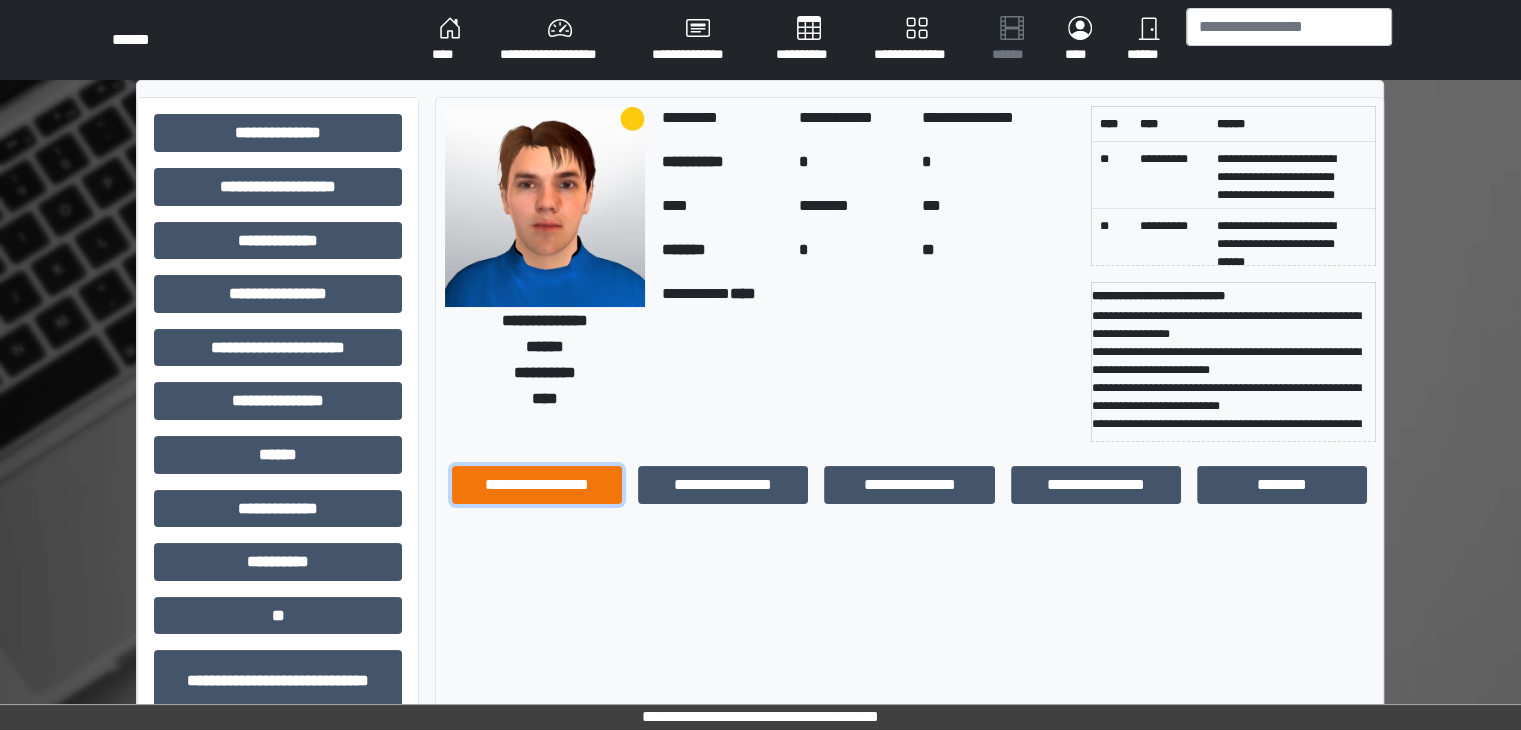 click on "**********" at bounding box center (537, 485) 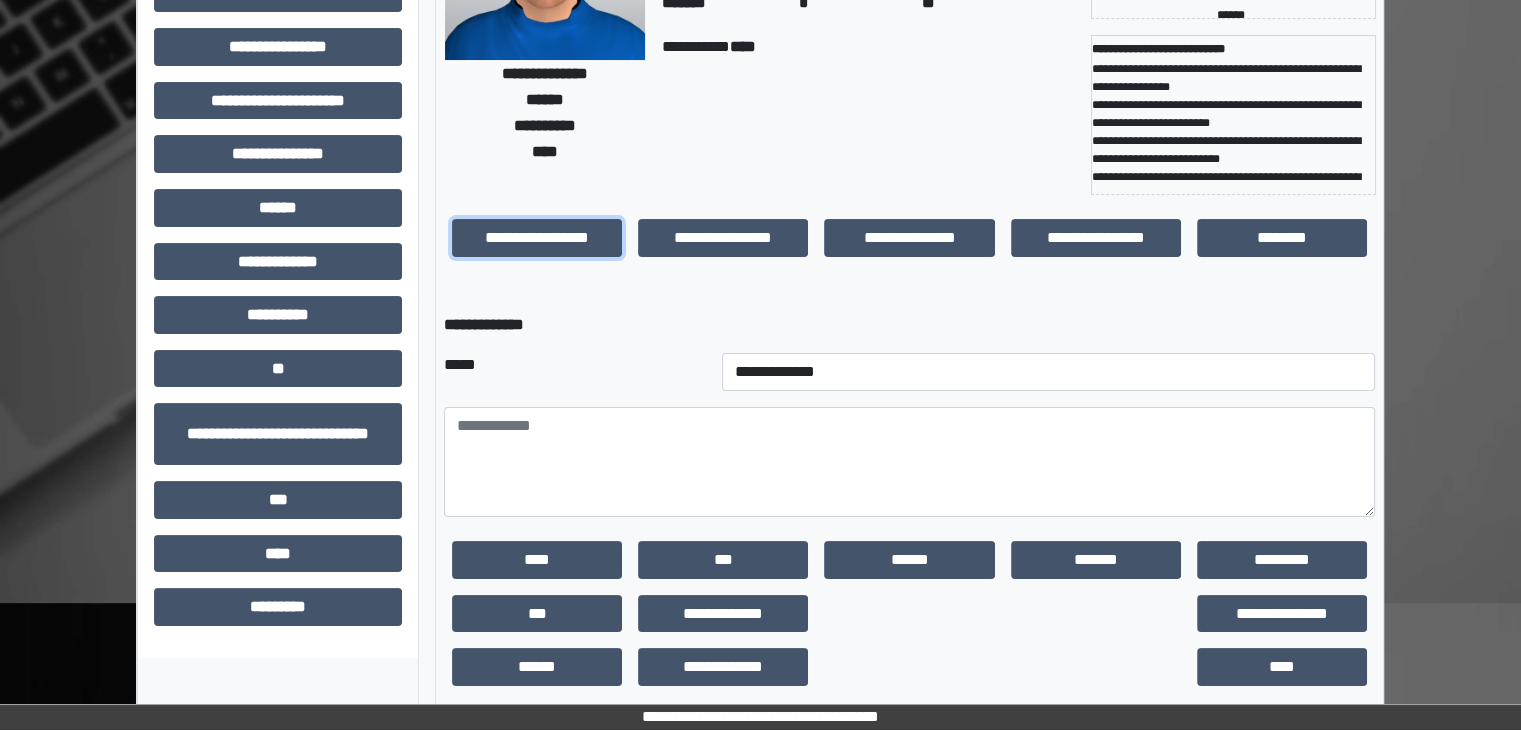 scroll, scrollTop: 258, scrollLeft: 0, axis: vertical 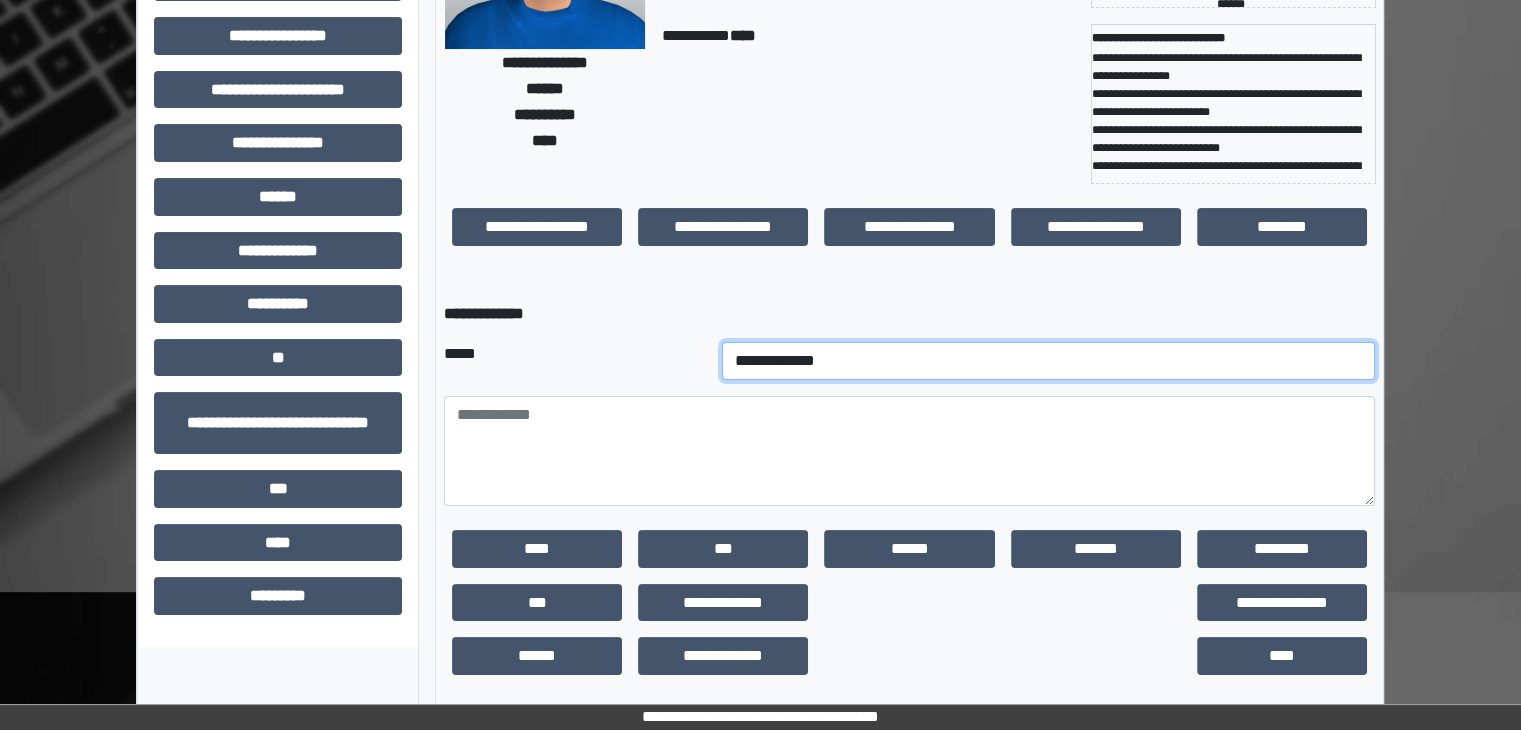 click on "**********" at bounding box center [1049, 361] 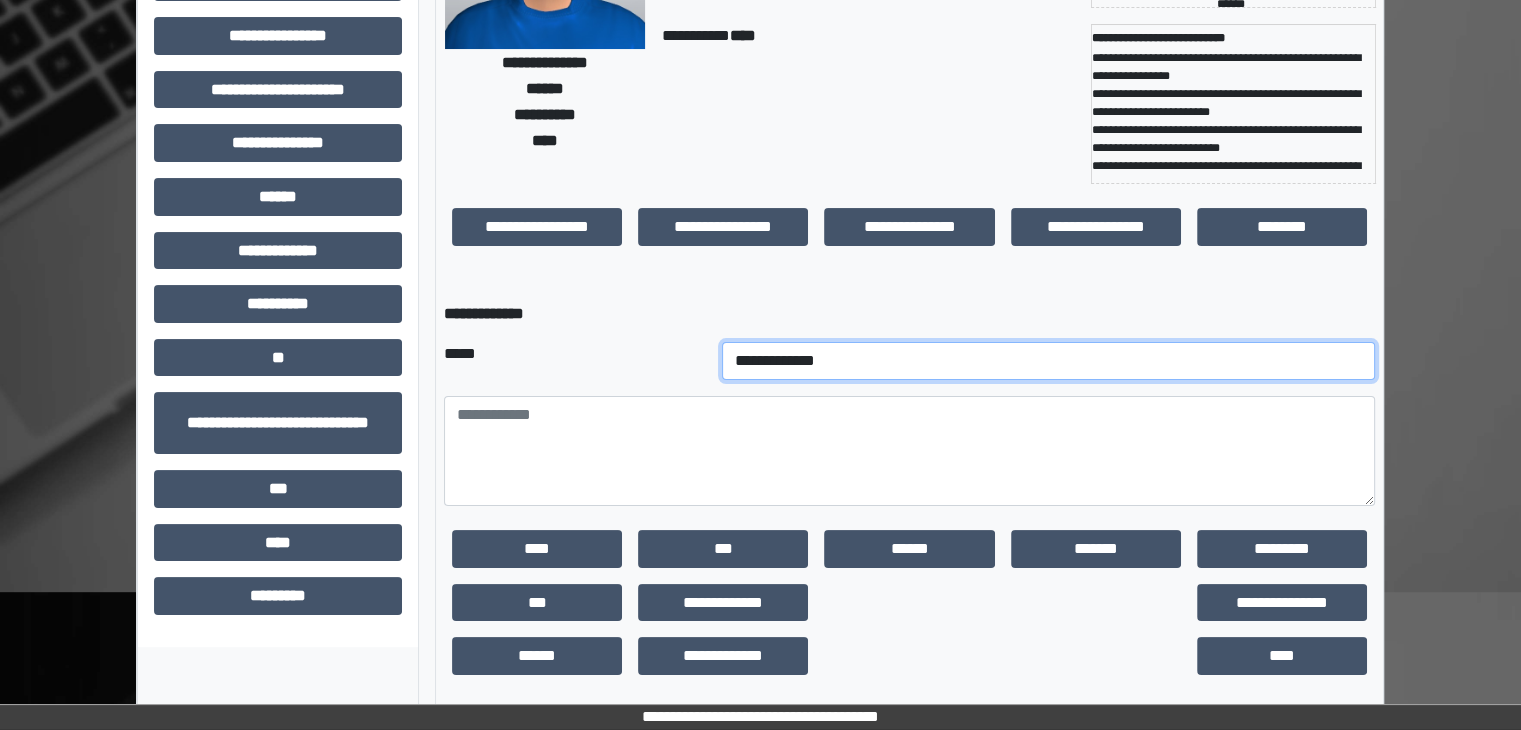 select on "*" 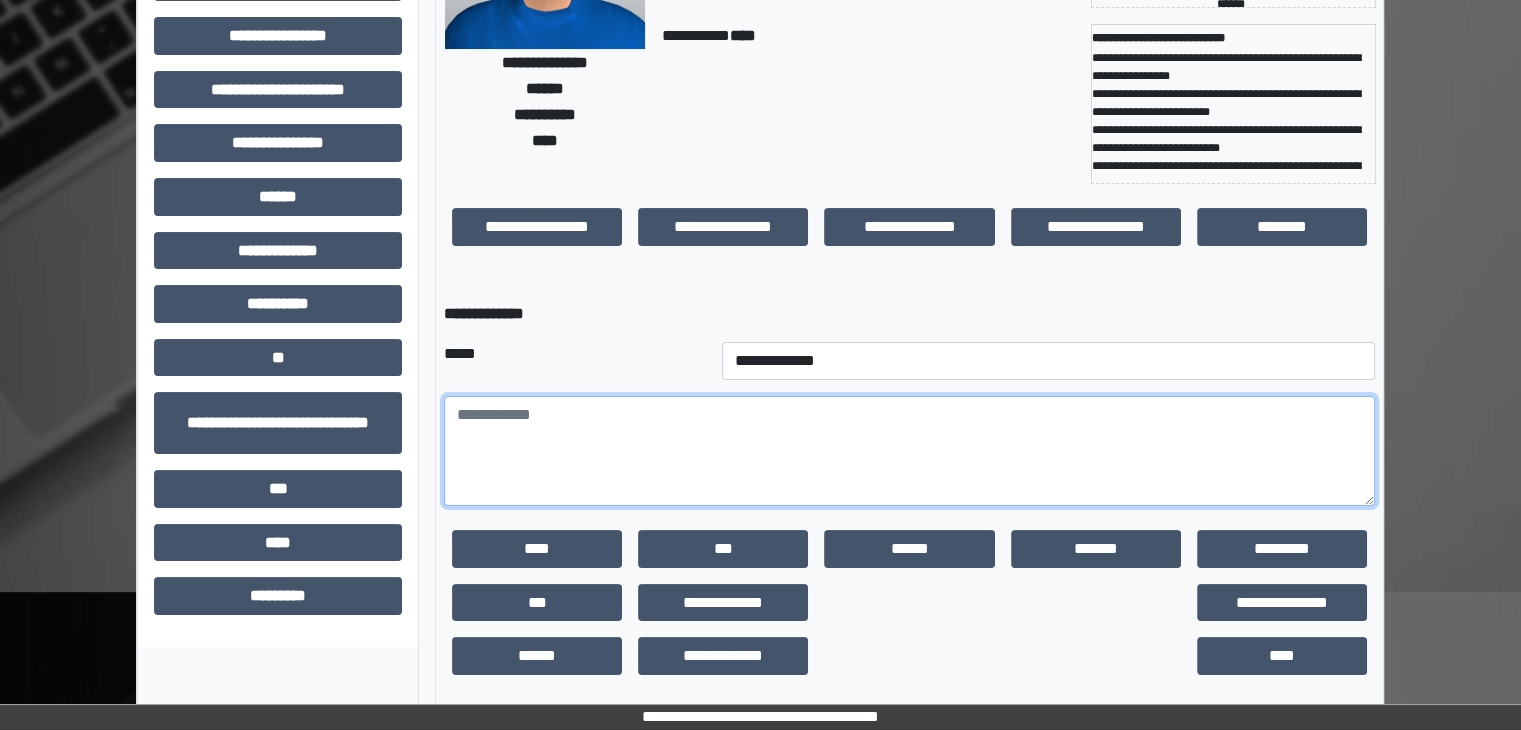 click at bounding box center [909, 451] 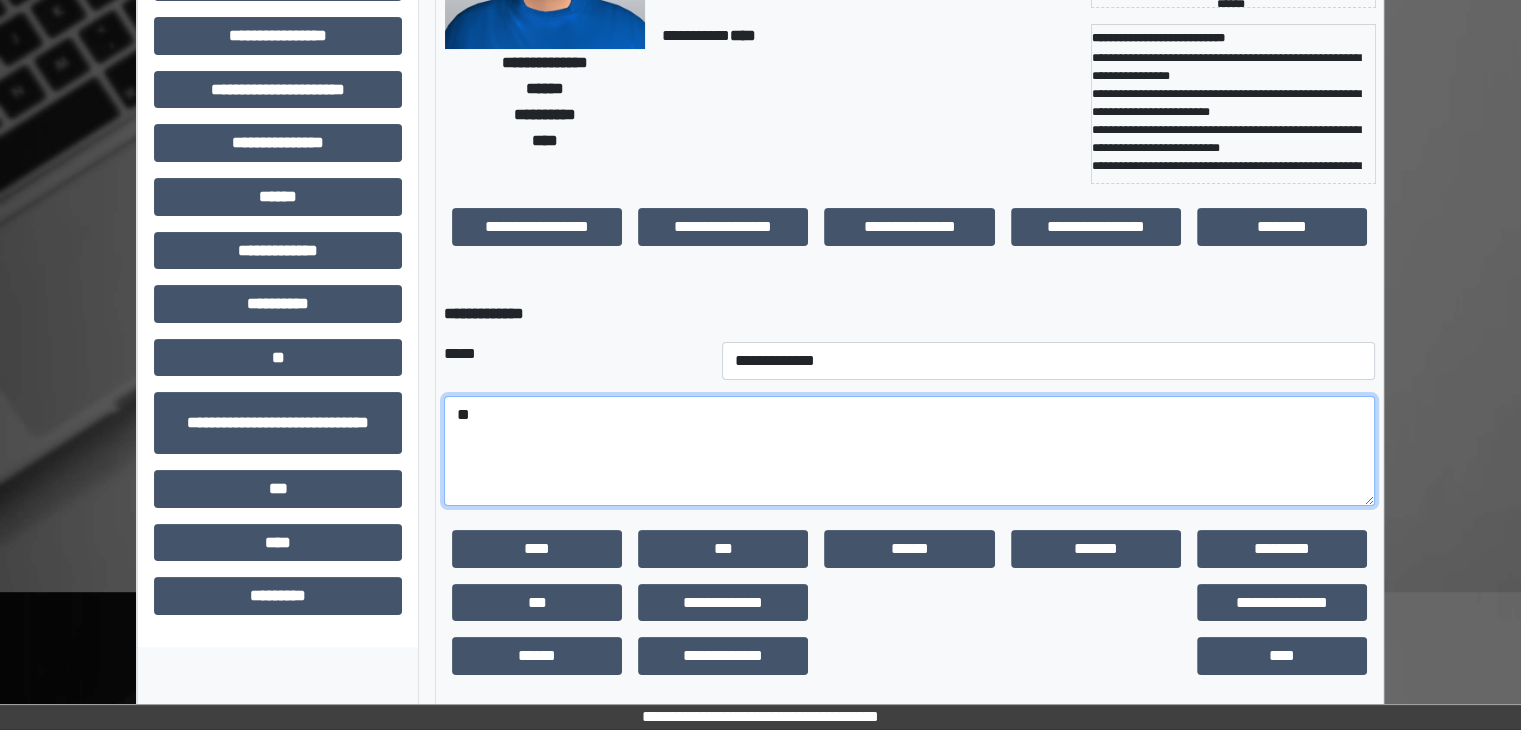 type on "*" 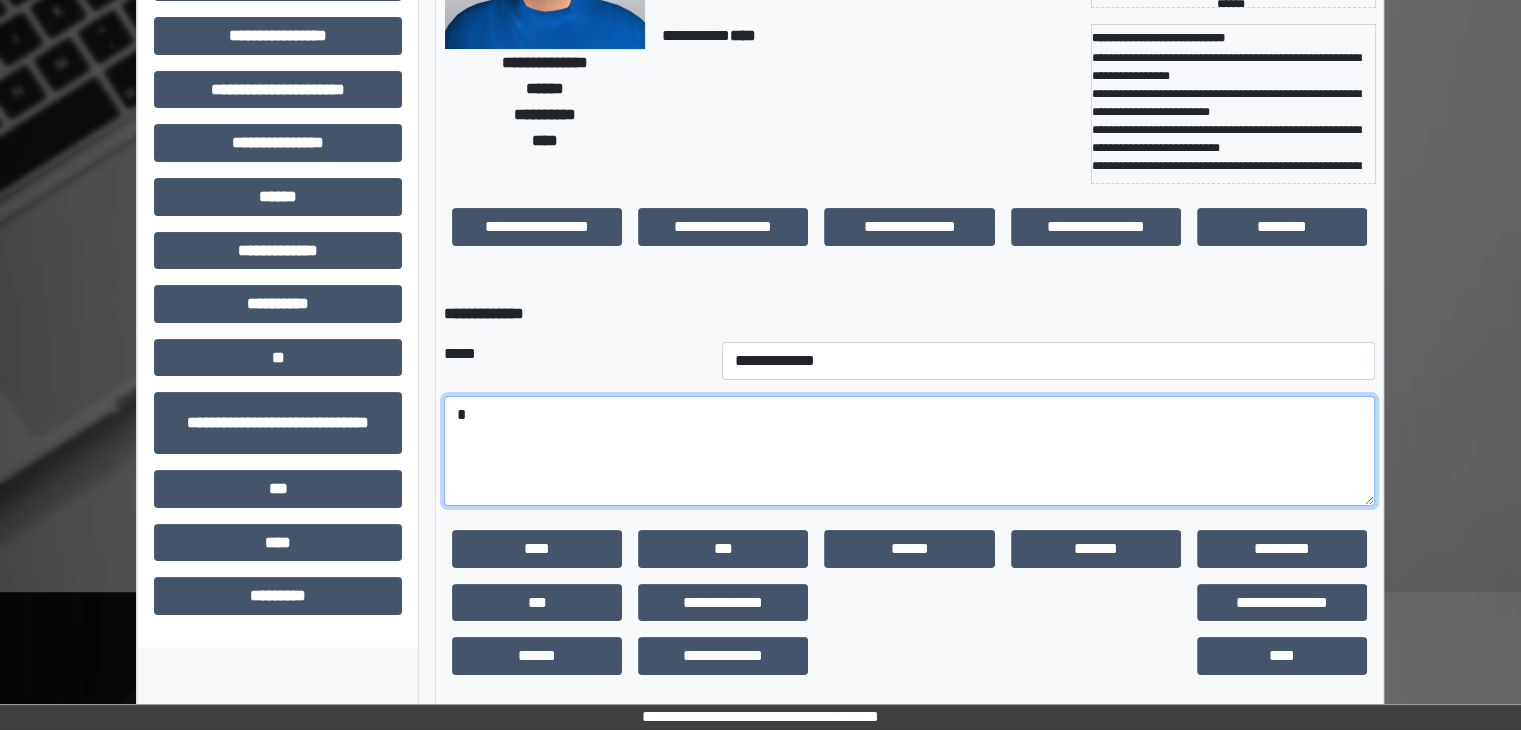 type 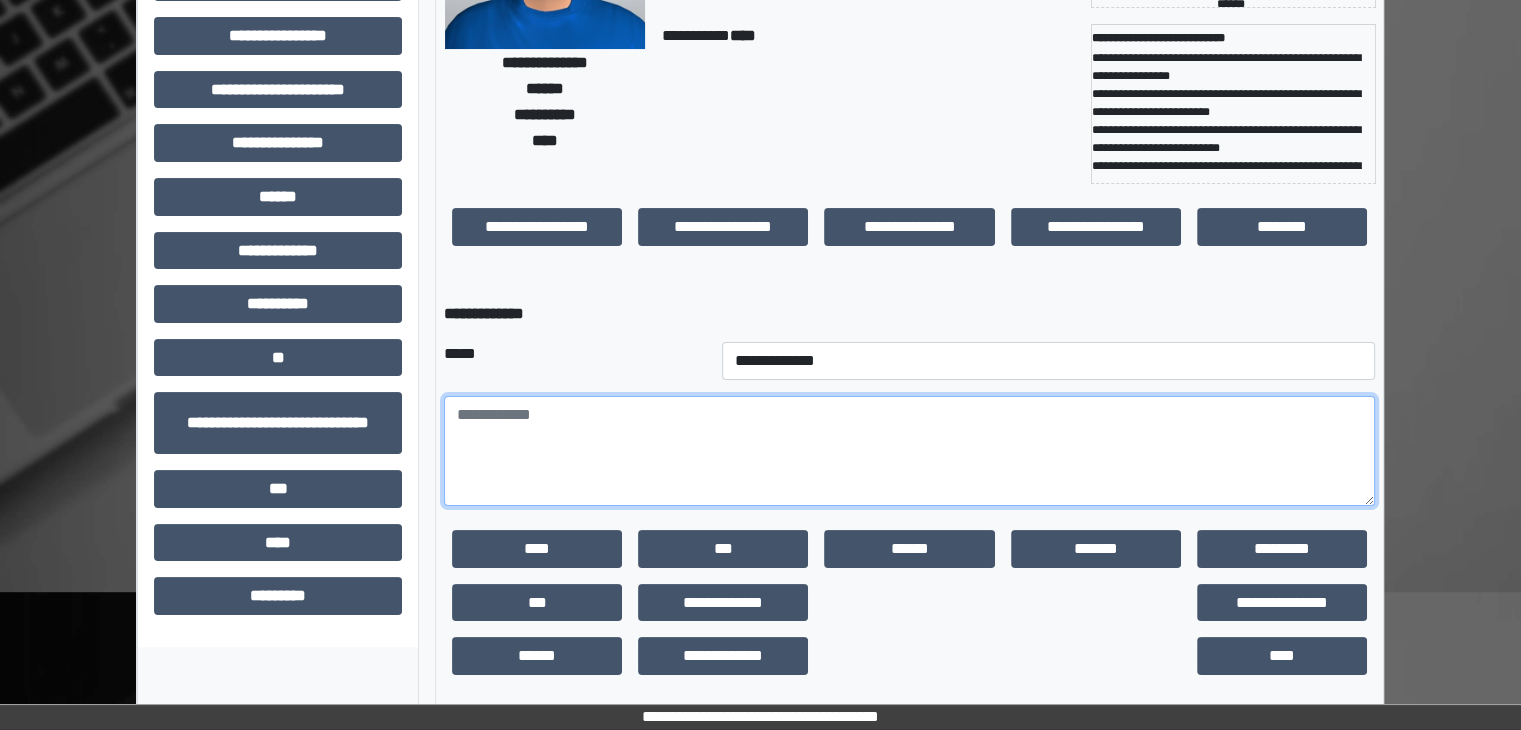 scroll, scrollTop: 56, scrollLeft: 0, axis: vertical 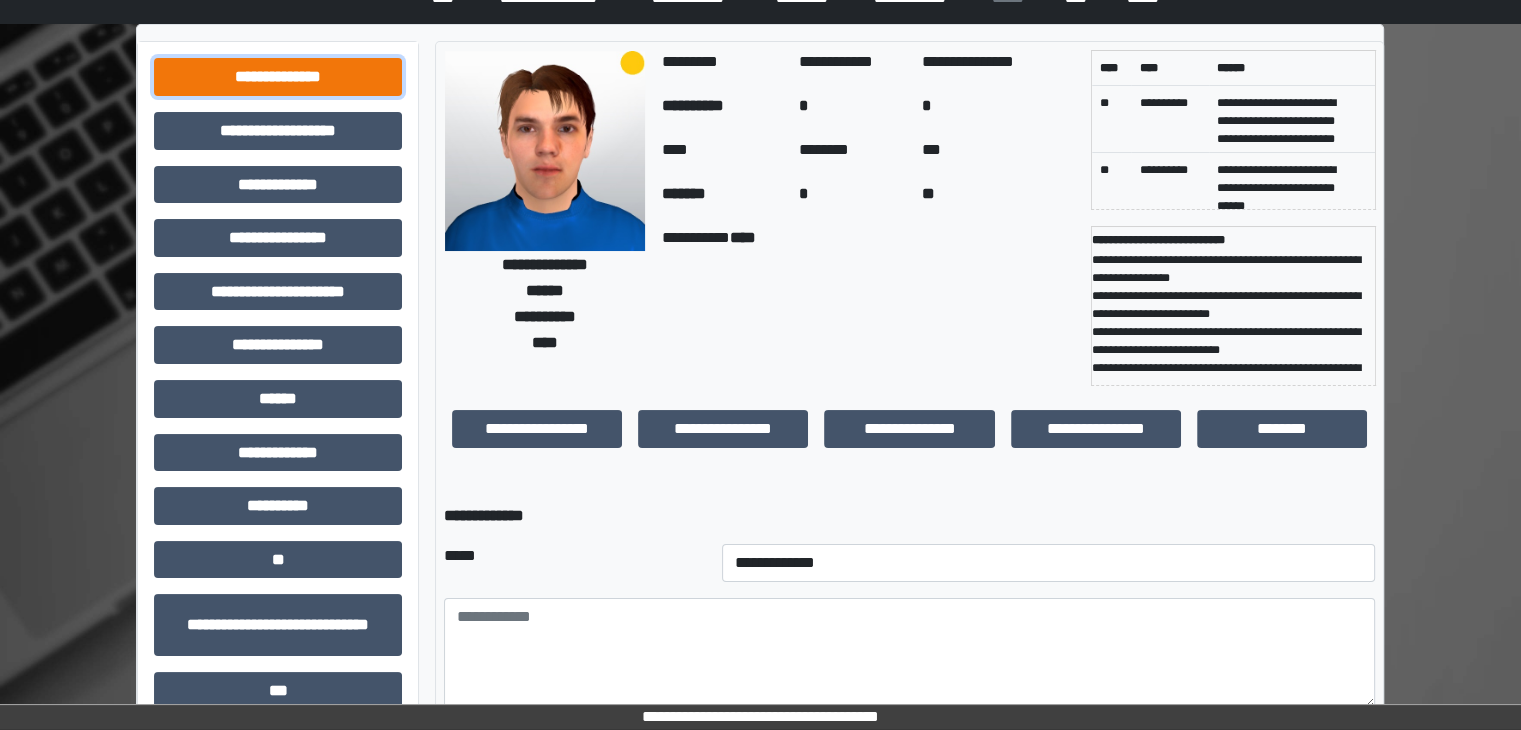 click on "**********" at bounding box center (278, 77) 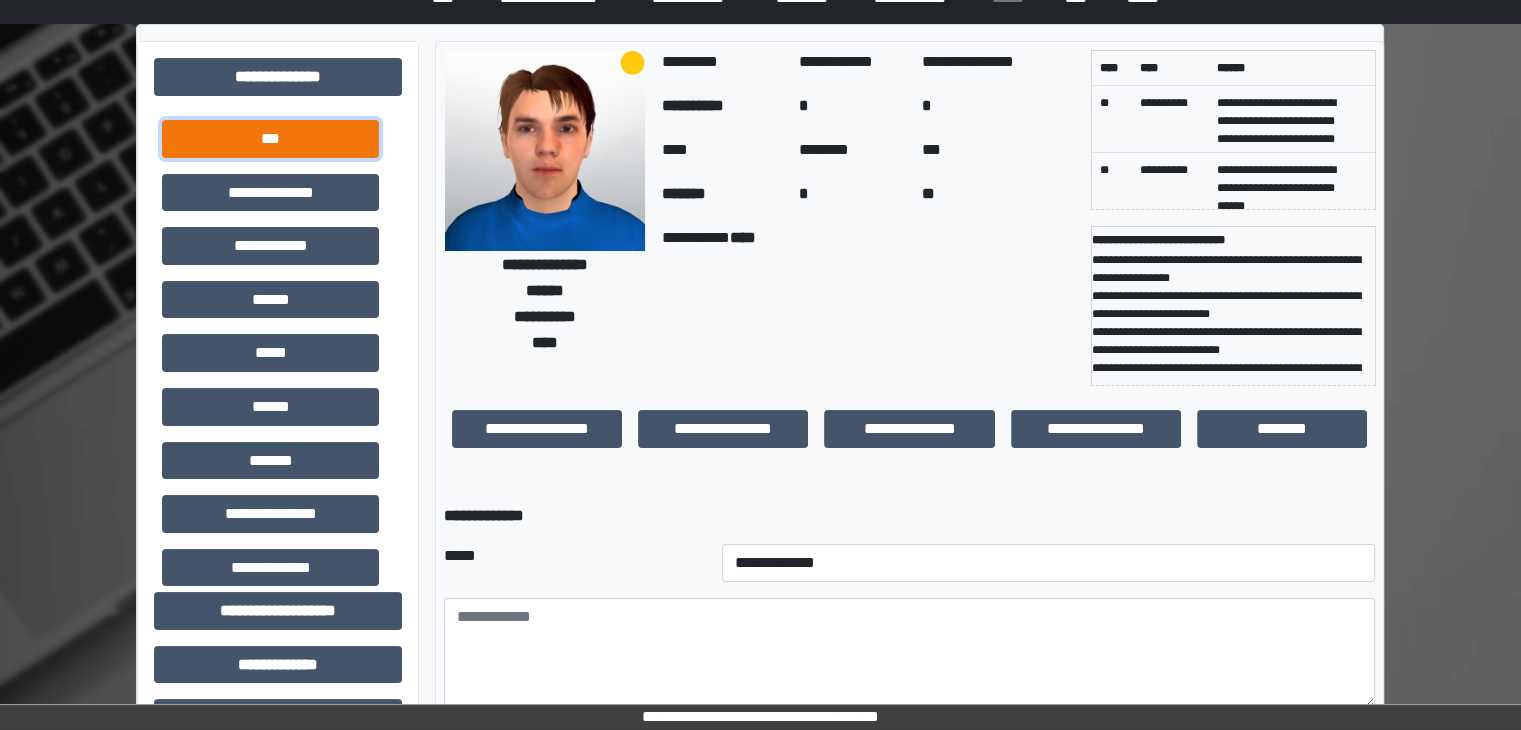 click on "***" at bounding box center [270, 139] 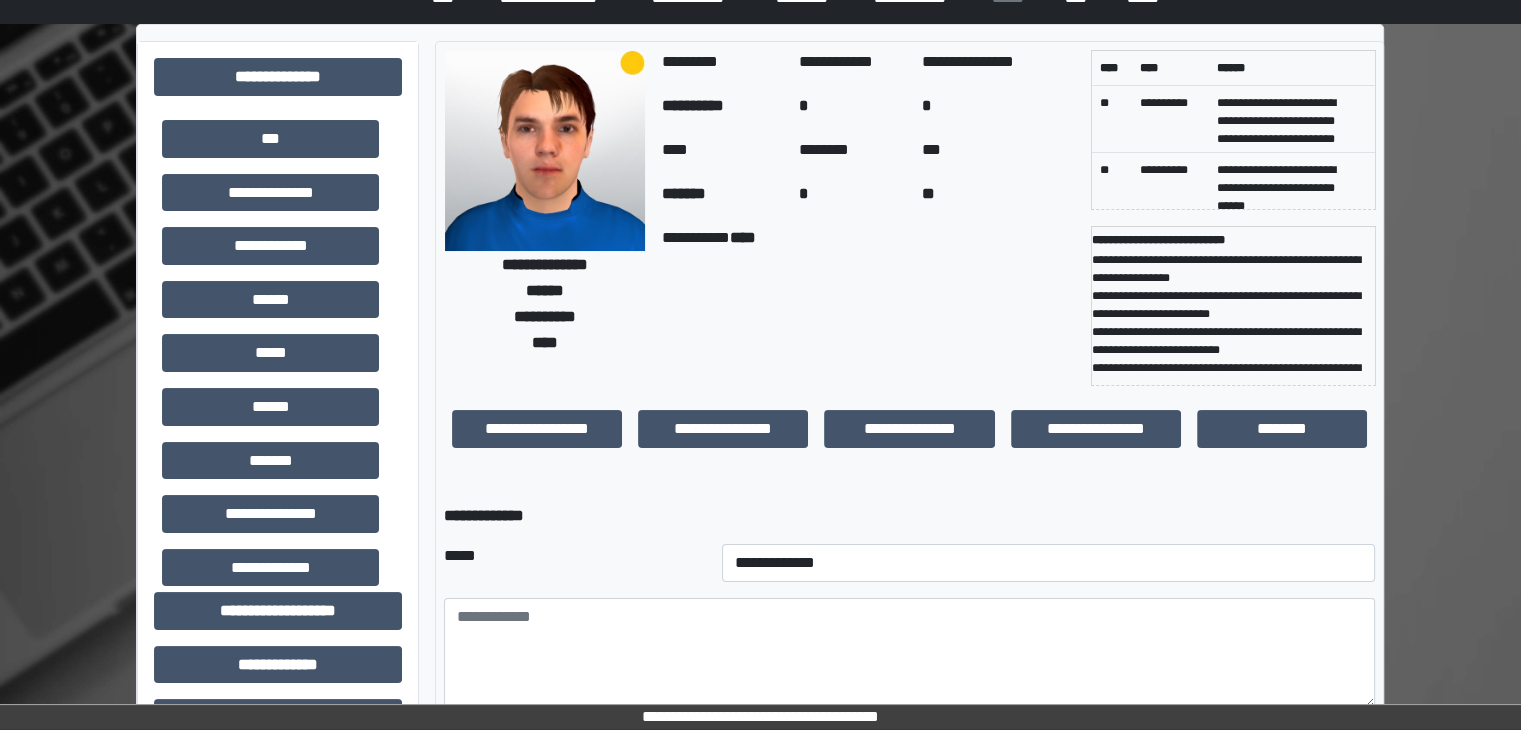 drag, startPoint x: 1518, startPoint y: 281, endPoint x: 1535, endPoint y: 433, distance: 152.94771 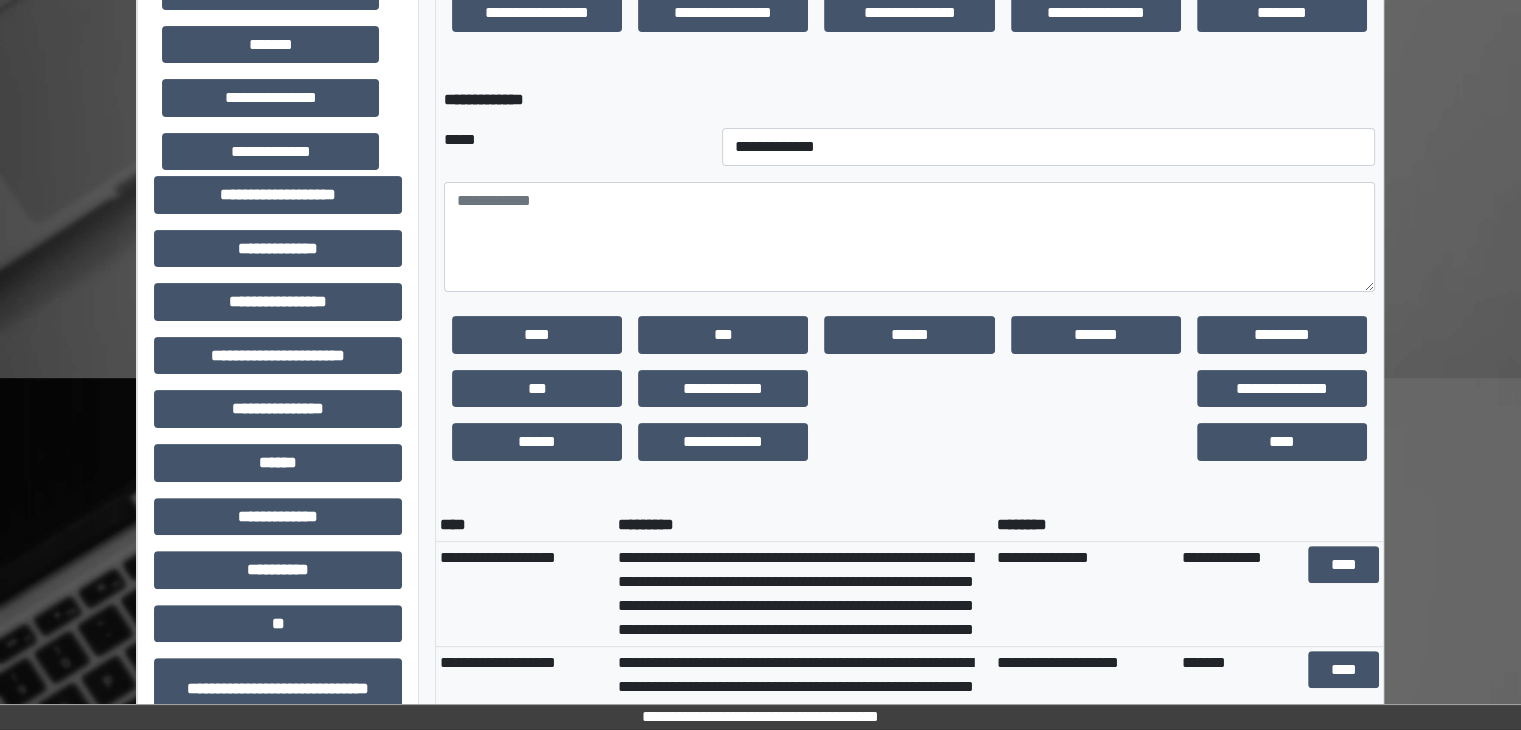 scroll, scrollTop: 0, scrollLeft: 0, axis: both 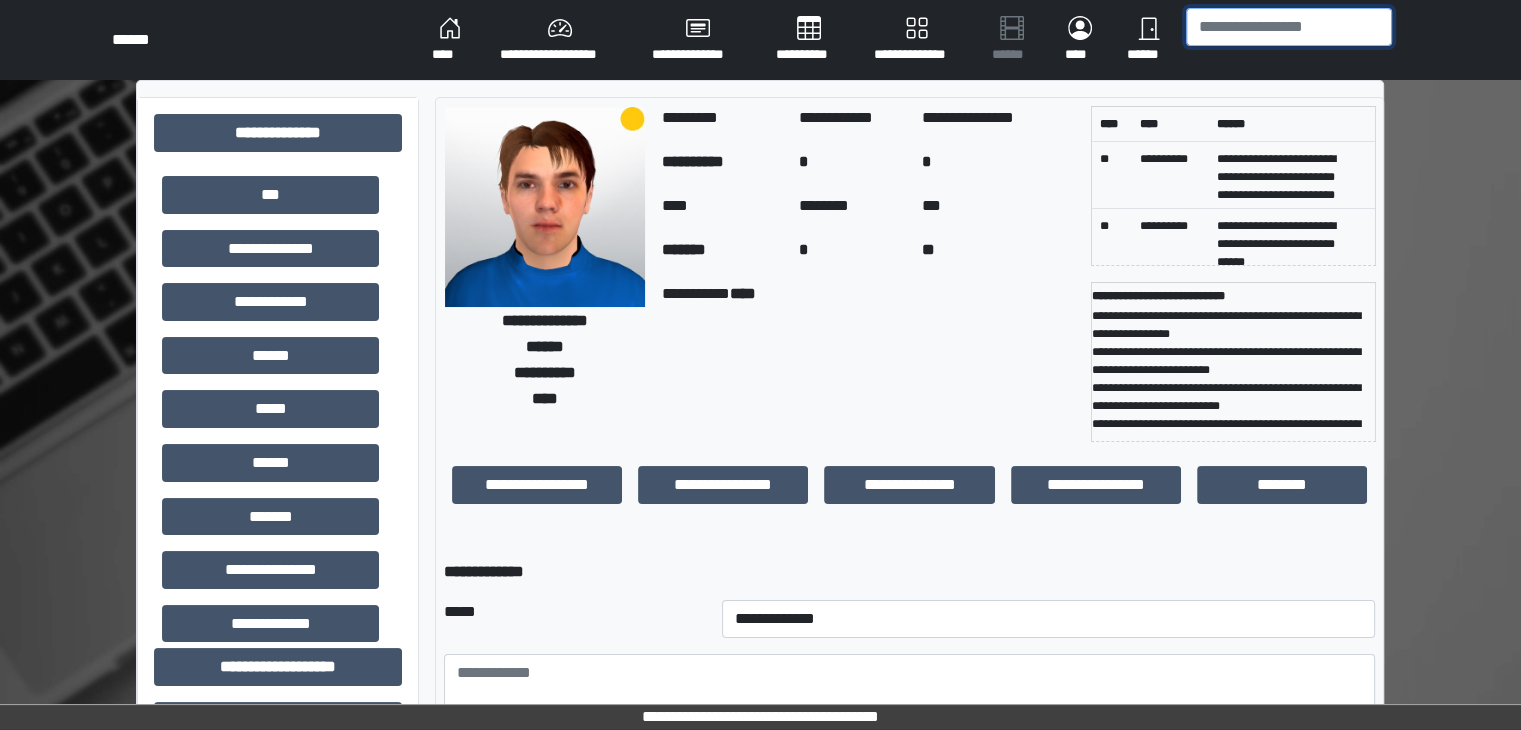 click at bounding box center [1289, 27] 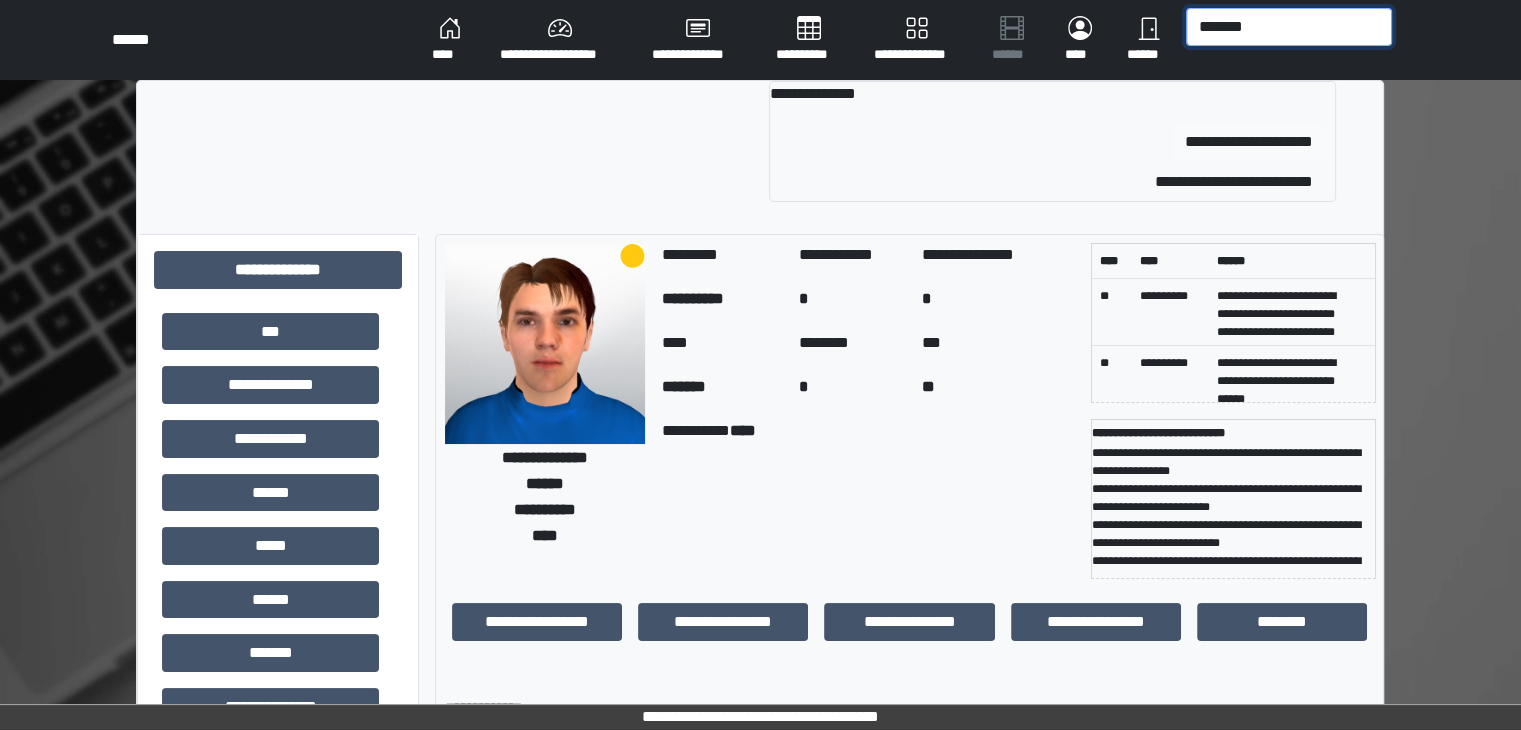 type on "*******" 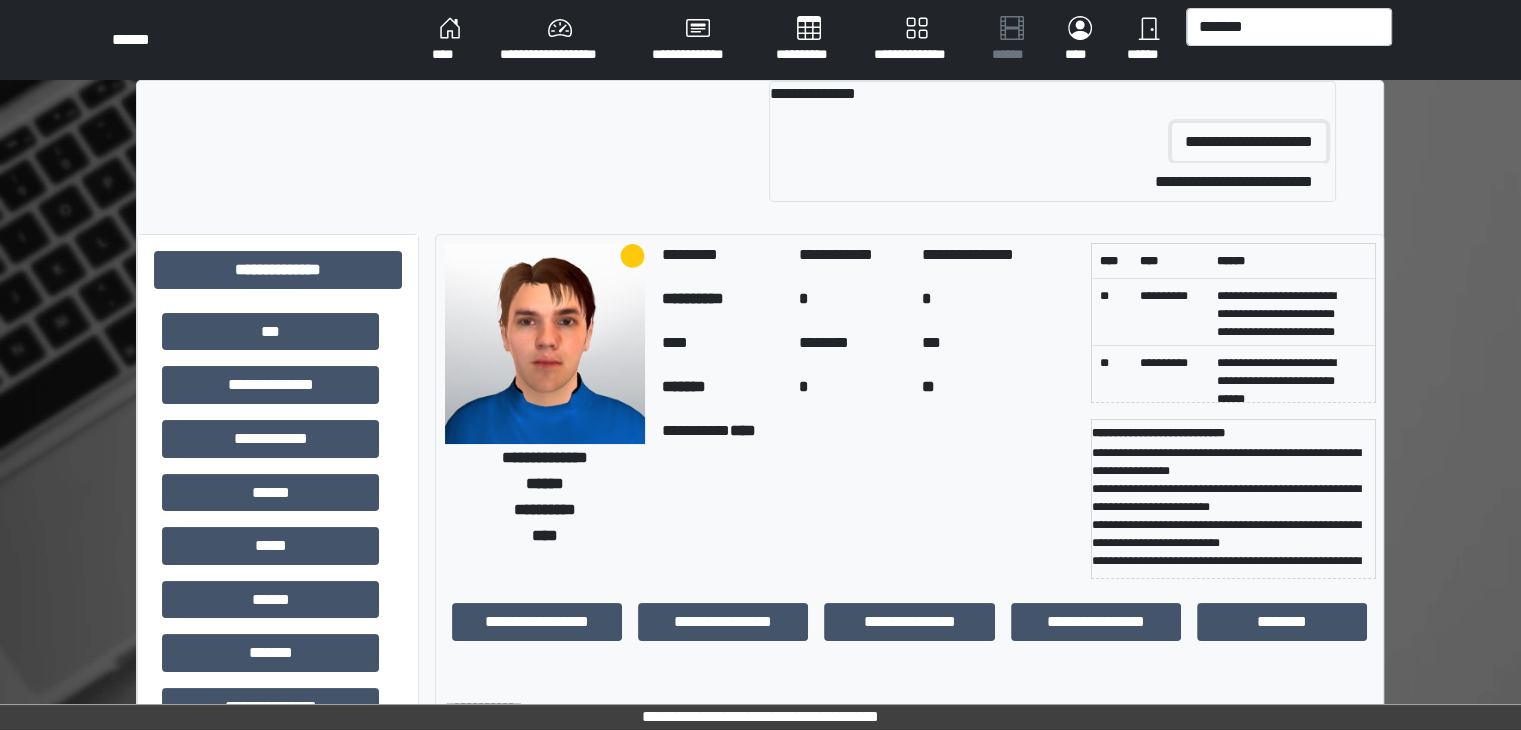 click on "**********" at bounding box center (1249, 142) 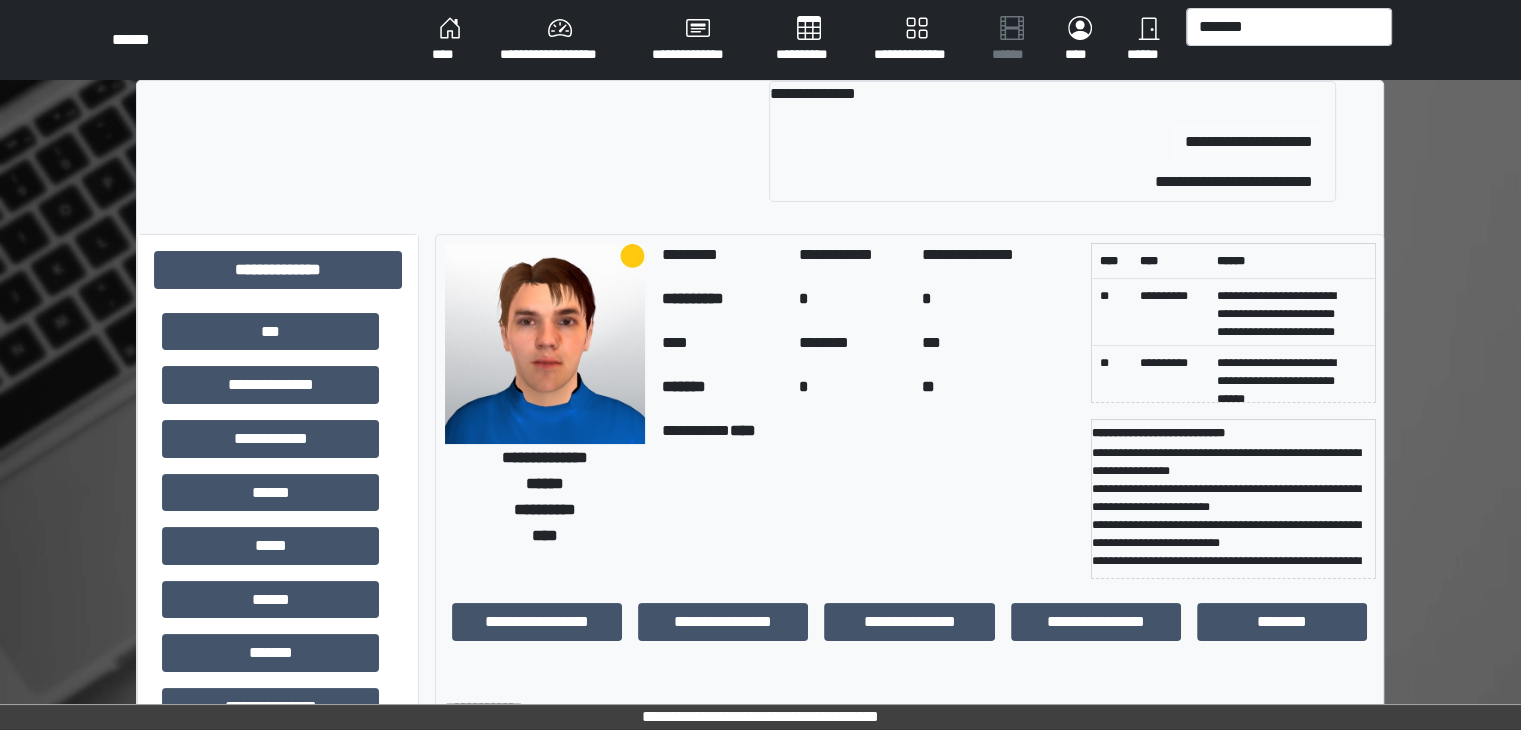 type 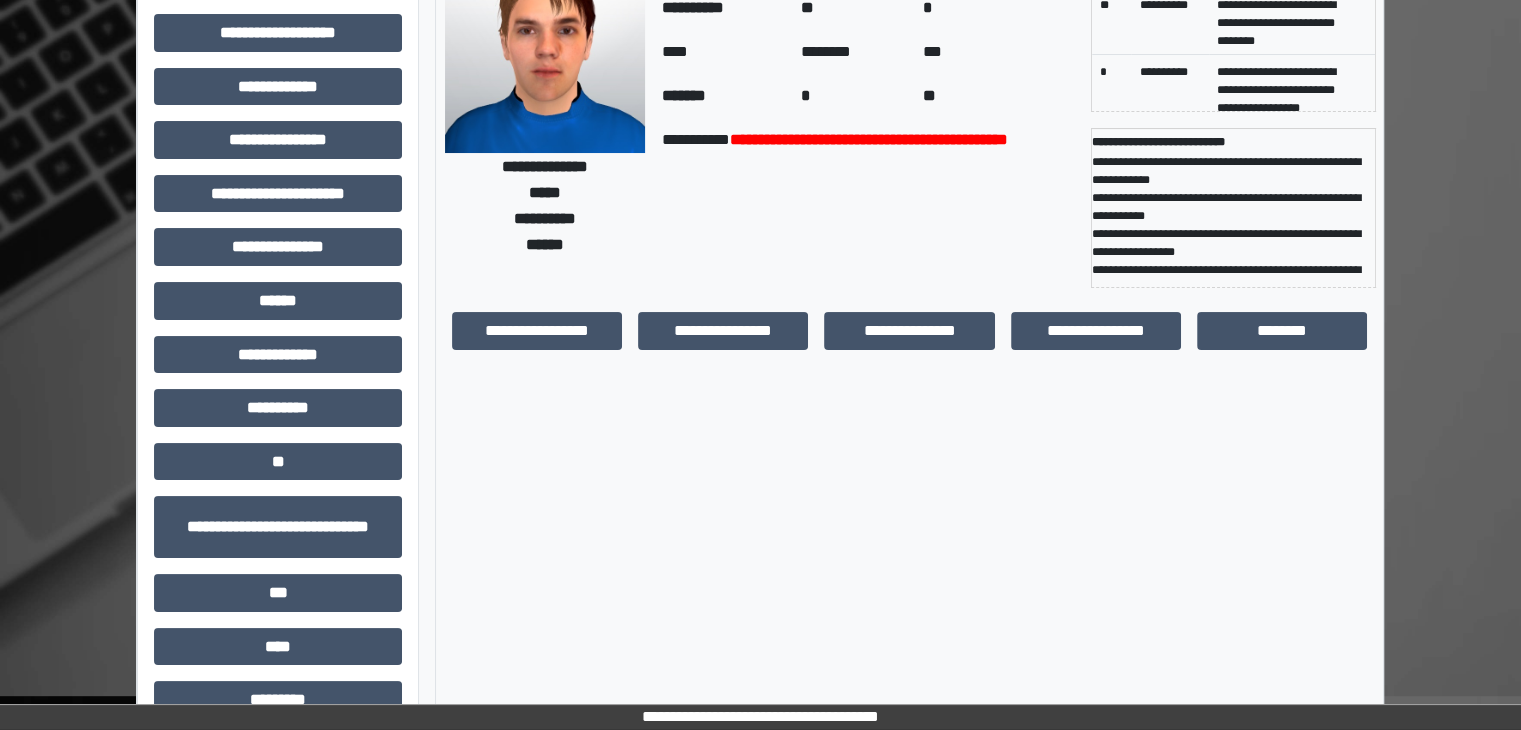 scroll, scrollTop: 174, scrollLeft: 0, axis: vertical 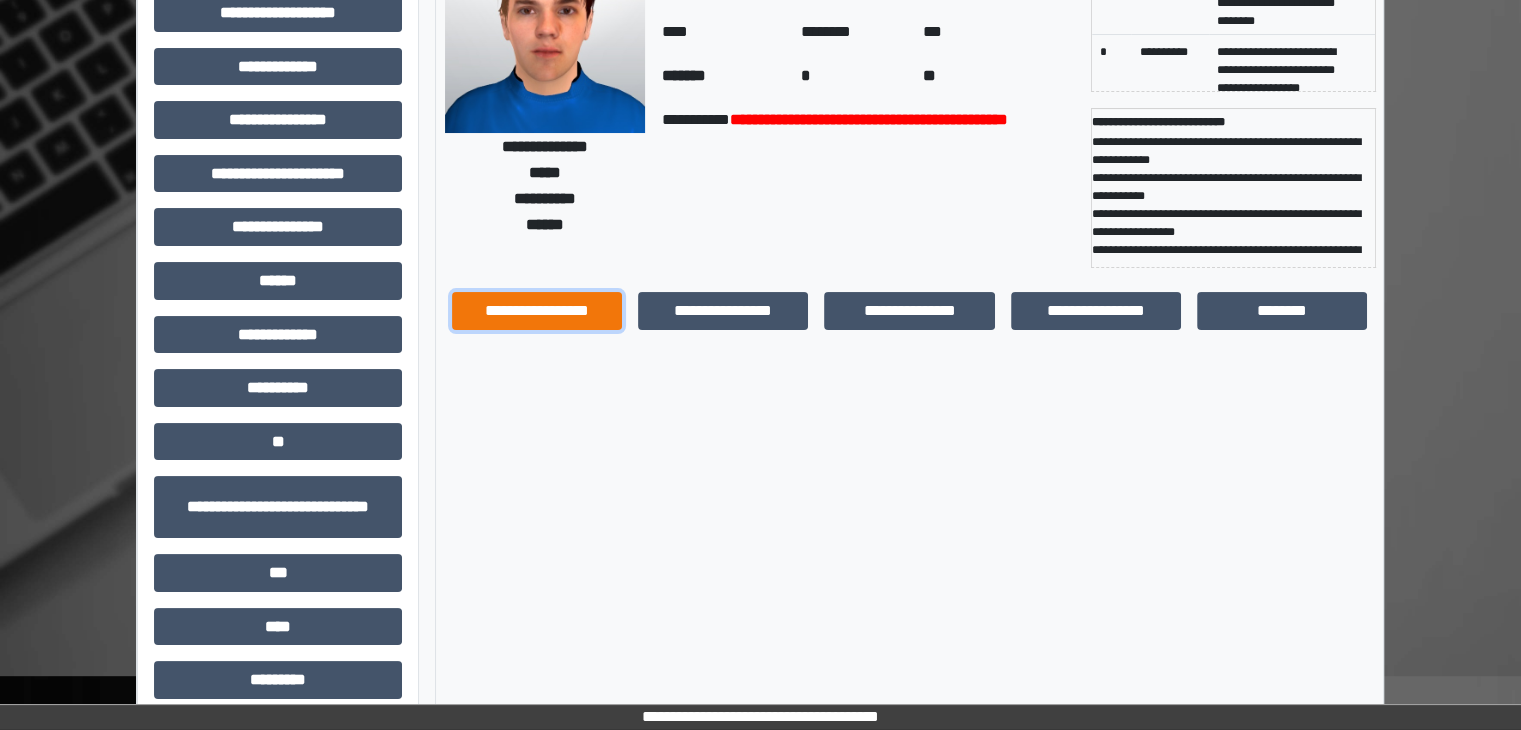 click on "**********" at bounding box center (537, 311) 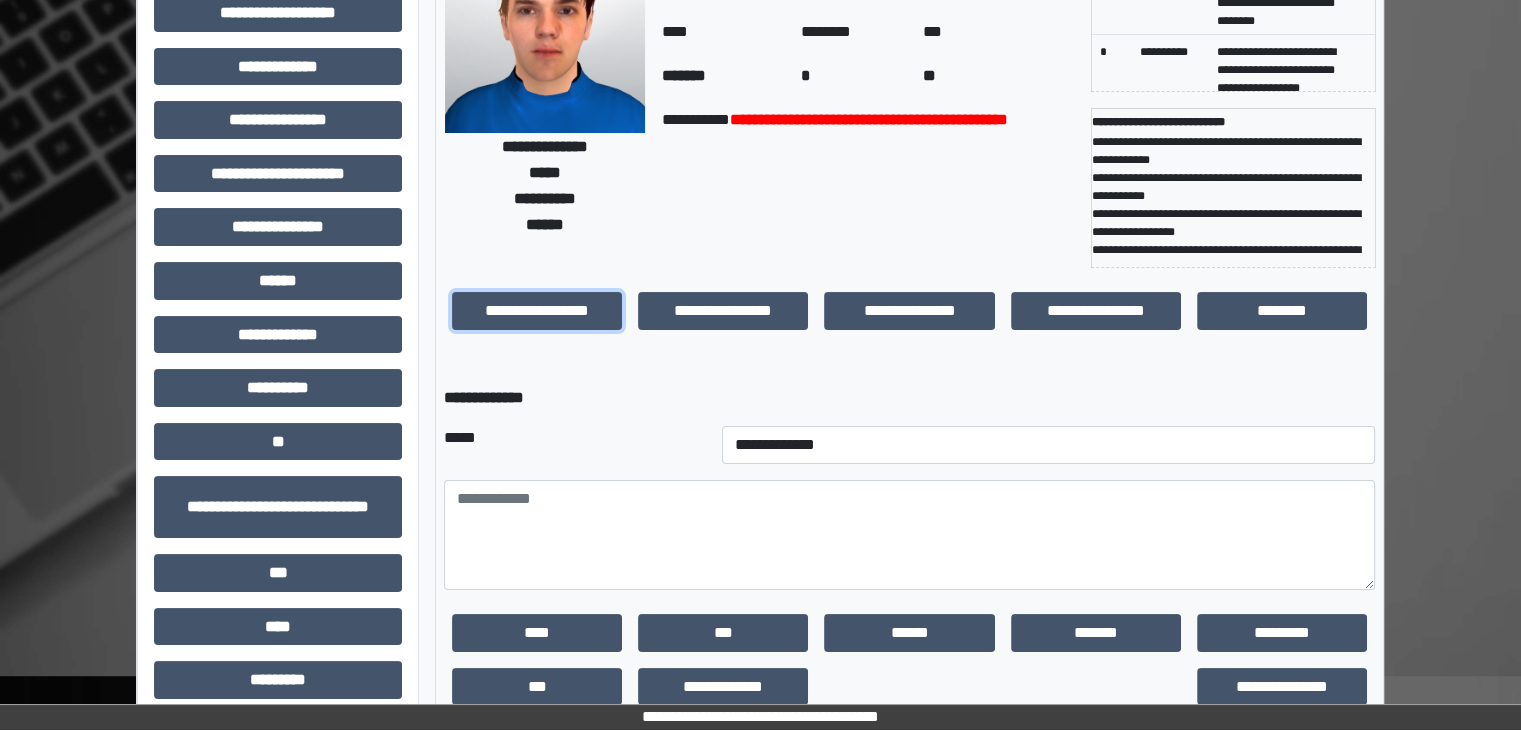 scroll, scrollTop: 268, scrollLeft: 0, axis: vertical 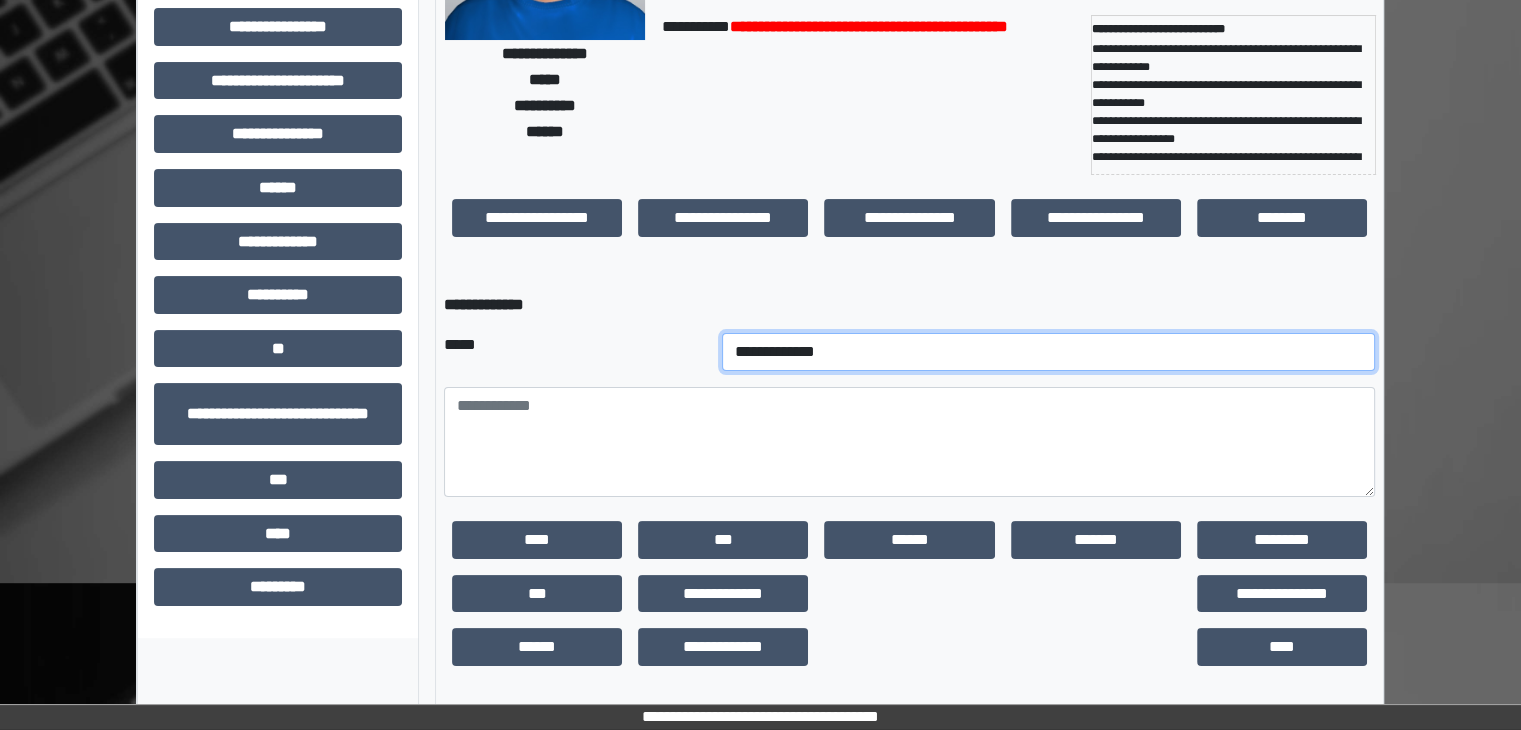 click on "**********" at bounding box center (1049, 352) 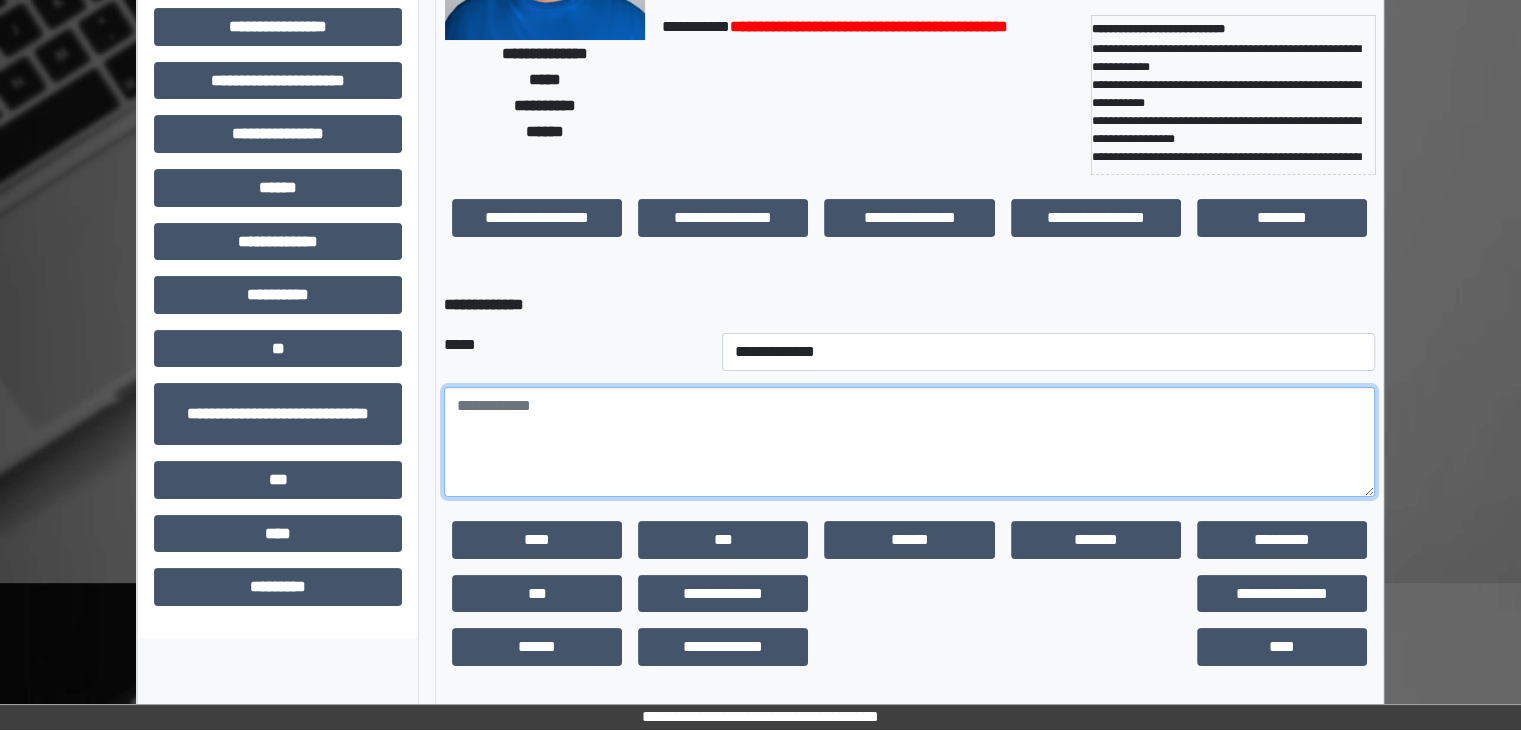 click at bounding box center [909, 442] 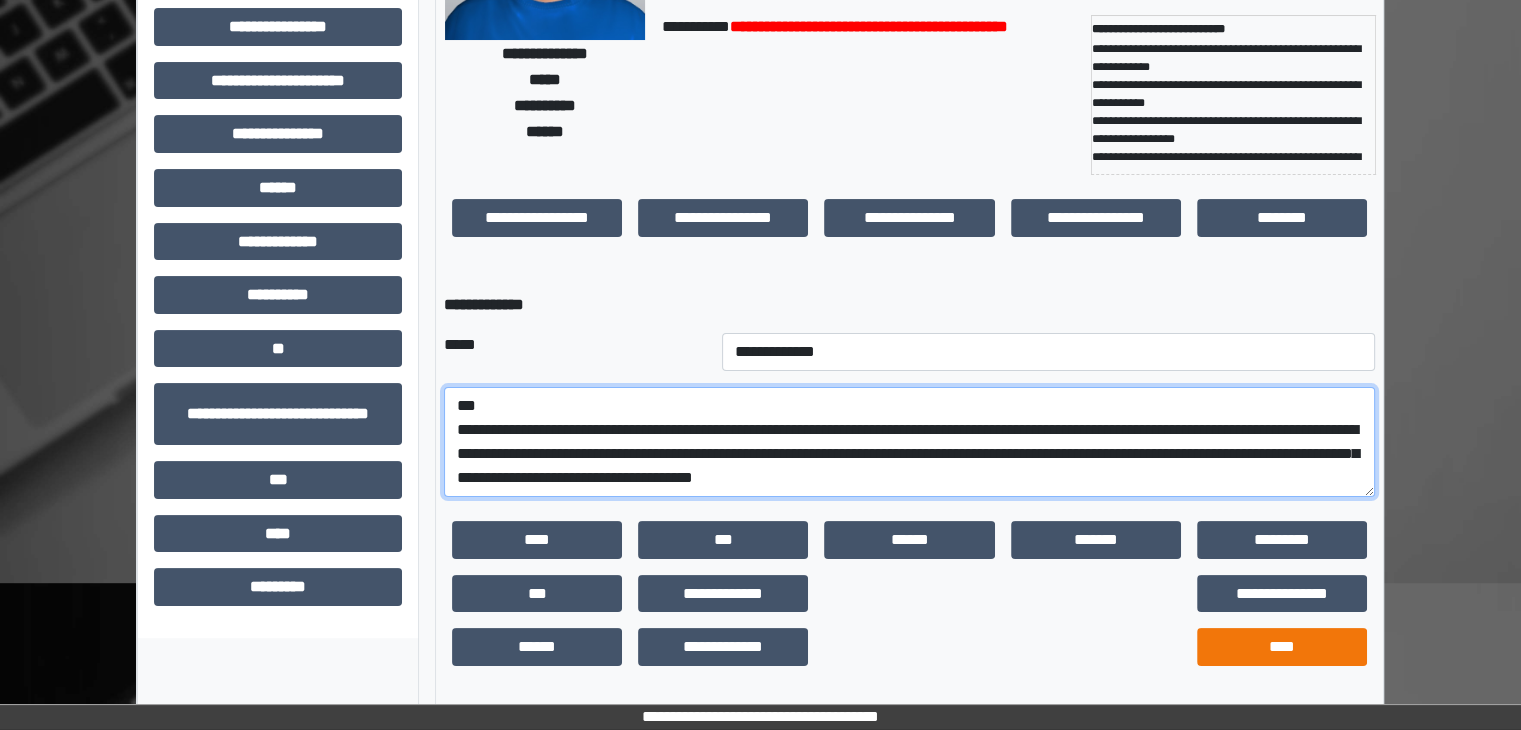 type on "**********" 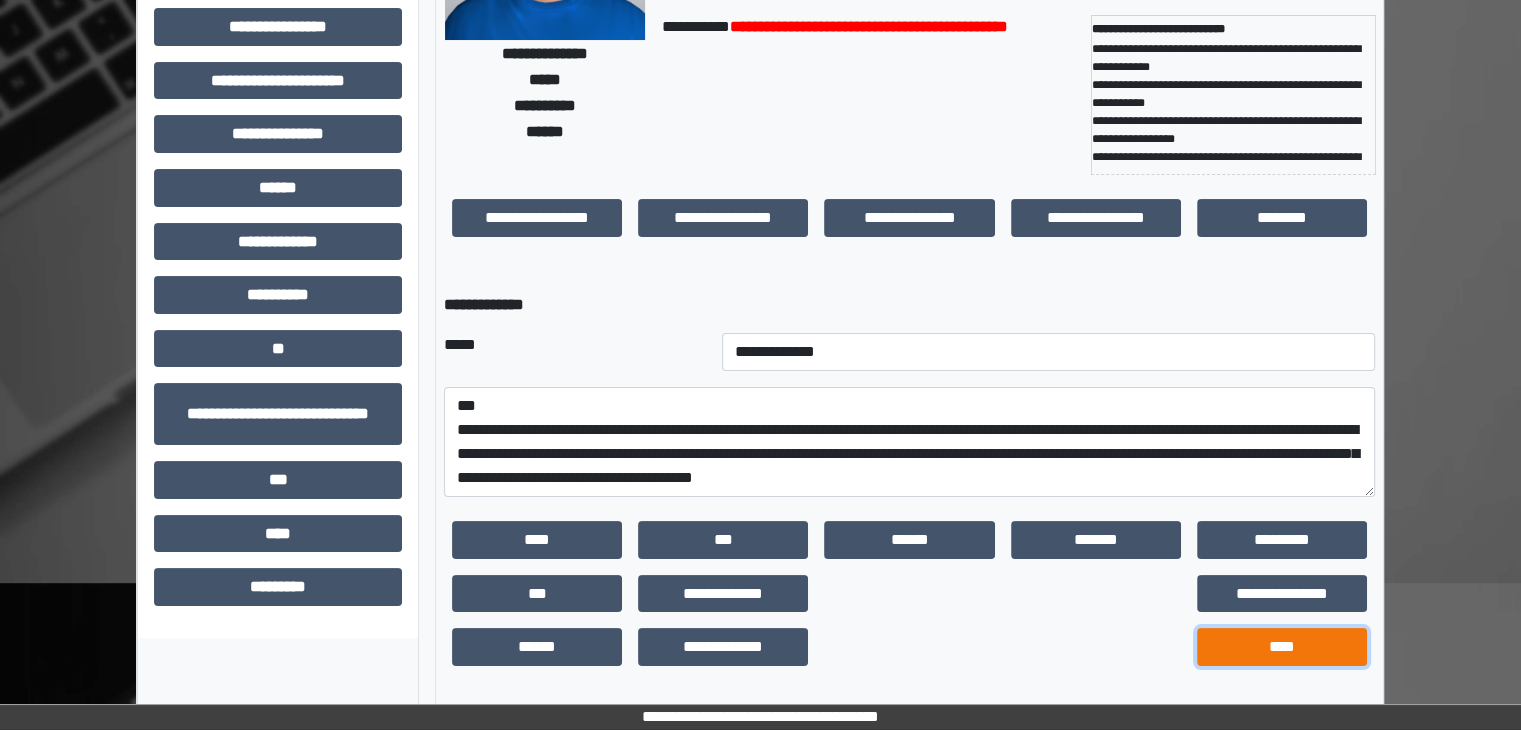 click on "****" at bounding box center (1282, 647) 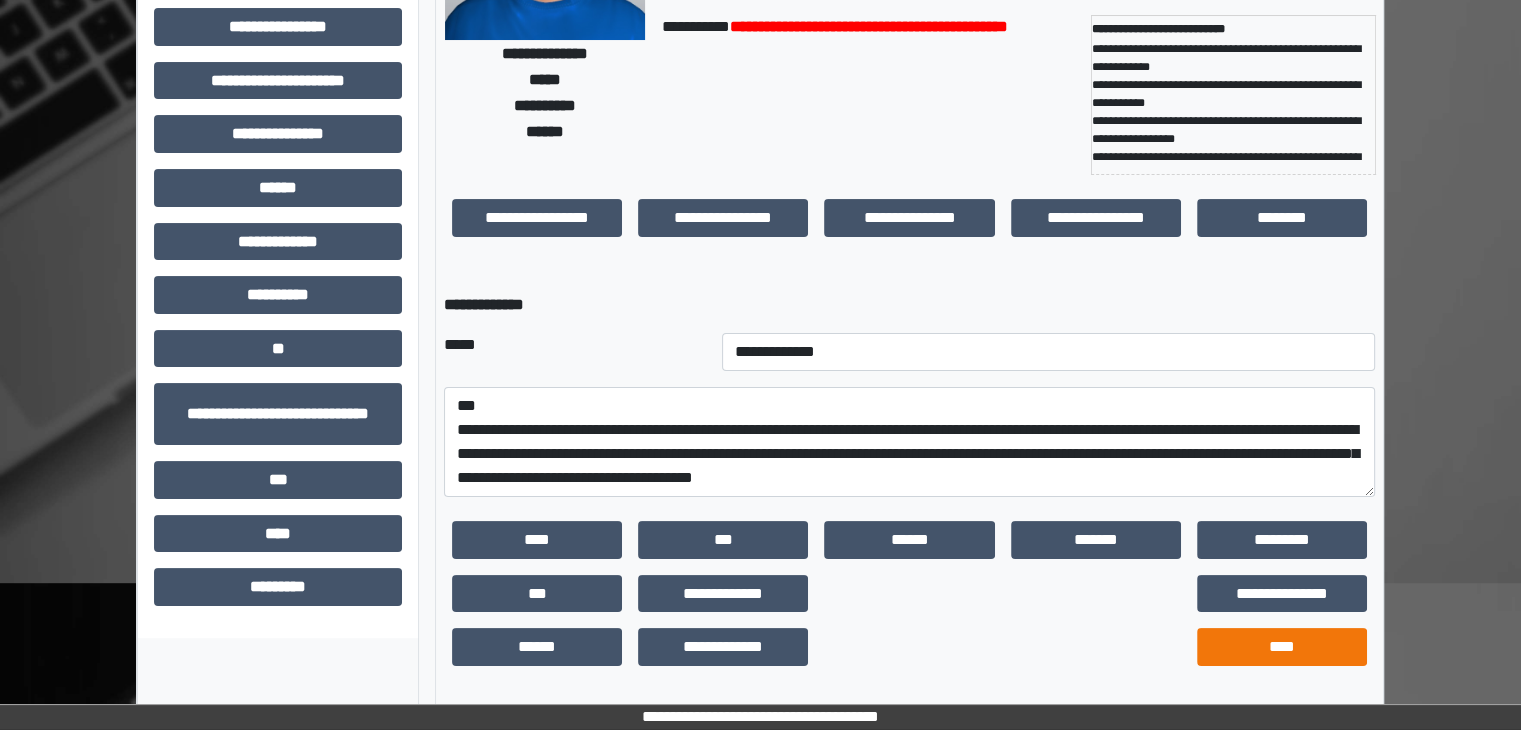 scroll, scrollTop: 192, scrollLeft: 0, axis: vertical 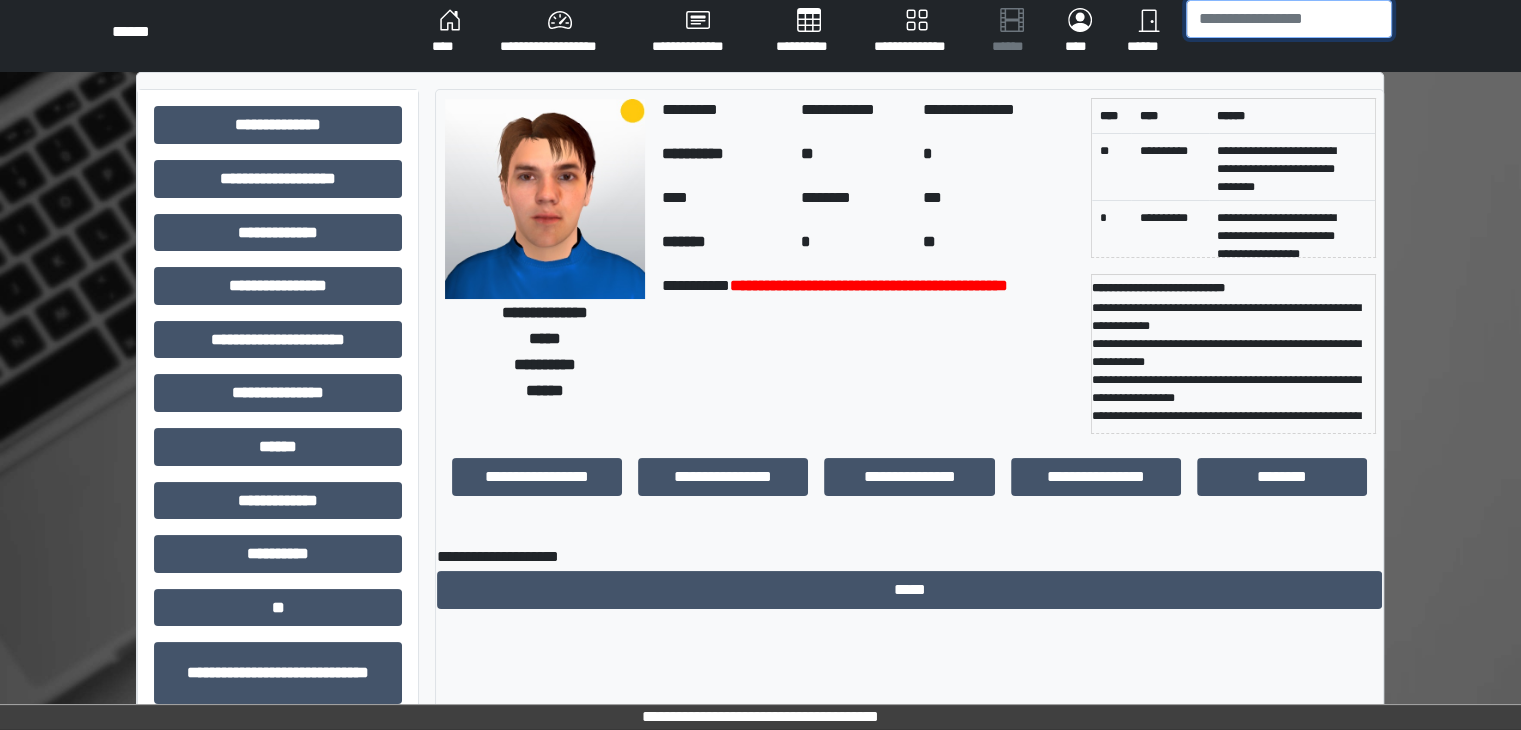 click at bounding box center (1289, 19) 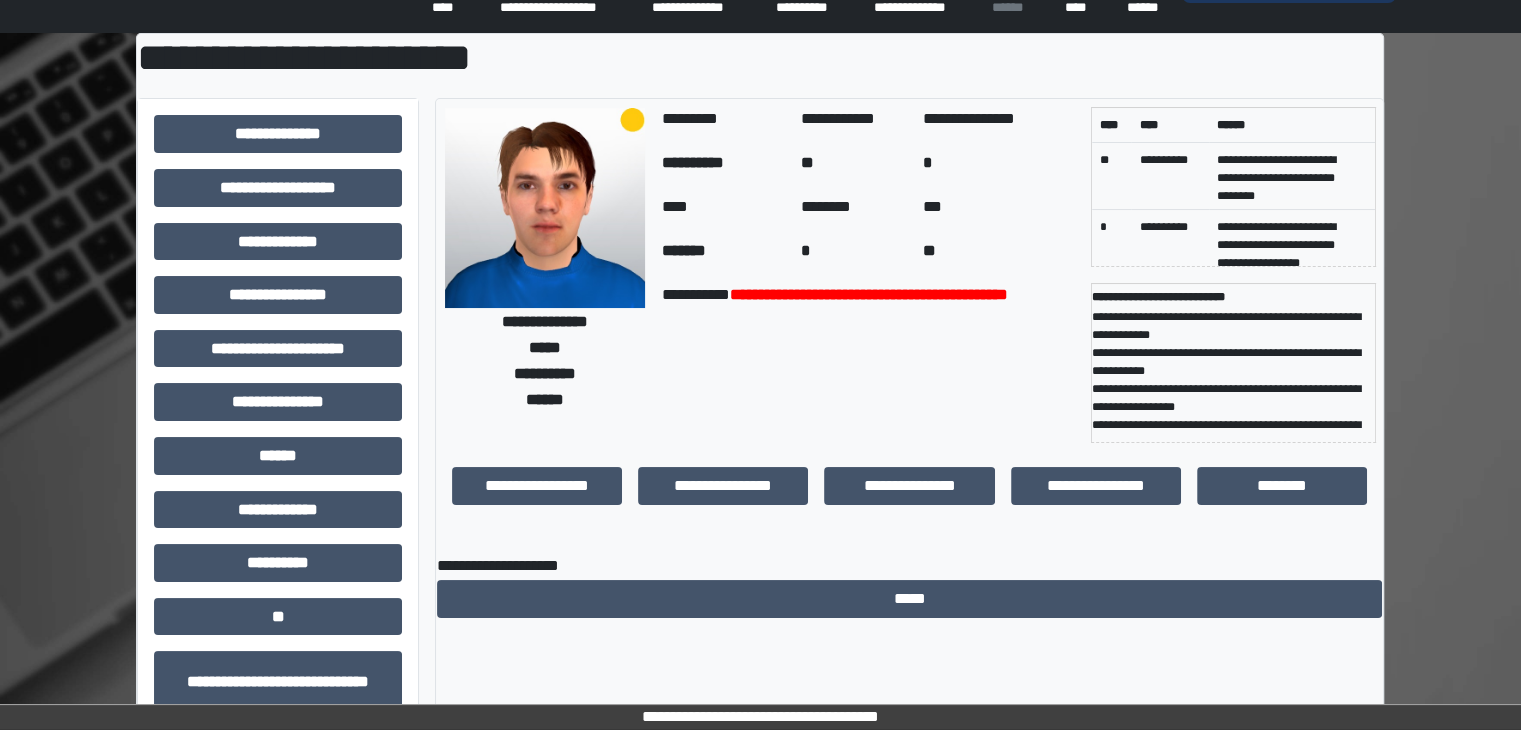 scroll, scrollTop: 0, scrollLeft: 0, axis: both 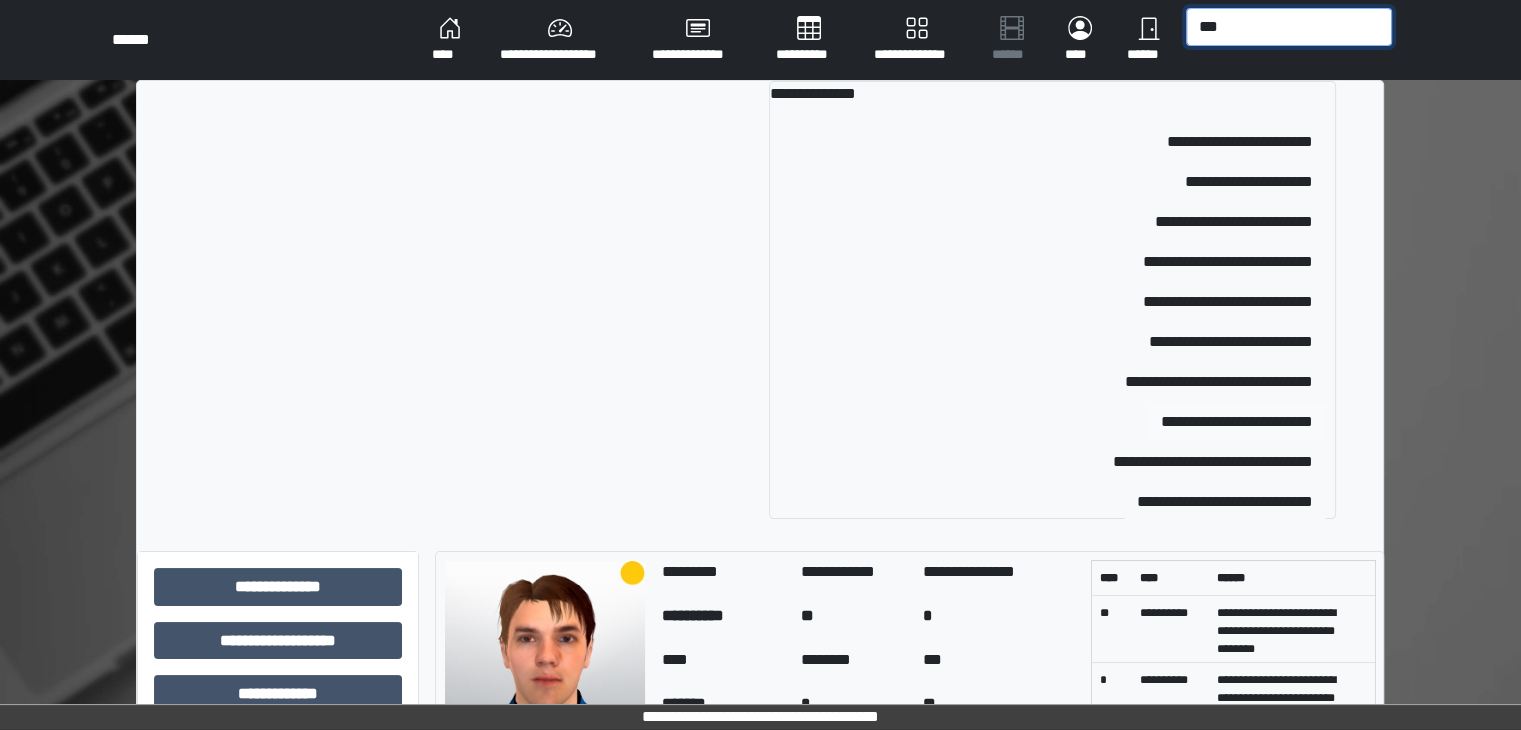type on "***" 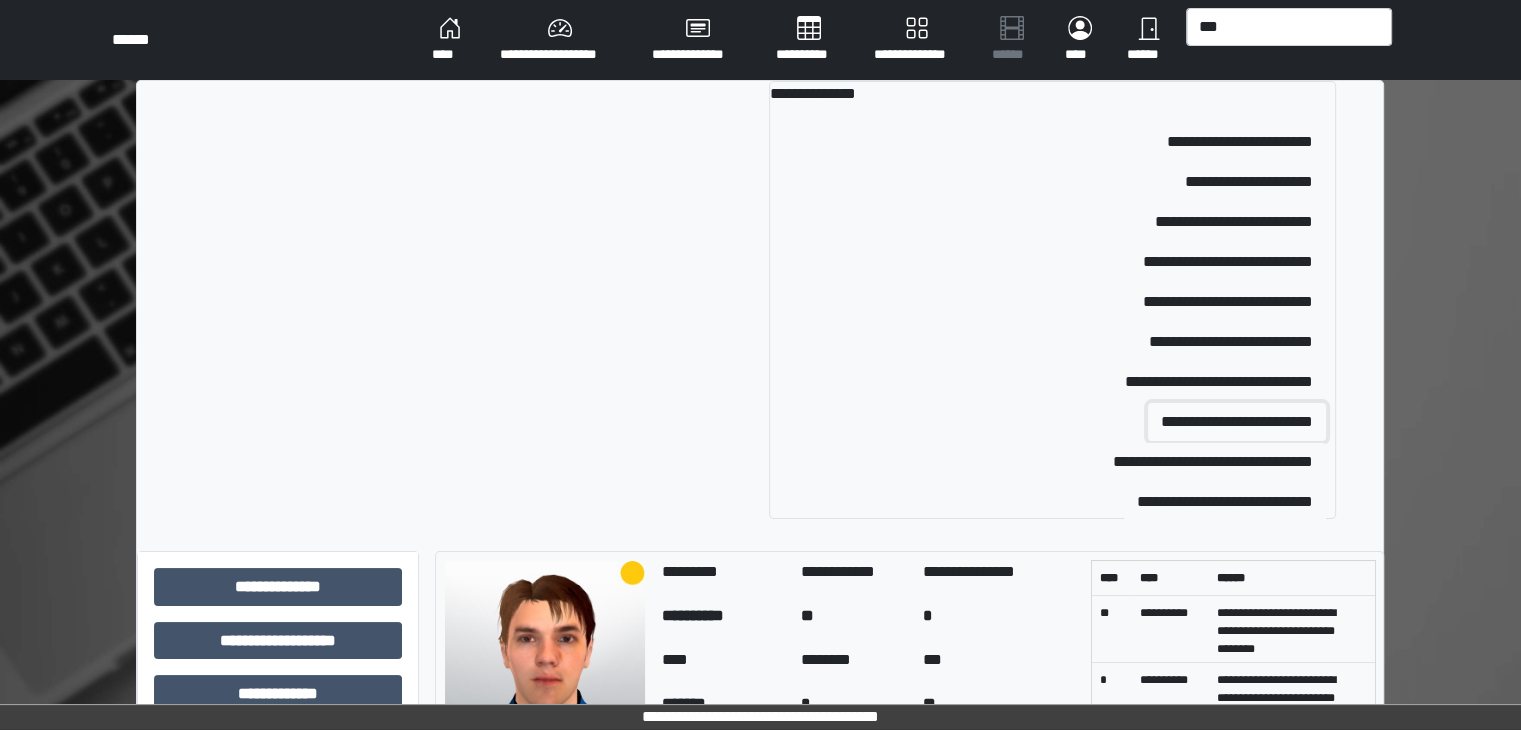 click on "**********" at bounding box center (1237, 422) 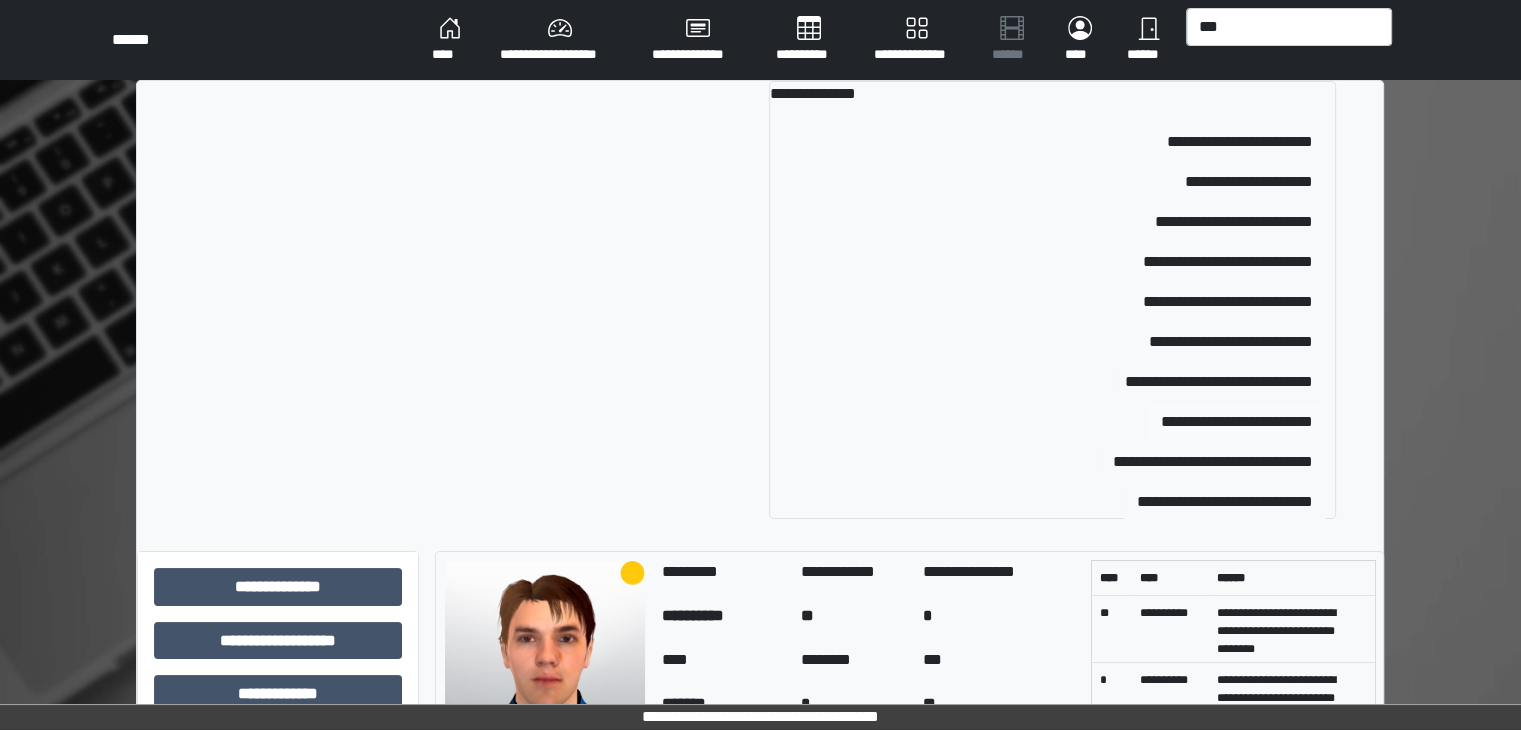 type 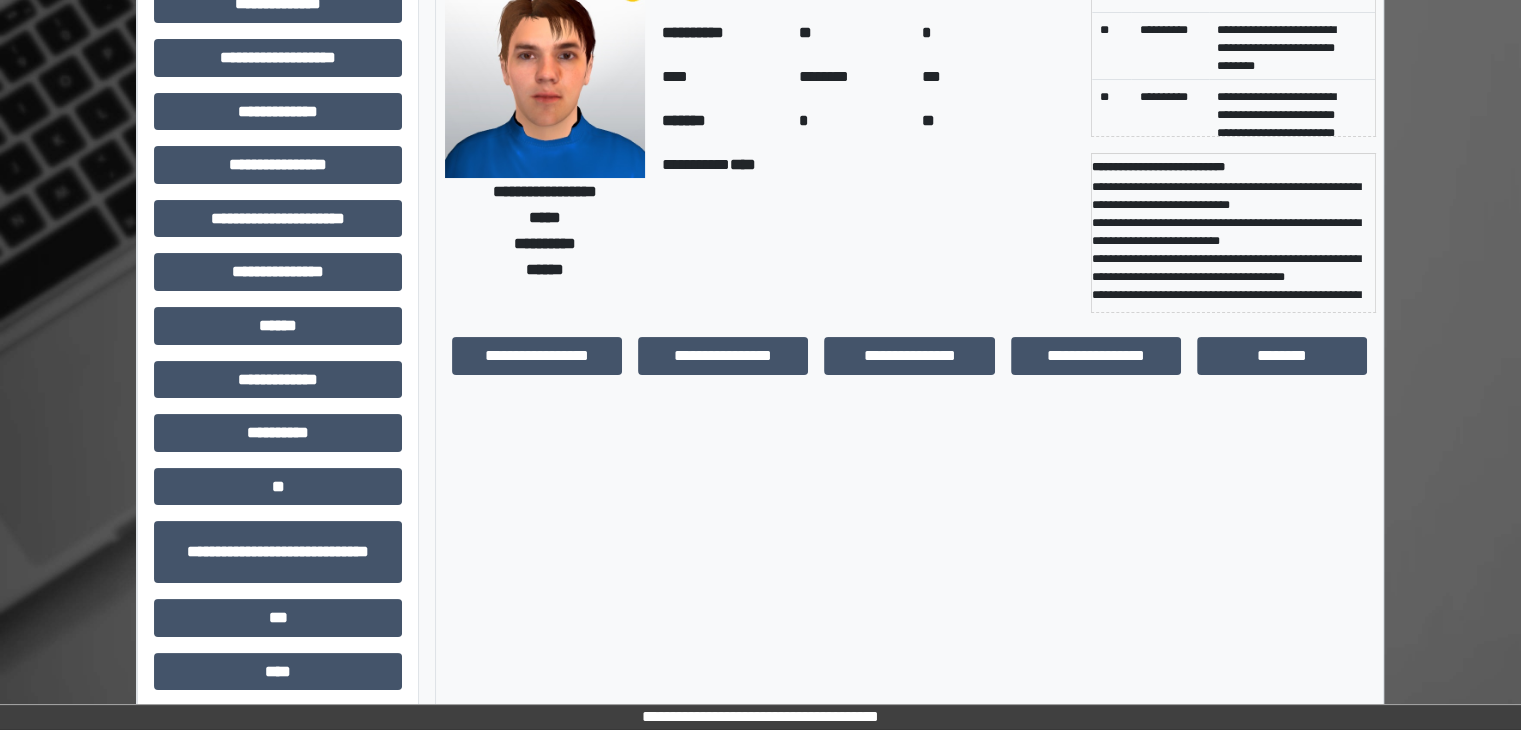 scroll, scrollTop: 139, scrollLeft: 0, axis: vertical 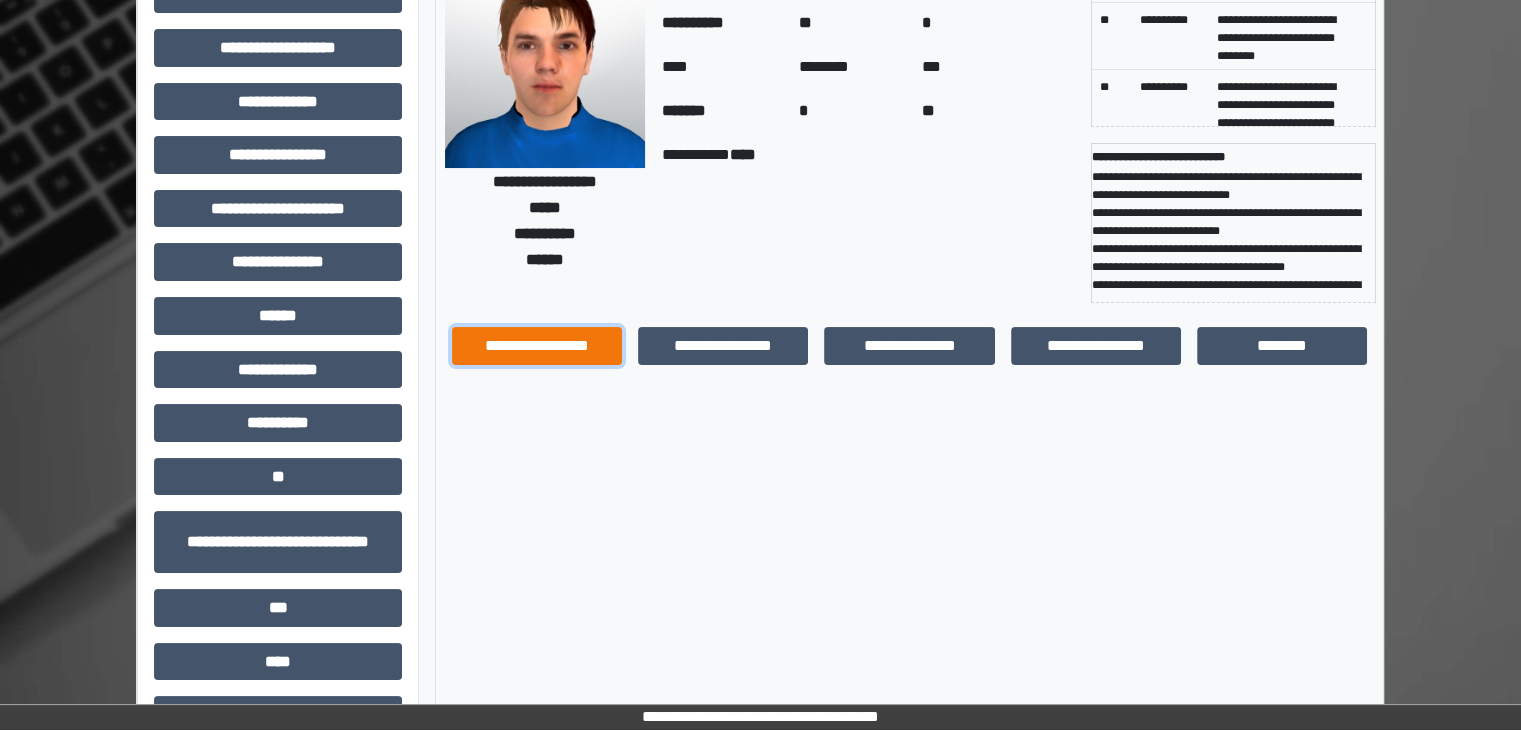 click on "**********" at bounding box center (537, 346) 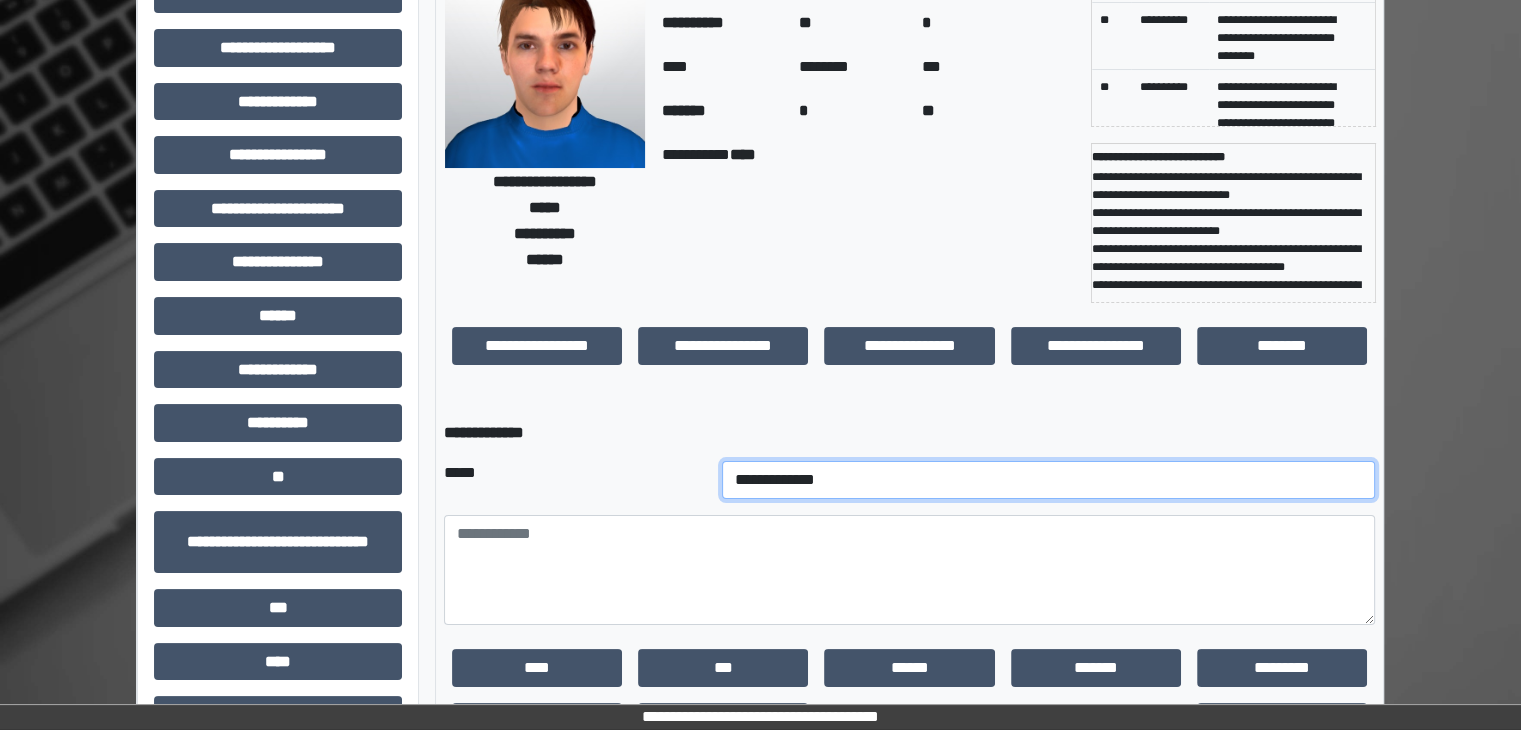 click on "**********" at bounding box center [1049, 480] 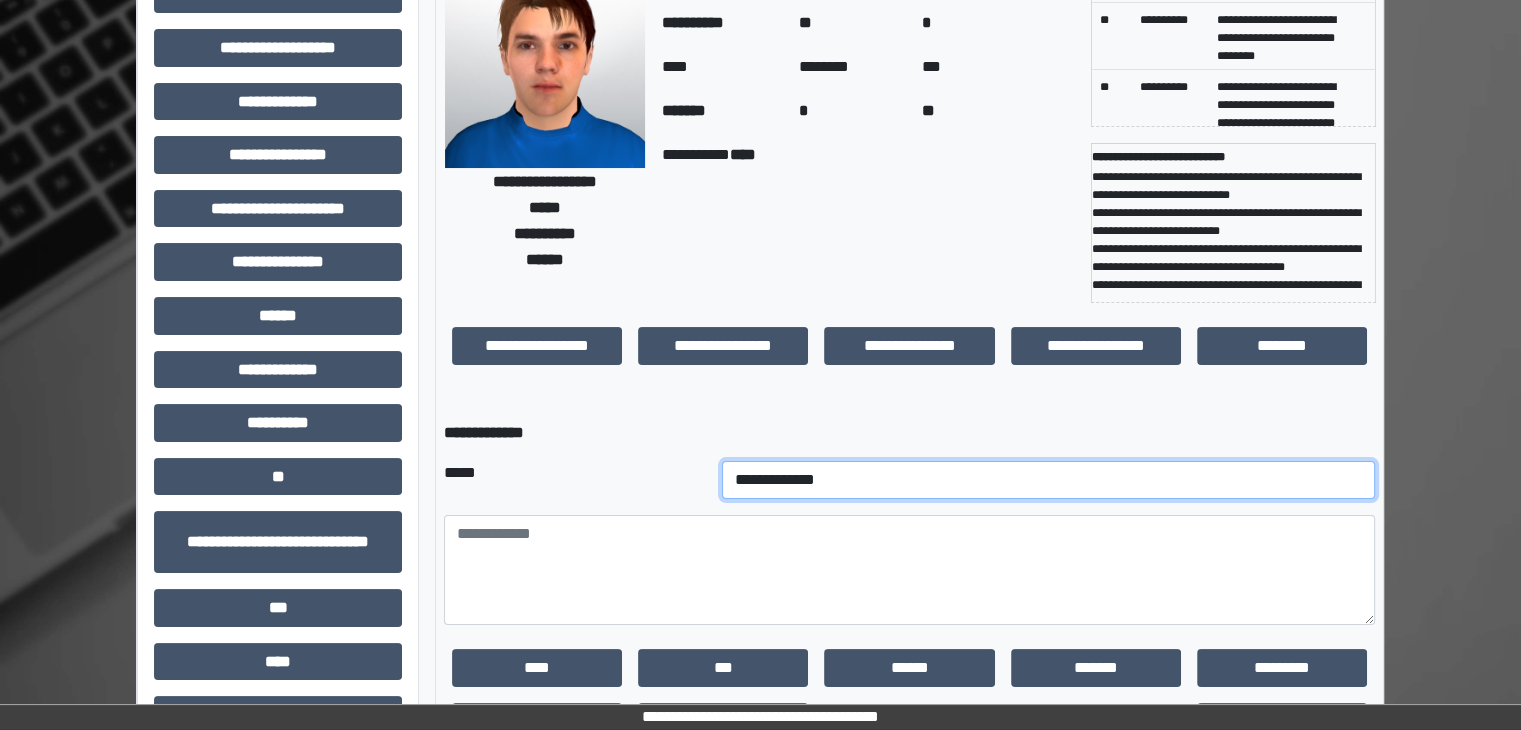 select on "*" 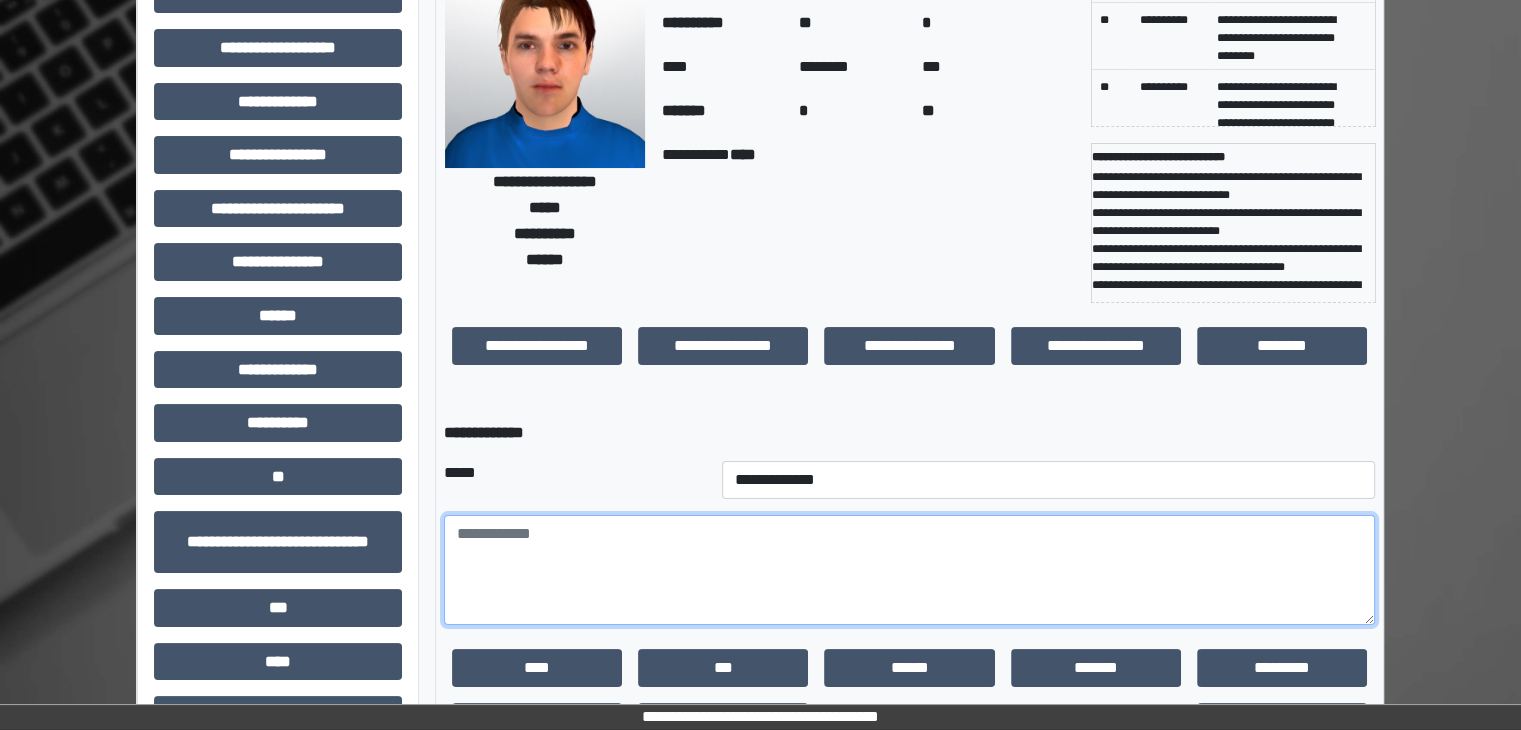 click at bounding box center [909, 570] 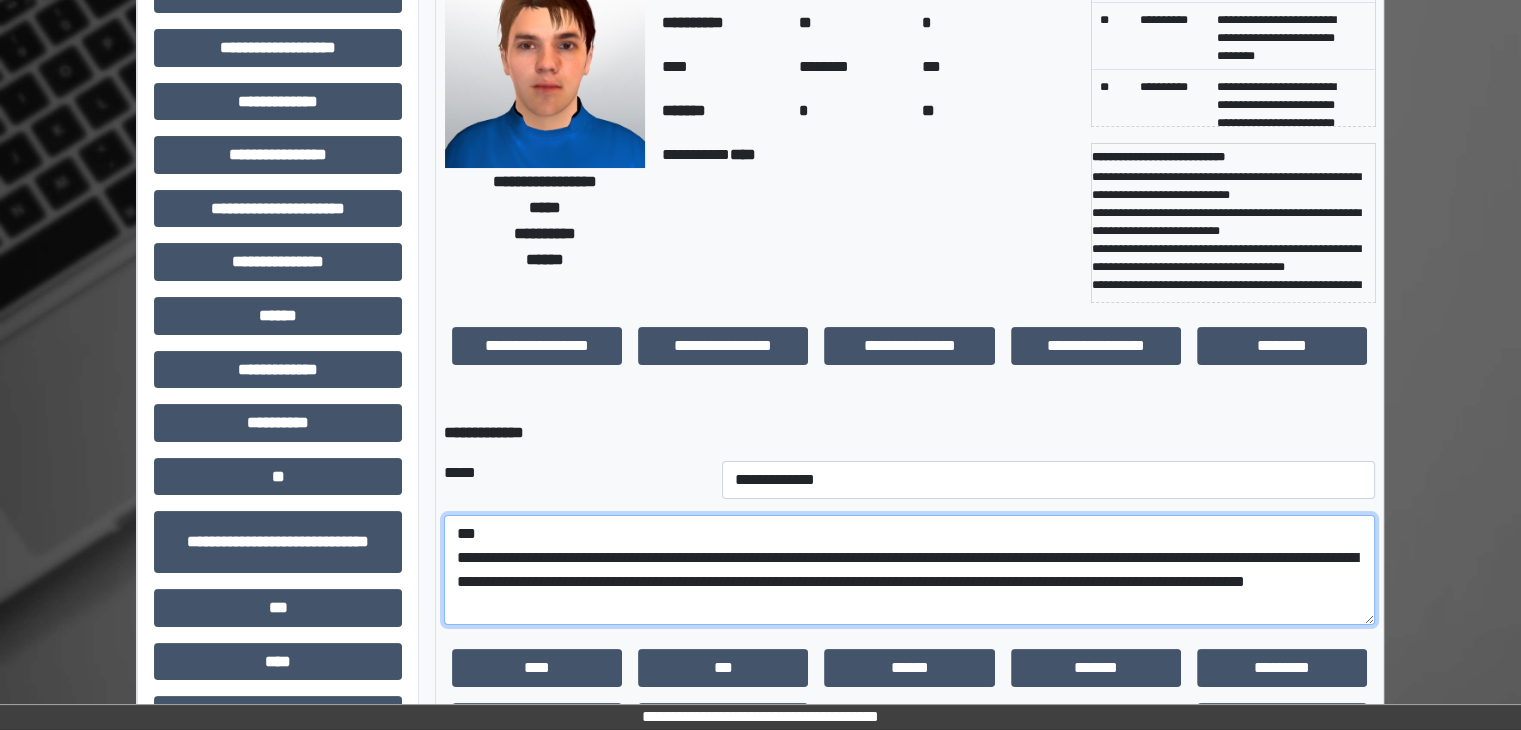 scroll, scrollTop: 16, scrollLeft: 0, axis: vertical 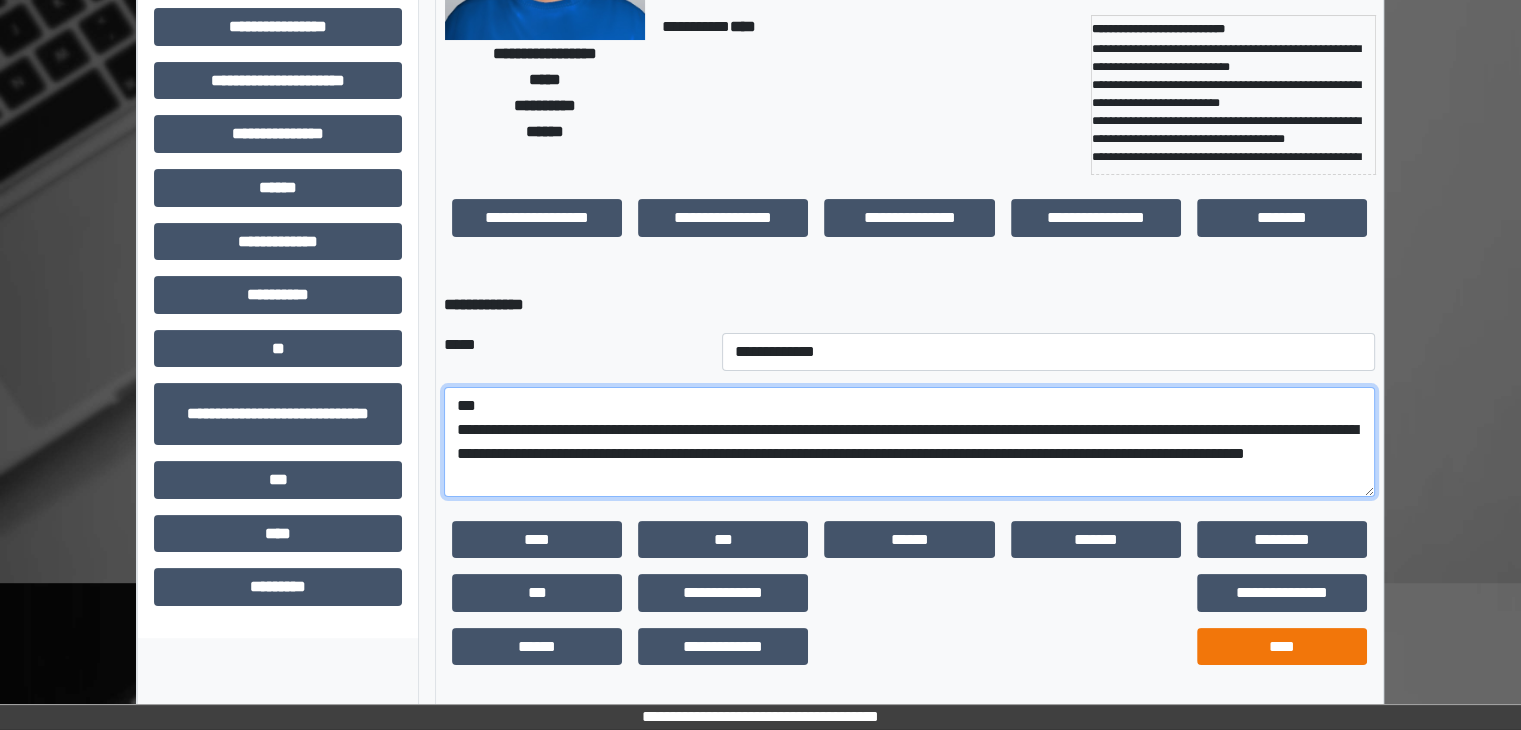 type on "**********" 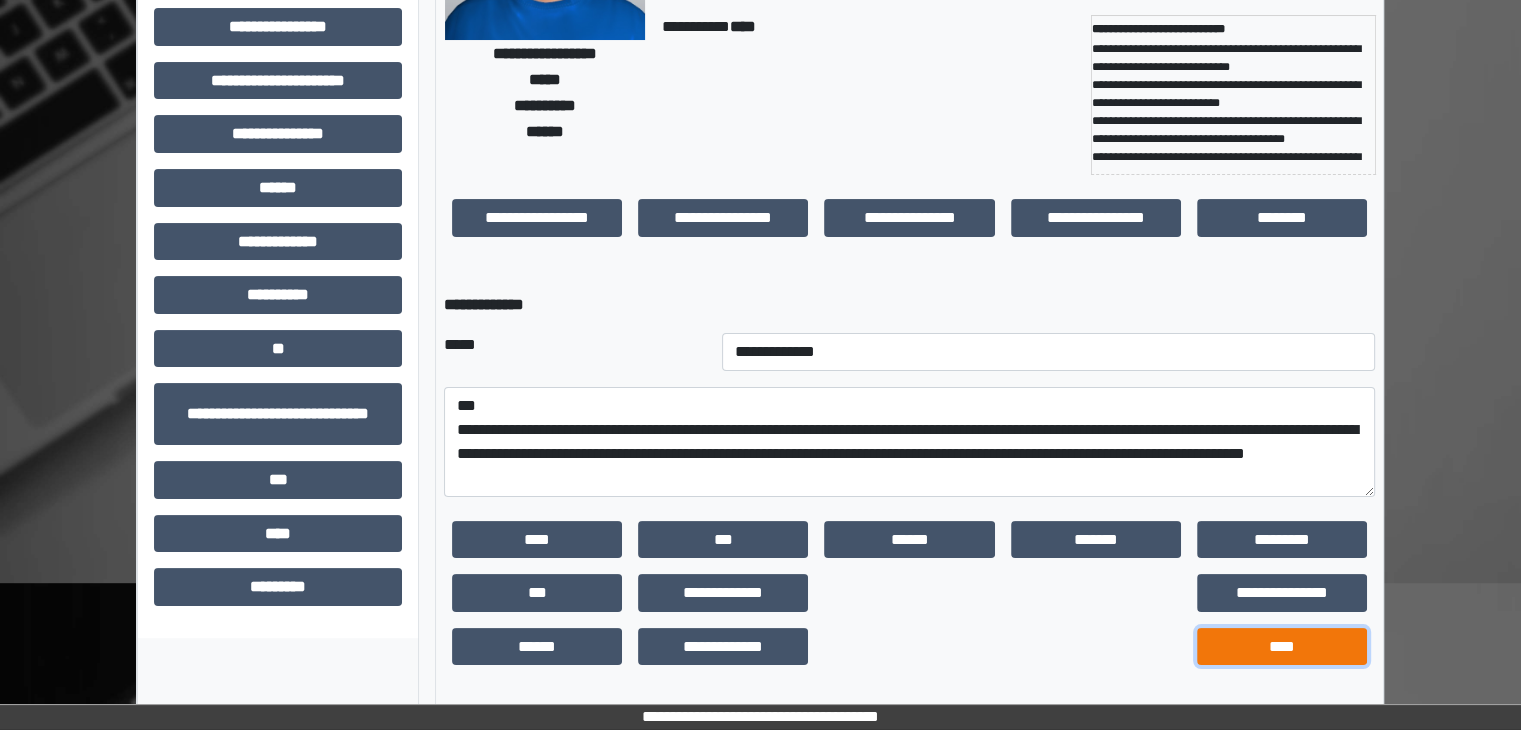 click on "****" at bounding box center [1282, 647] 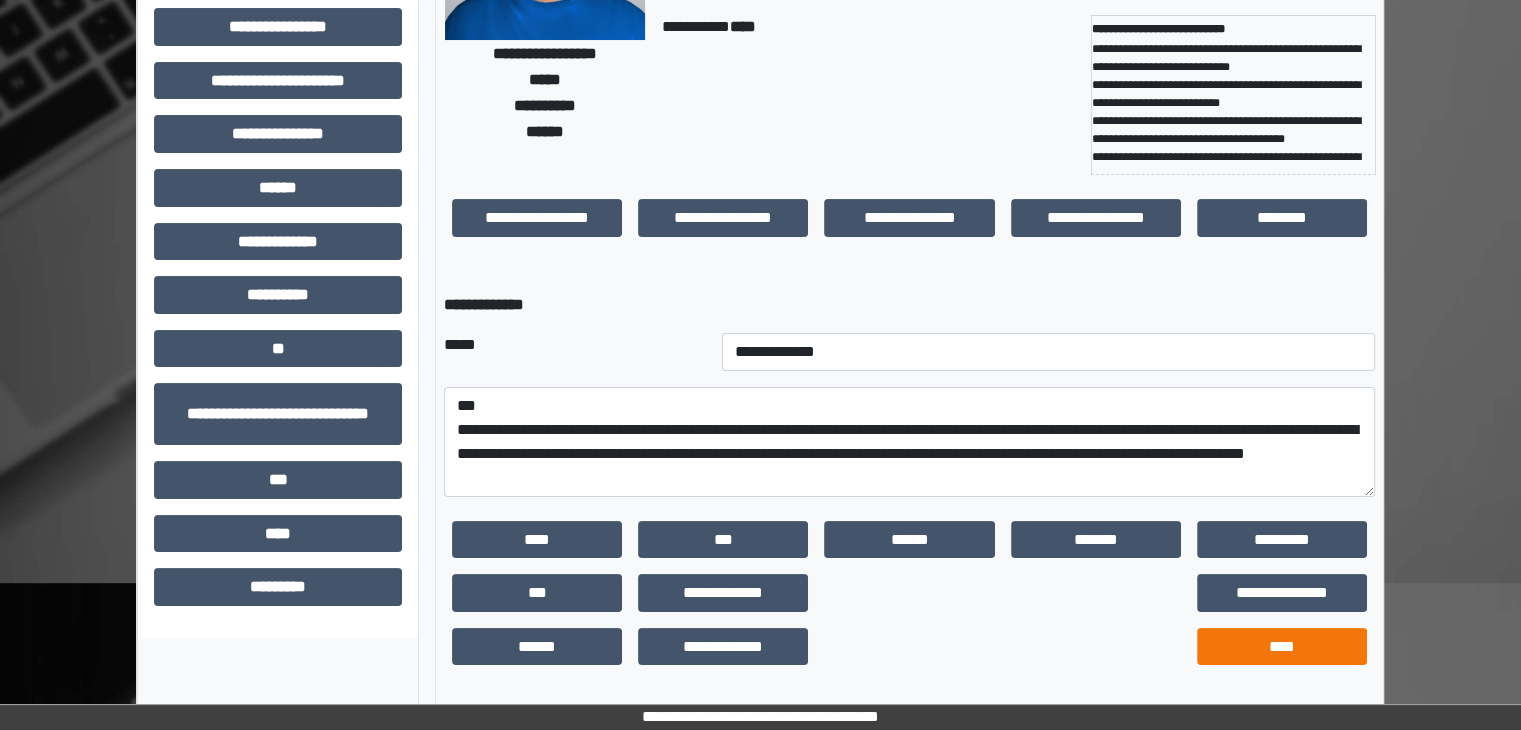 scroll, scrollTop: 192, scrollLeft: 0, axis: vertical 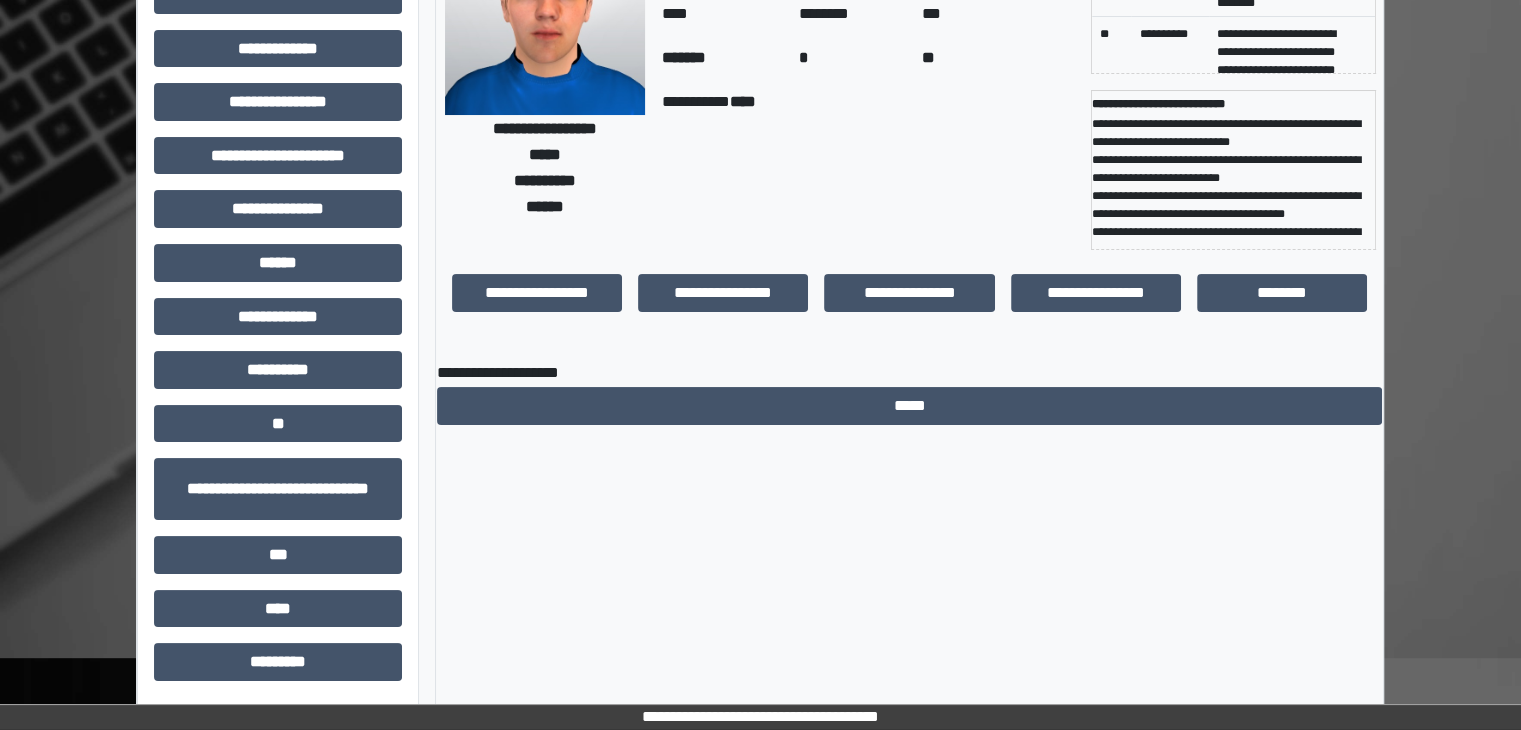 drag, startPoint x: 1535, startPoint y: 471, endPoint x: 917, endPoint y: 201, distance: 674.40643 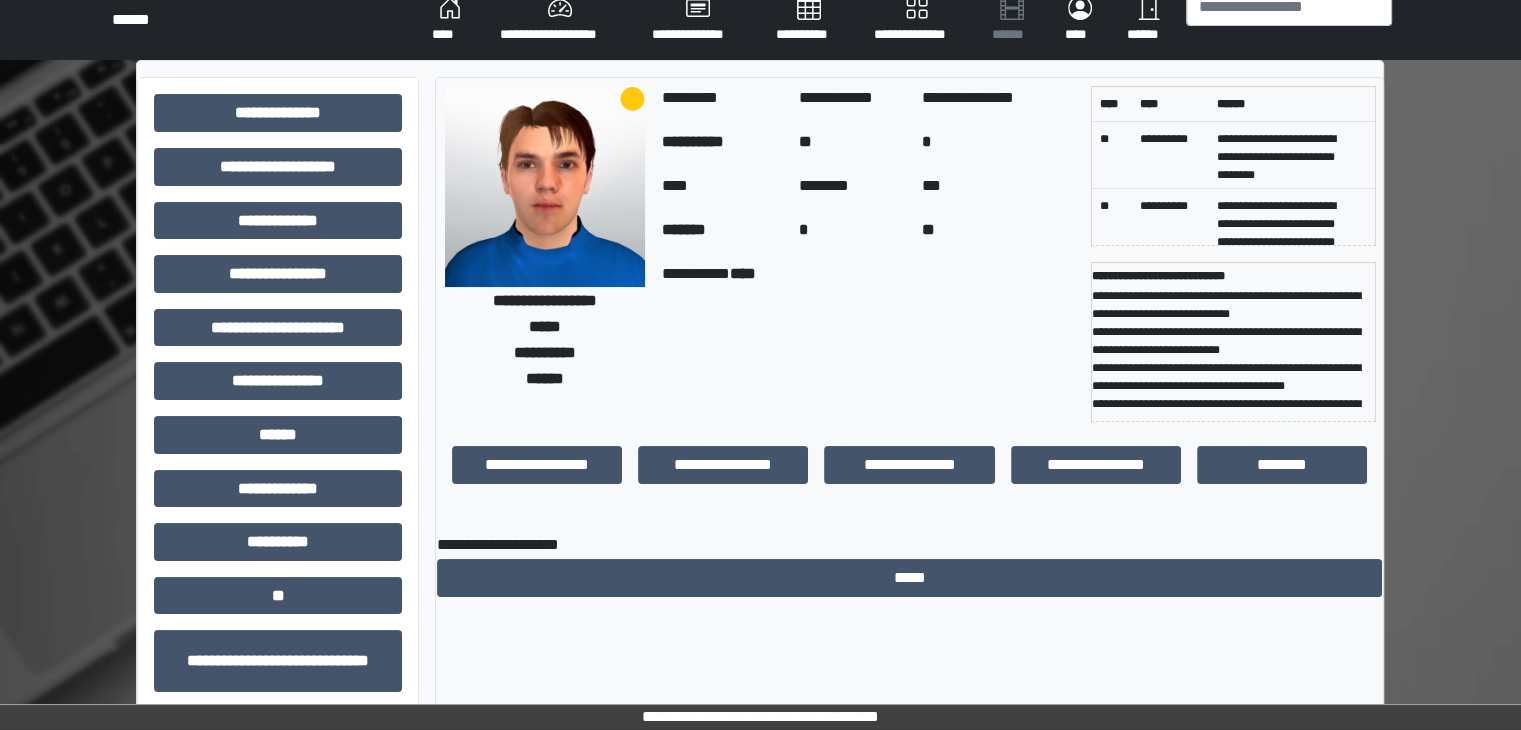 scroll, scrollTop: 0, scrollLeft: 0, axis: both 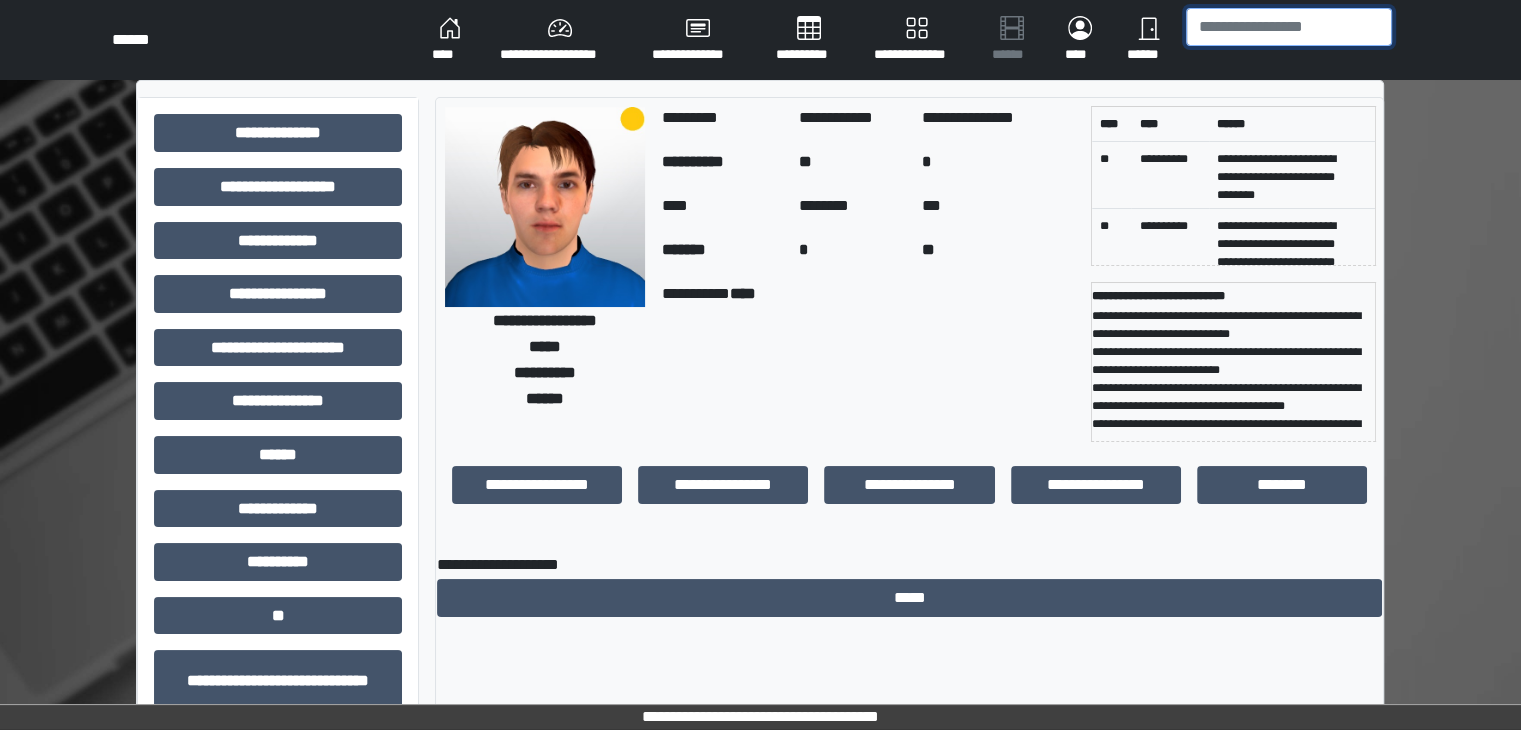 click at bounding box center [1289, 27] 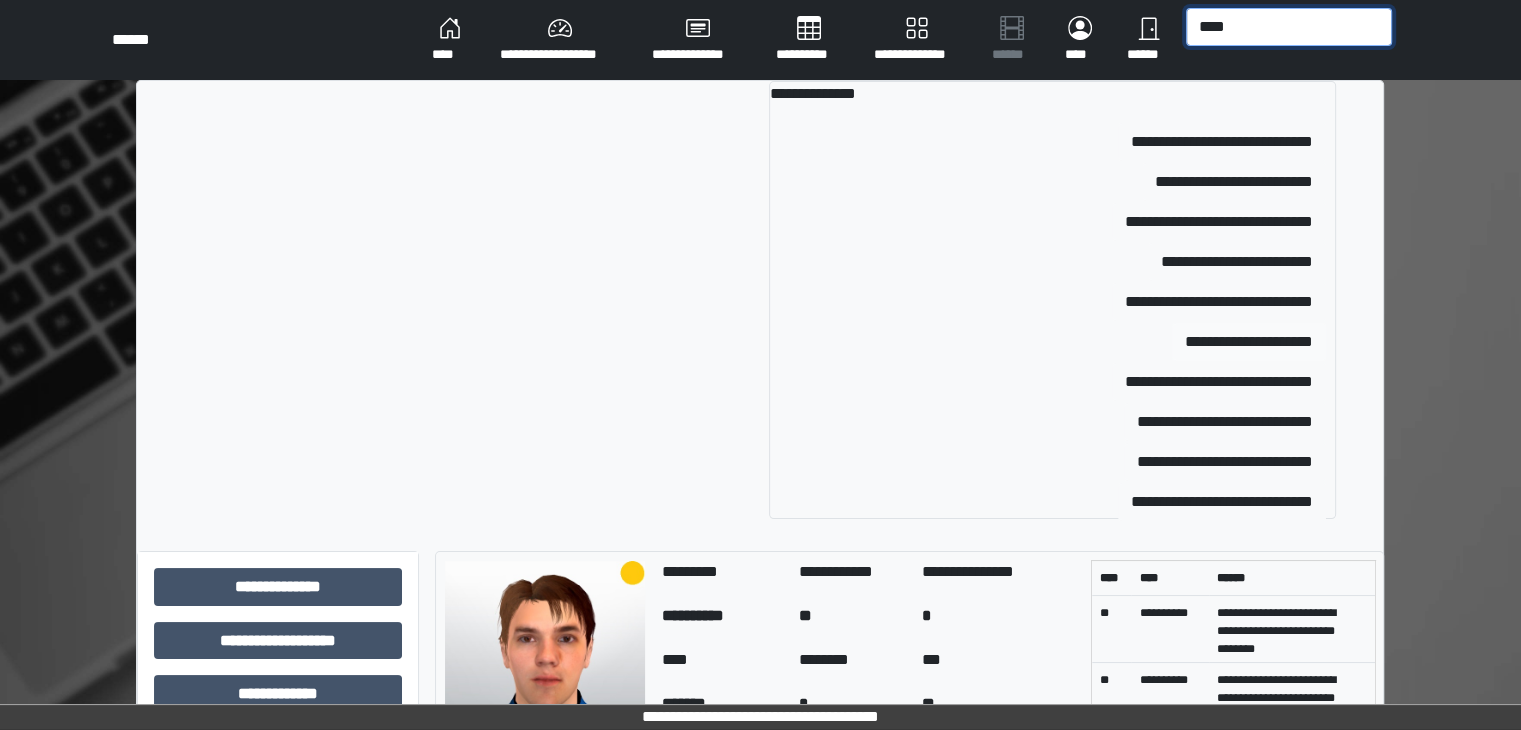 type on "****" 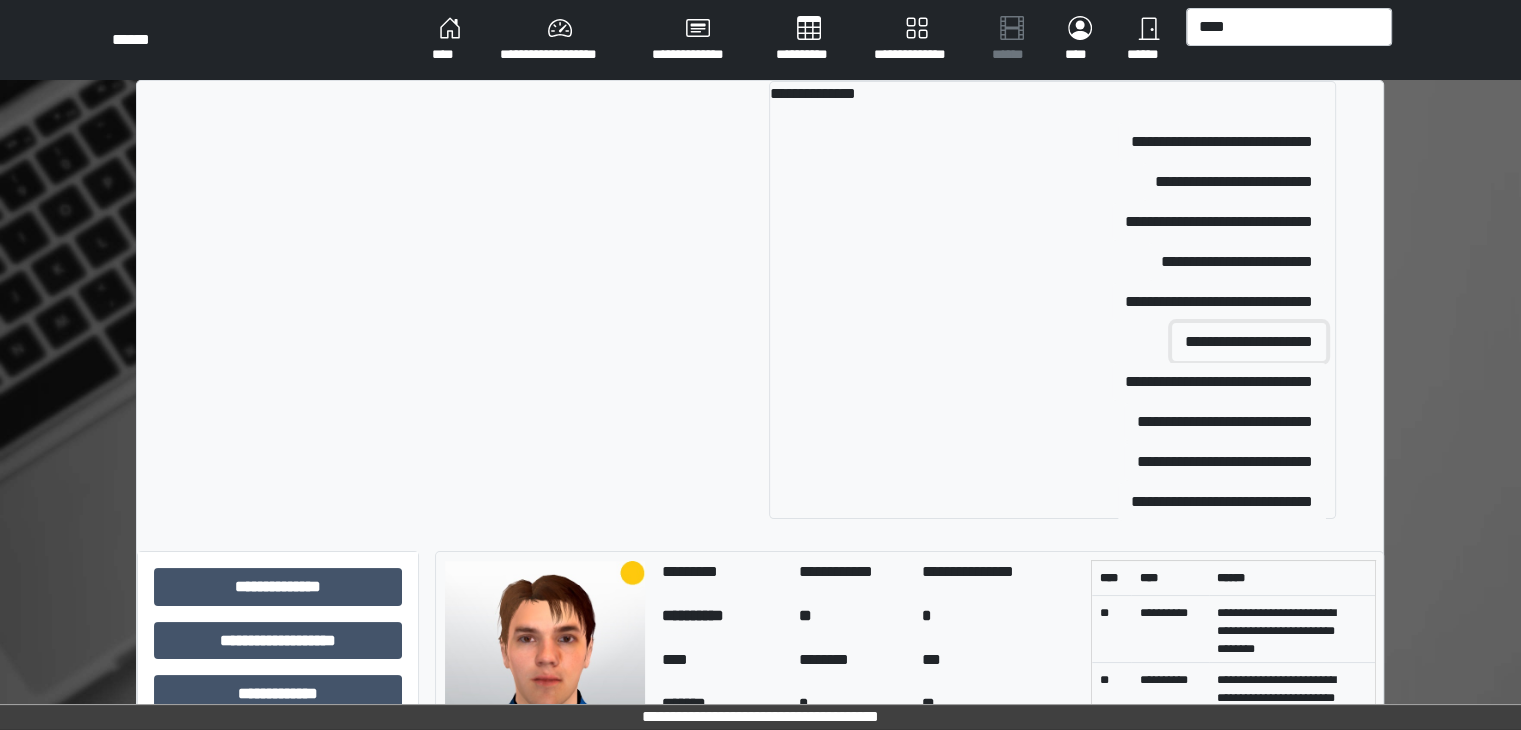 click on "**********" at bounding box center [1249, 342] 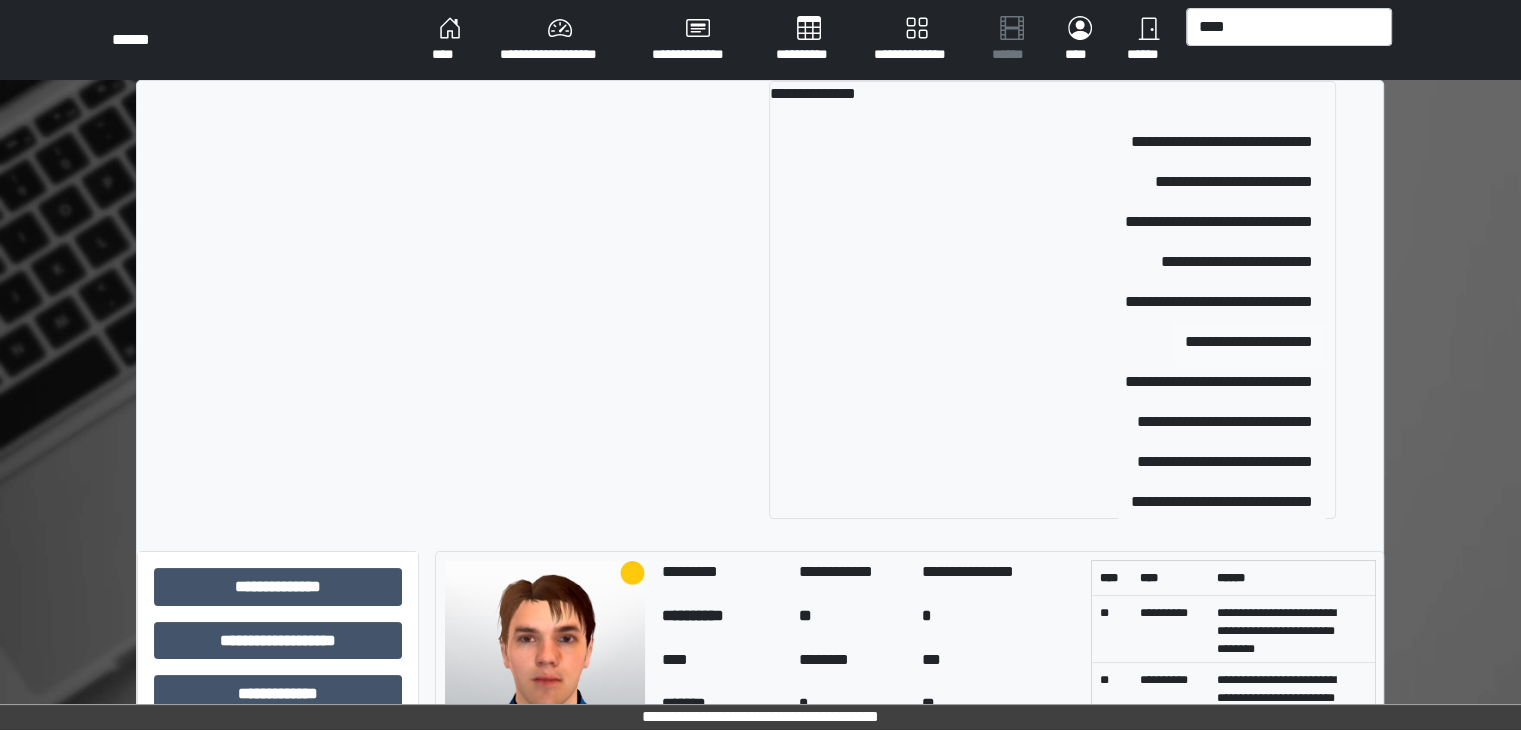 type 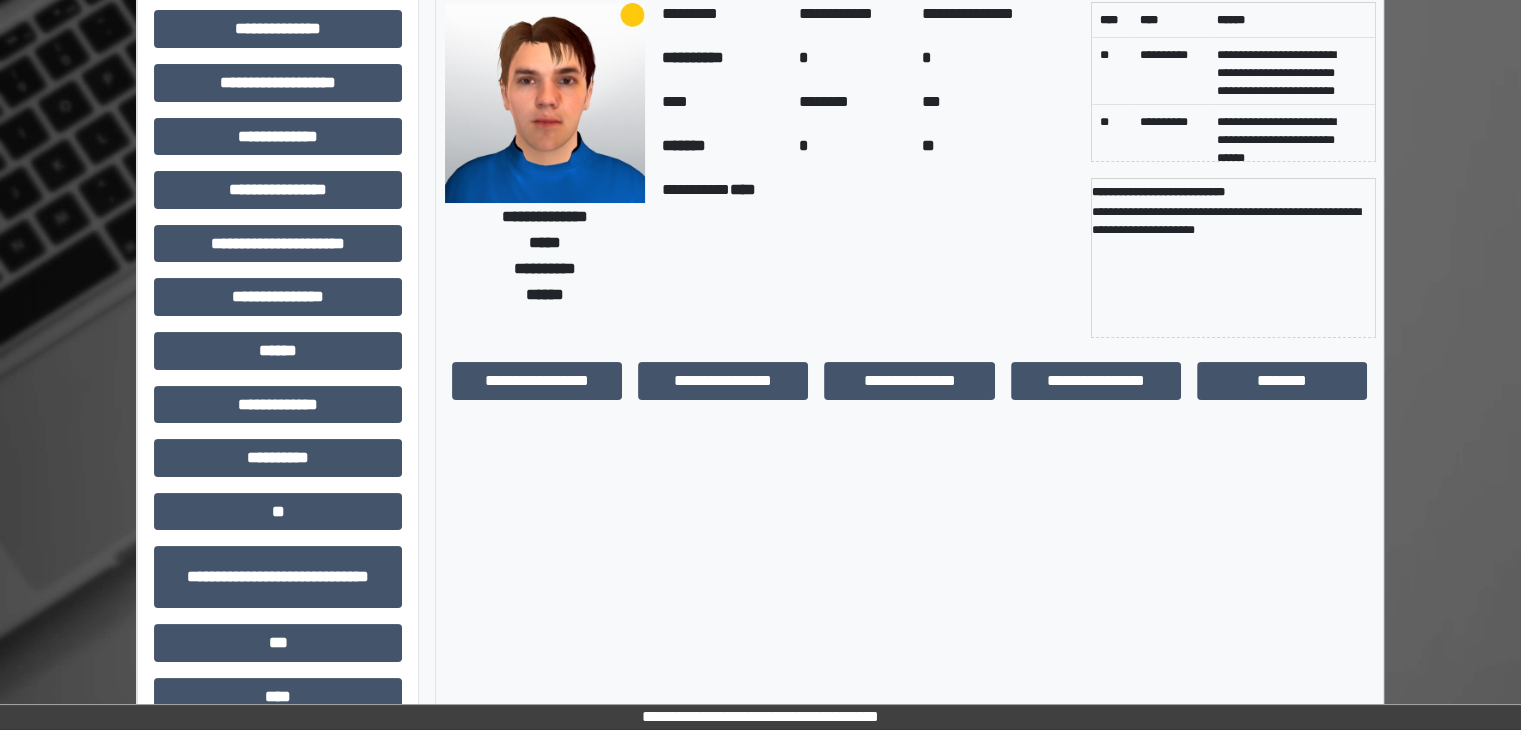 scroll, scrollTop: 192, scrollLeft: 0, axis: vertical 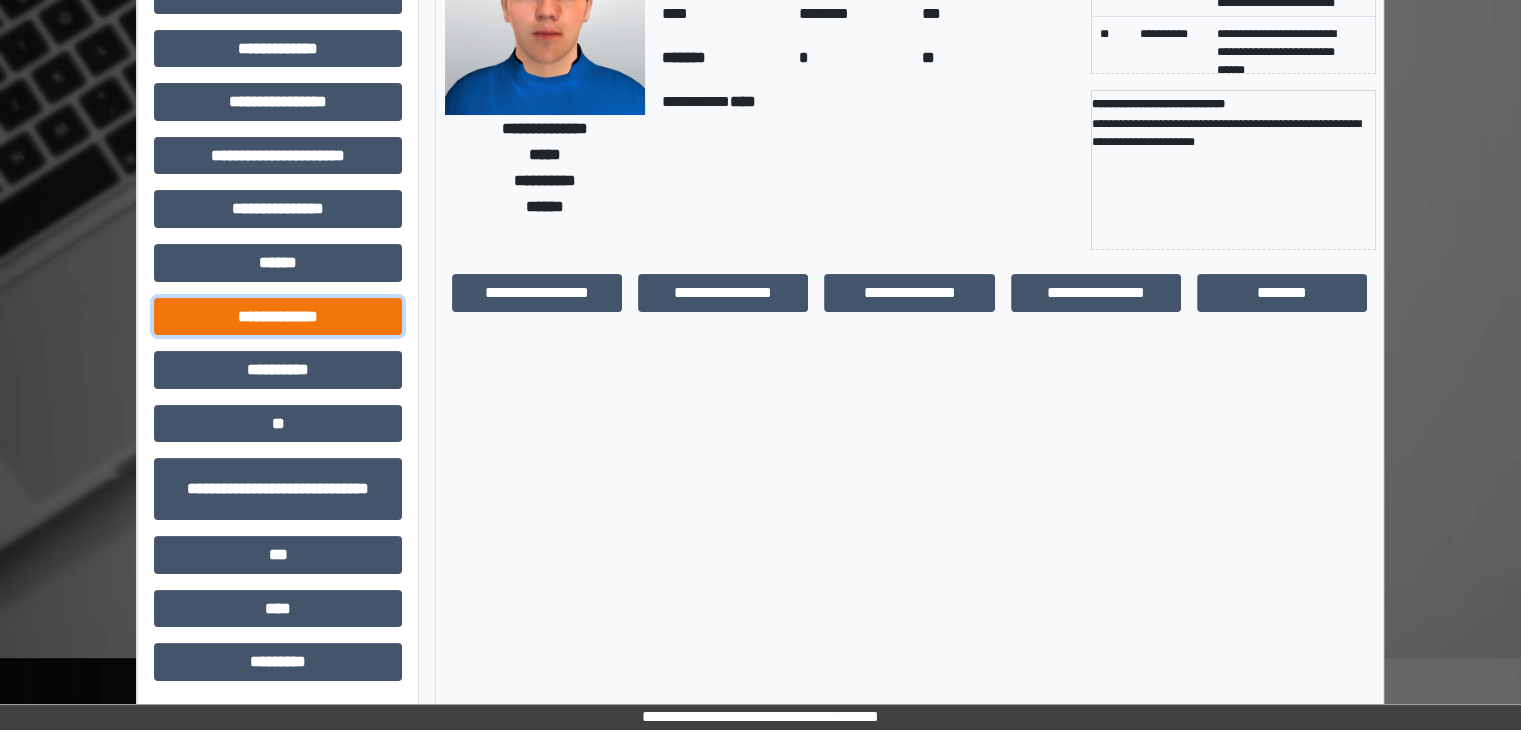 click on "**********" at bounding box center [278, 317] 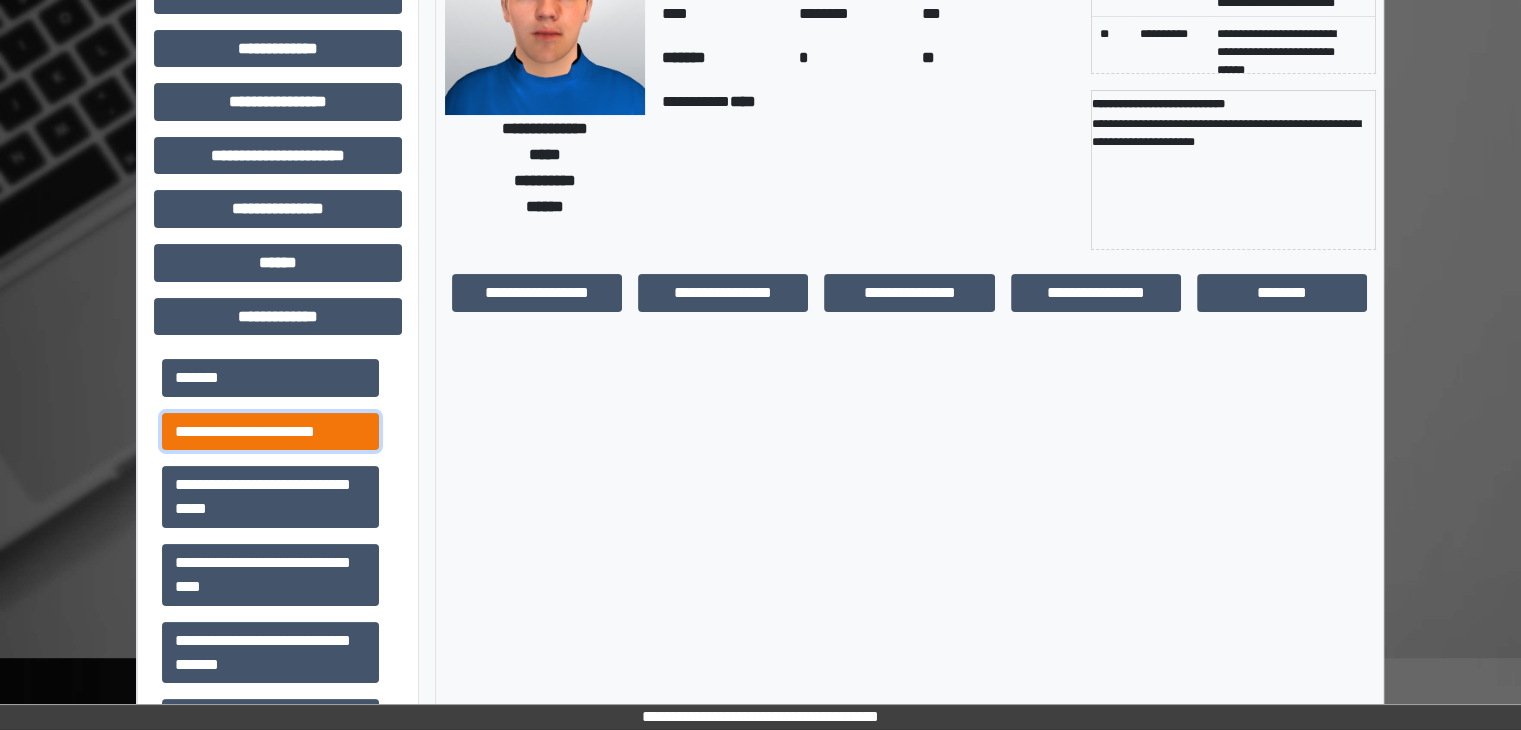 click on "**********" at bounding box center [270, 432] 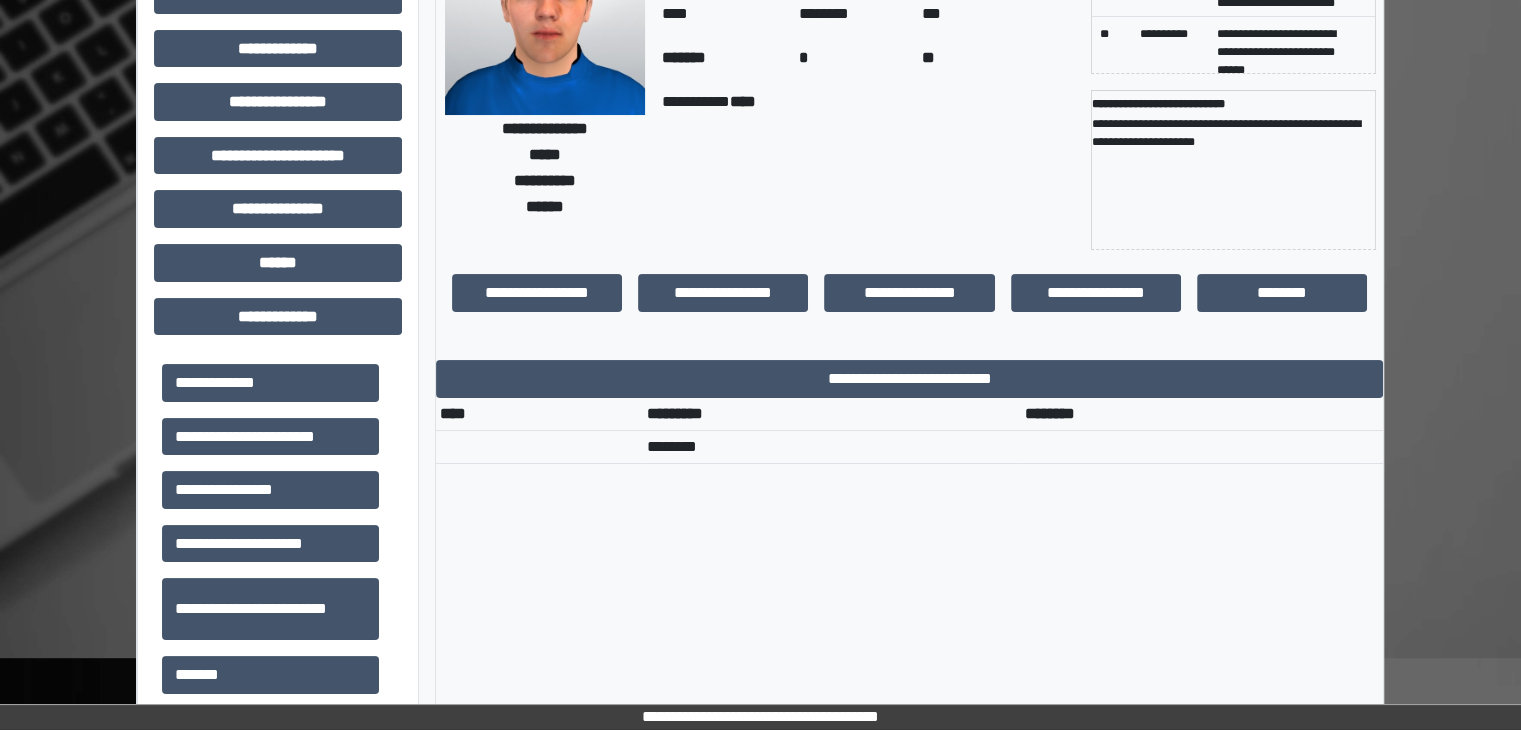 scroll, scrollTop: 704, scrollLeft: 0, axis: vertical 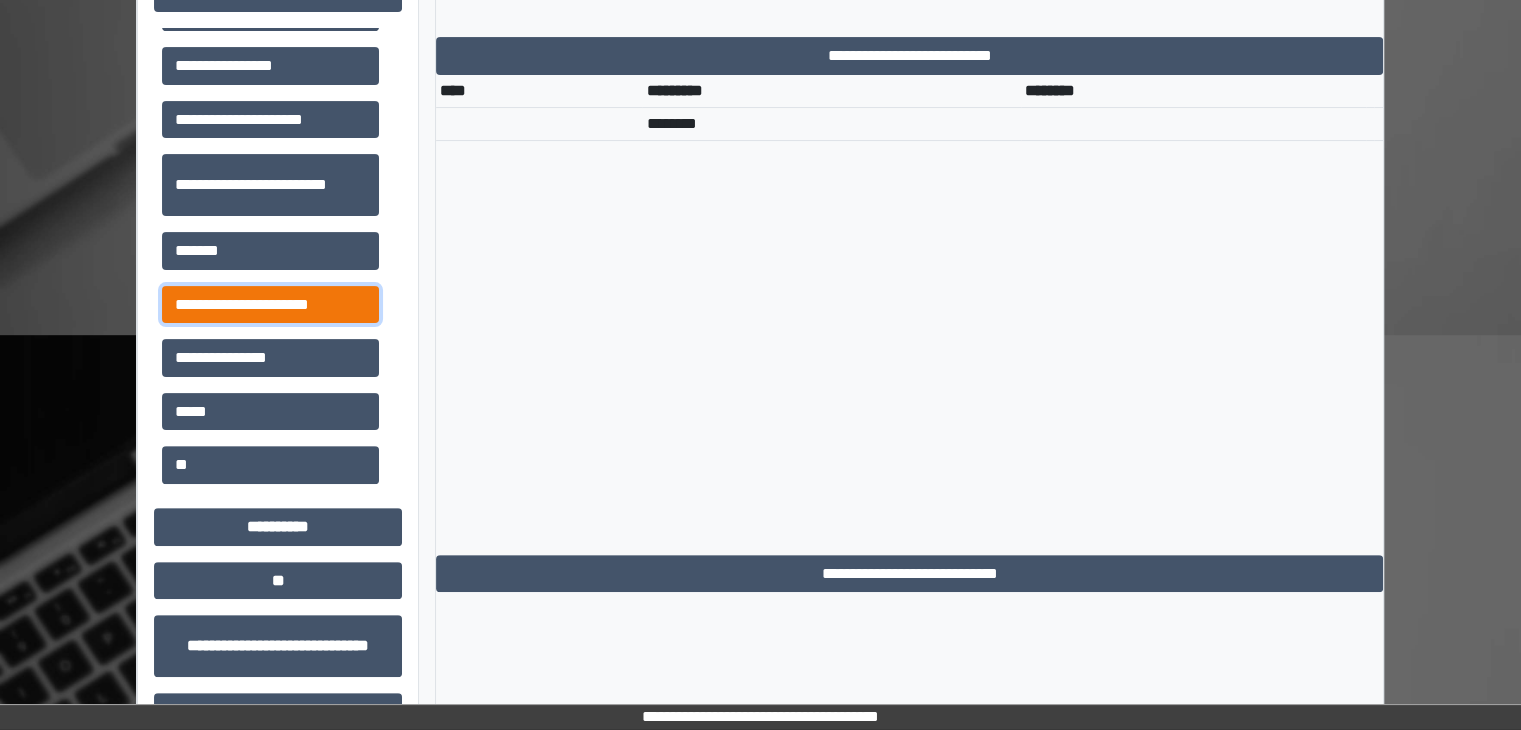 click on "**********" at bounding box center [270, 305] 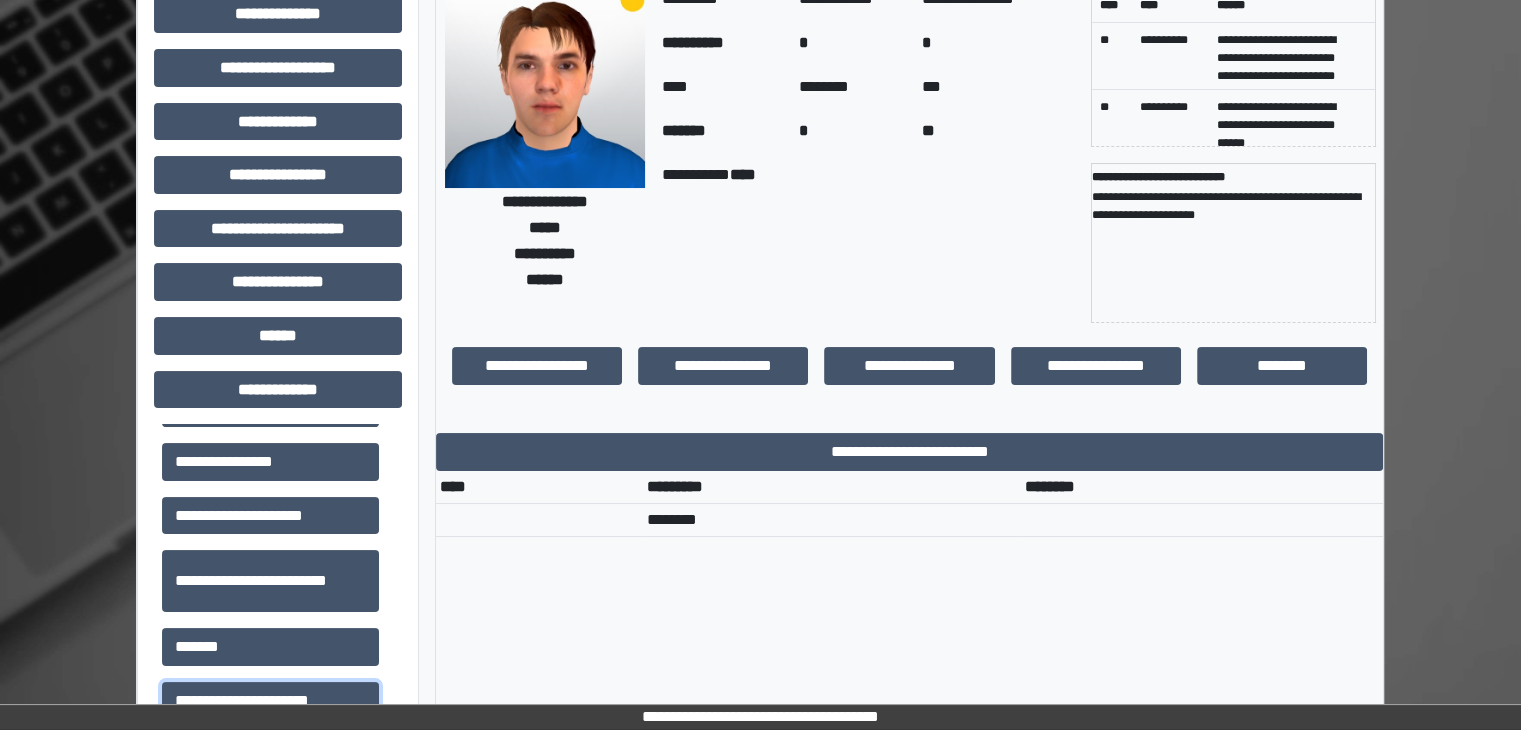 scroll, scrollTop: 0, scrollLeft: 0, axis: both 